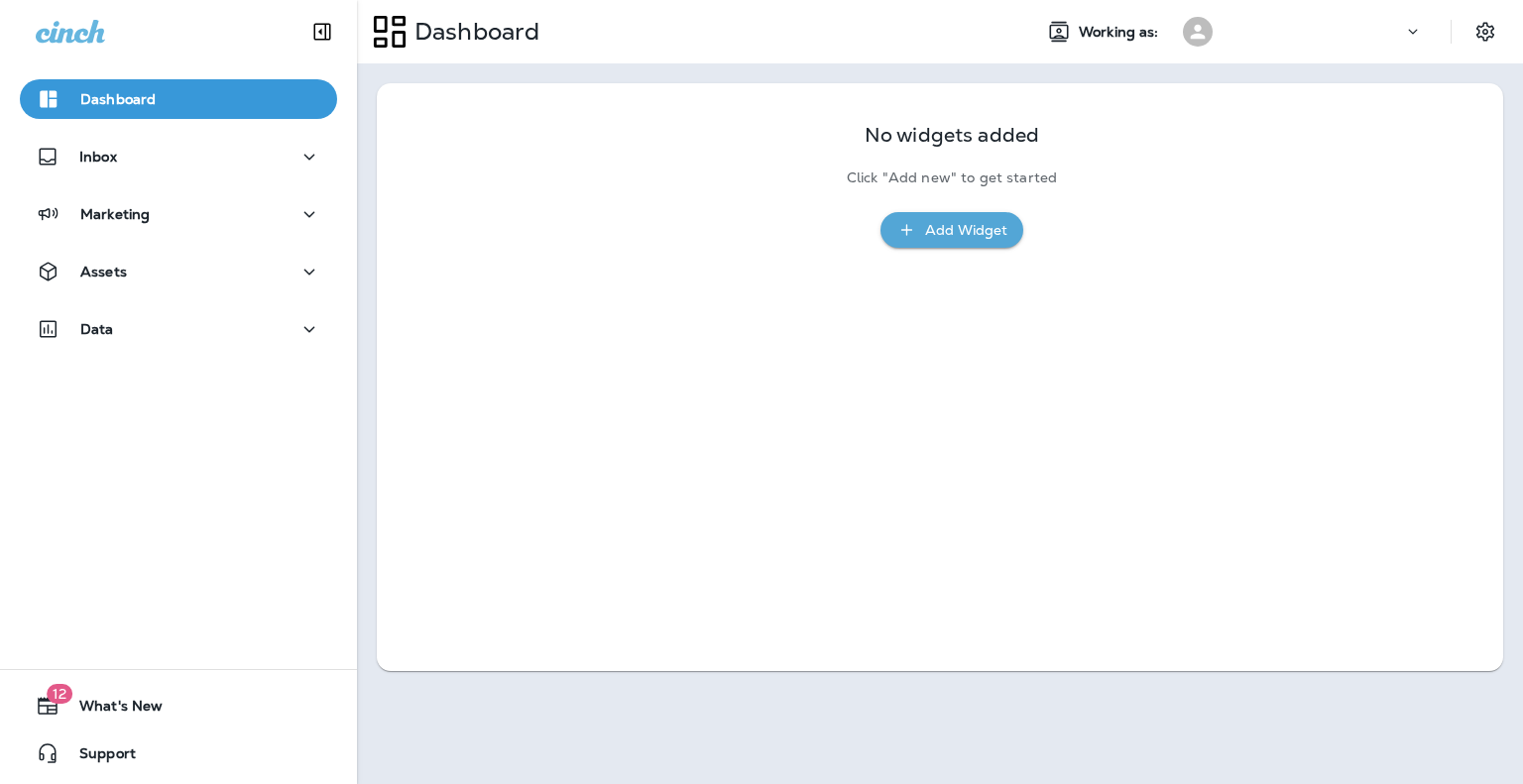 scroll, scrollTop: 0, scrollLeft: 0, axis: both 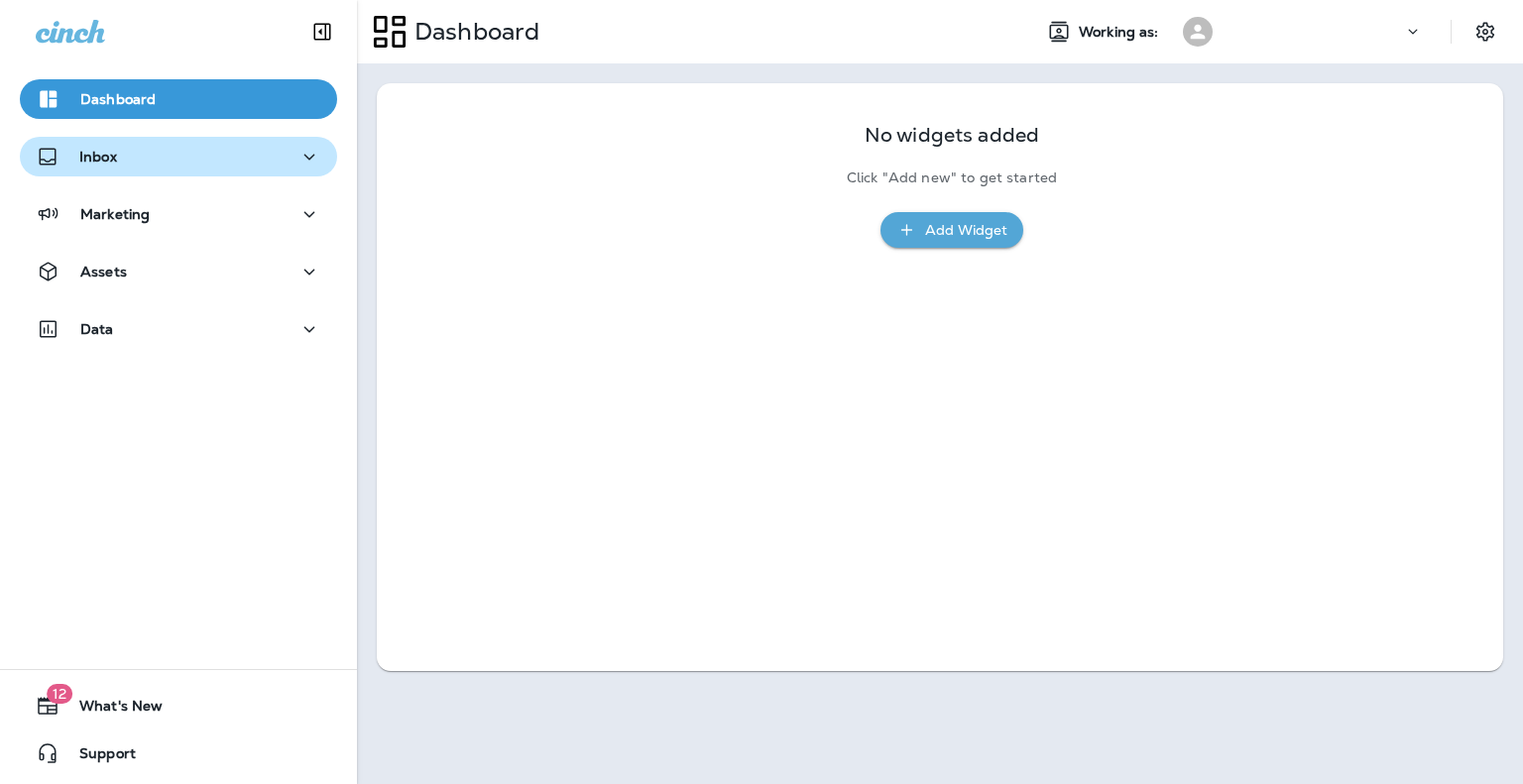 click on "Inbox" at bounding box center [178, 157] 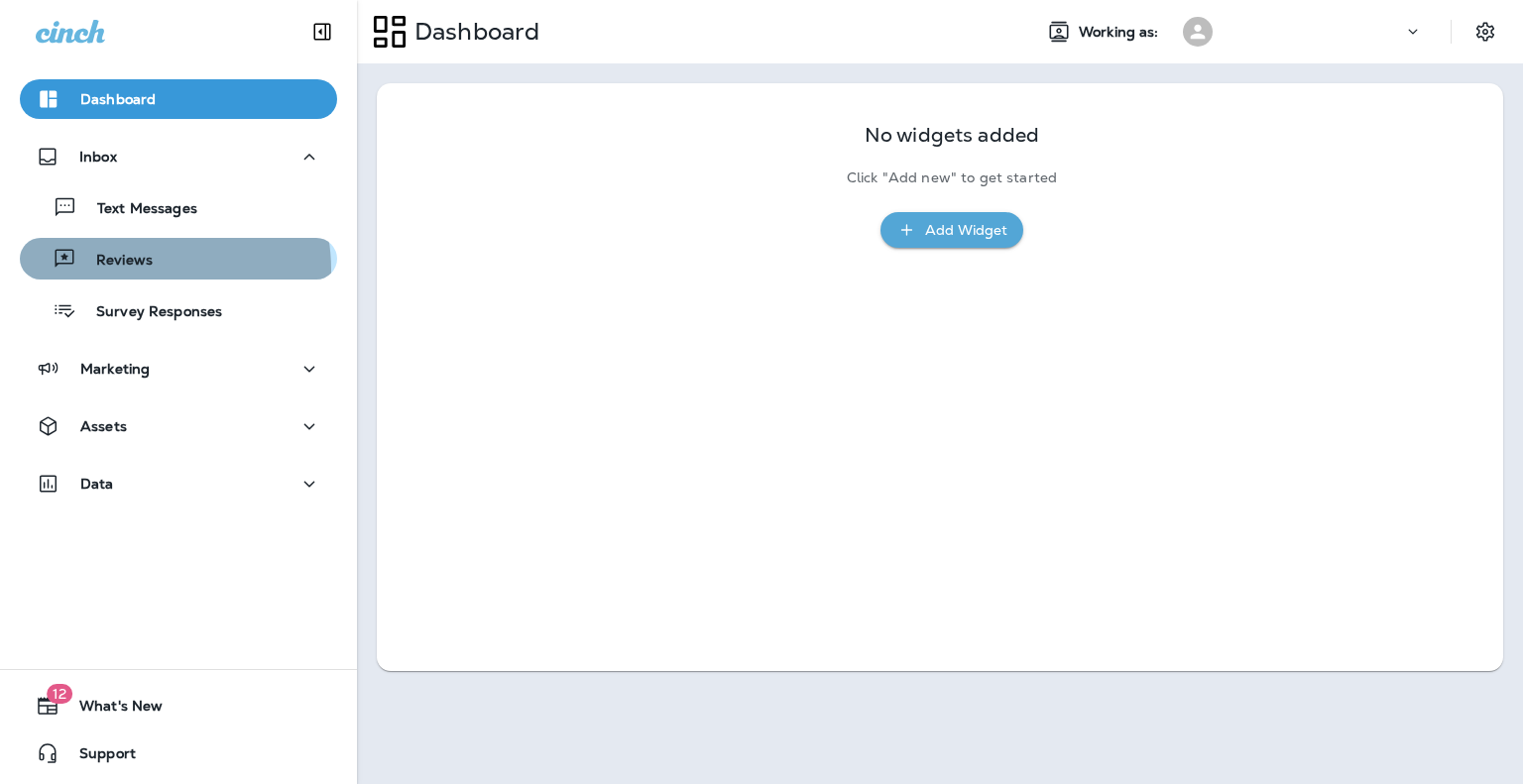 click on "Reviews" at bounding box center (114, 261) 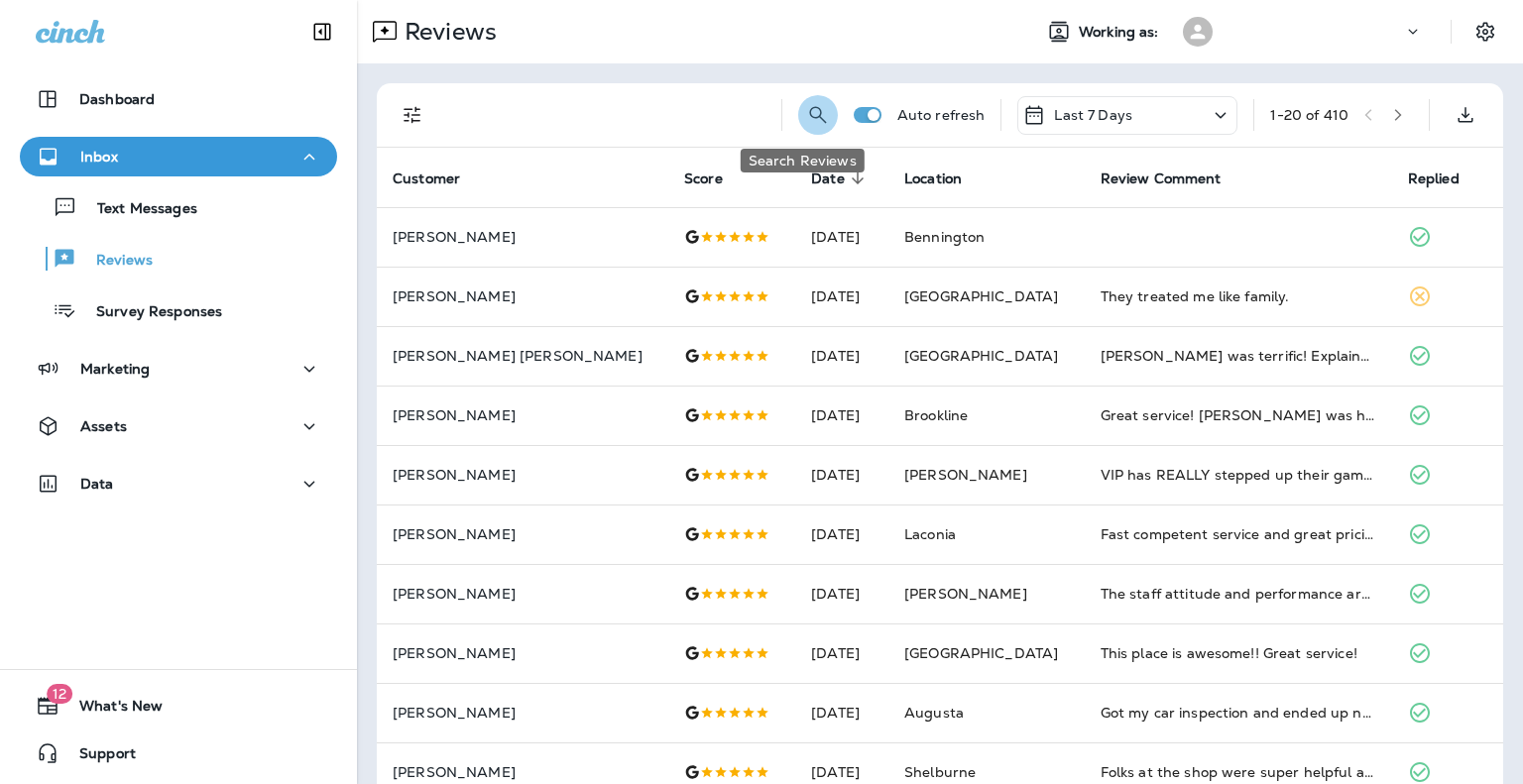 click at bounding box center [818, 115] 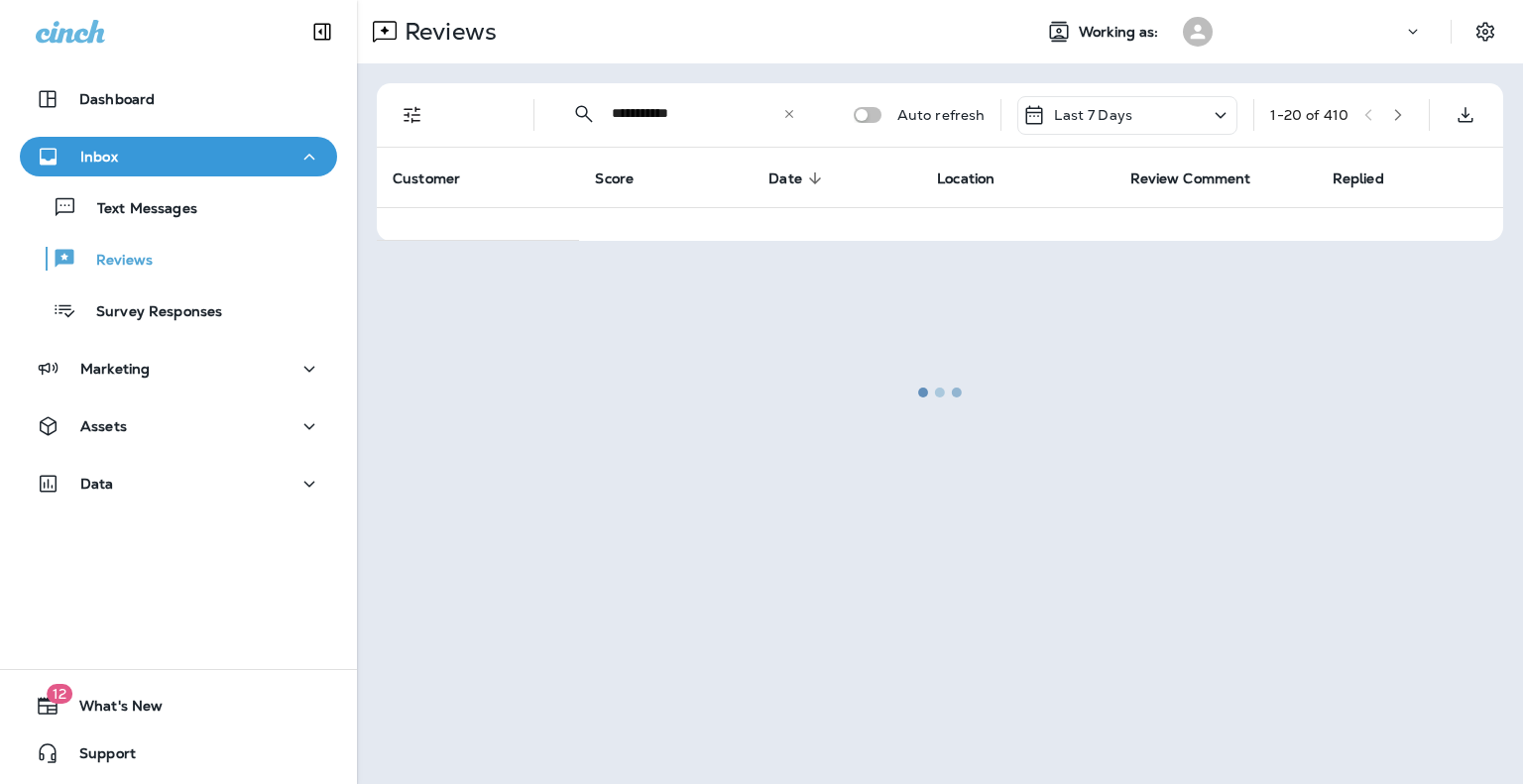 drag, startPoint x: 614, startPoint y: 114, endPoint x: 584, endPoint y: 122, distance: 31.04835 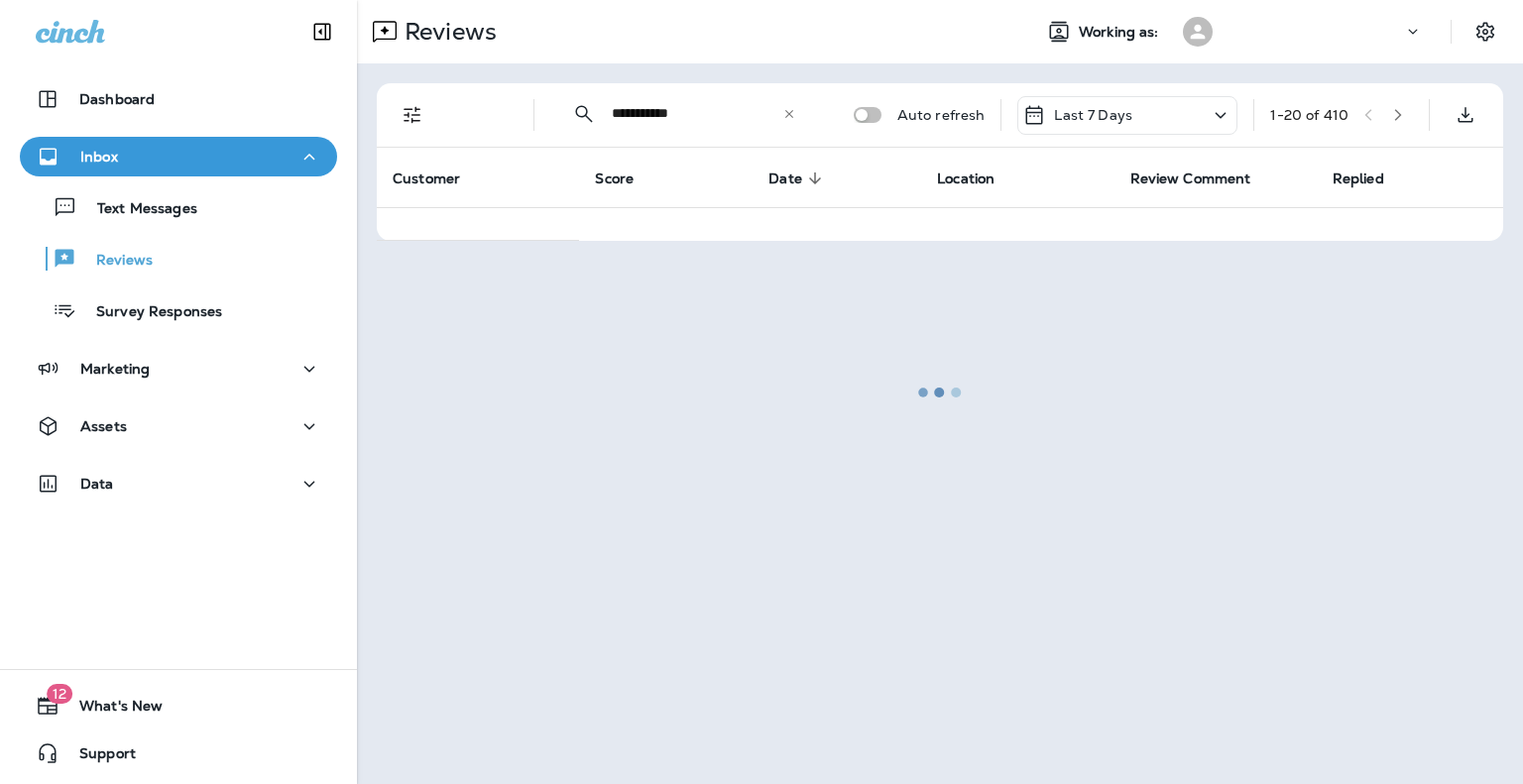 click at bounding box center [940, 392] 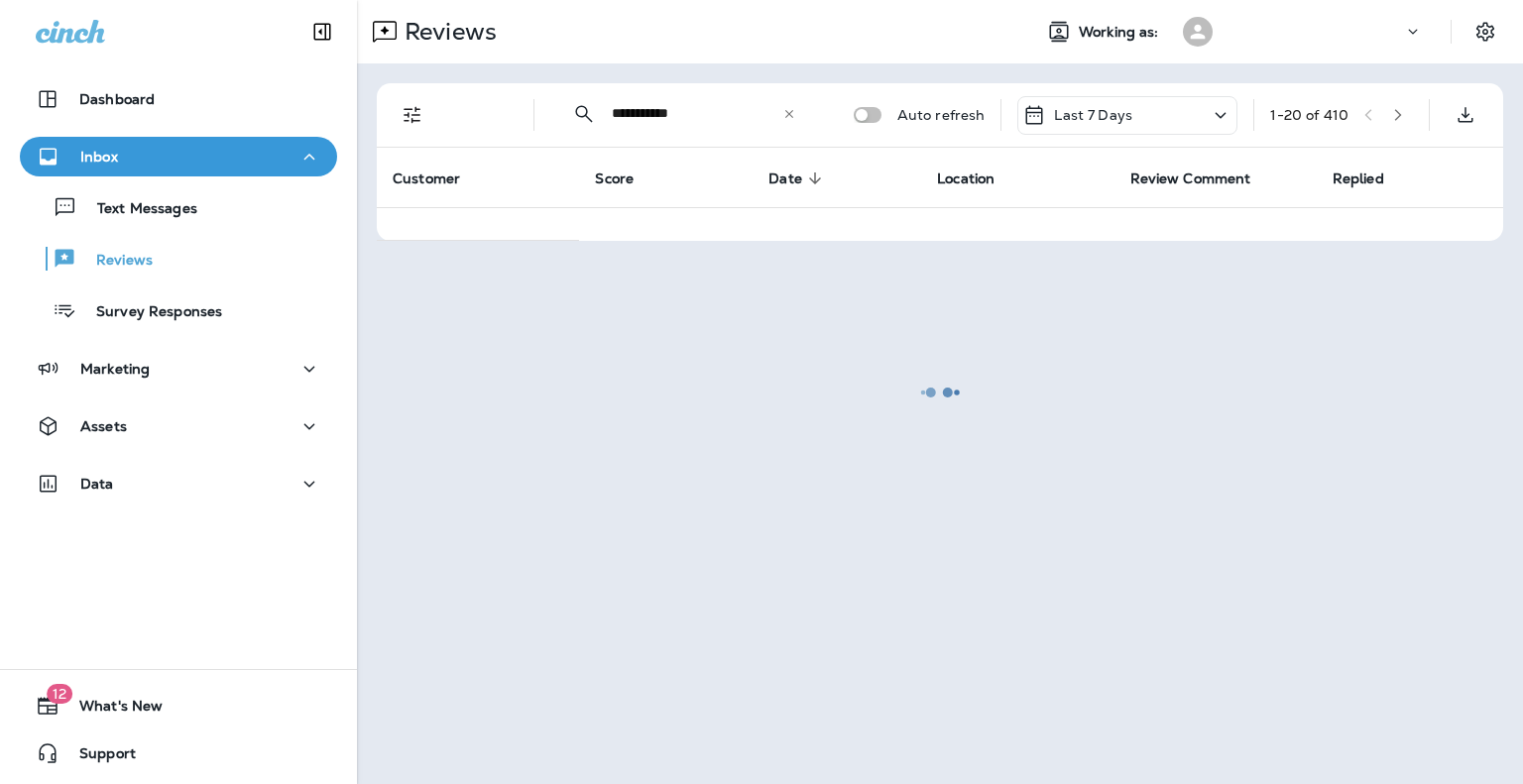 click at bounding box center (940, 392) 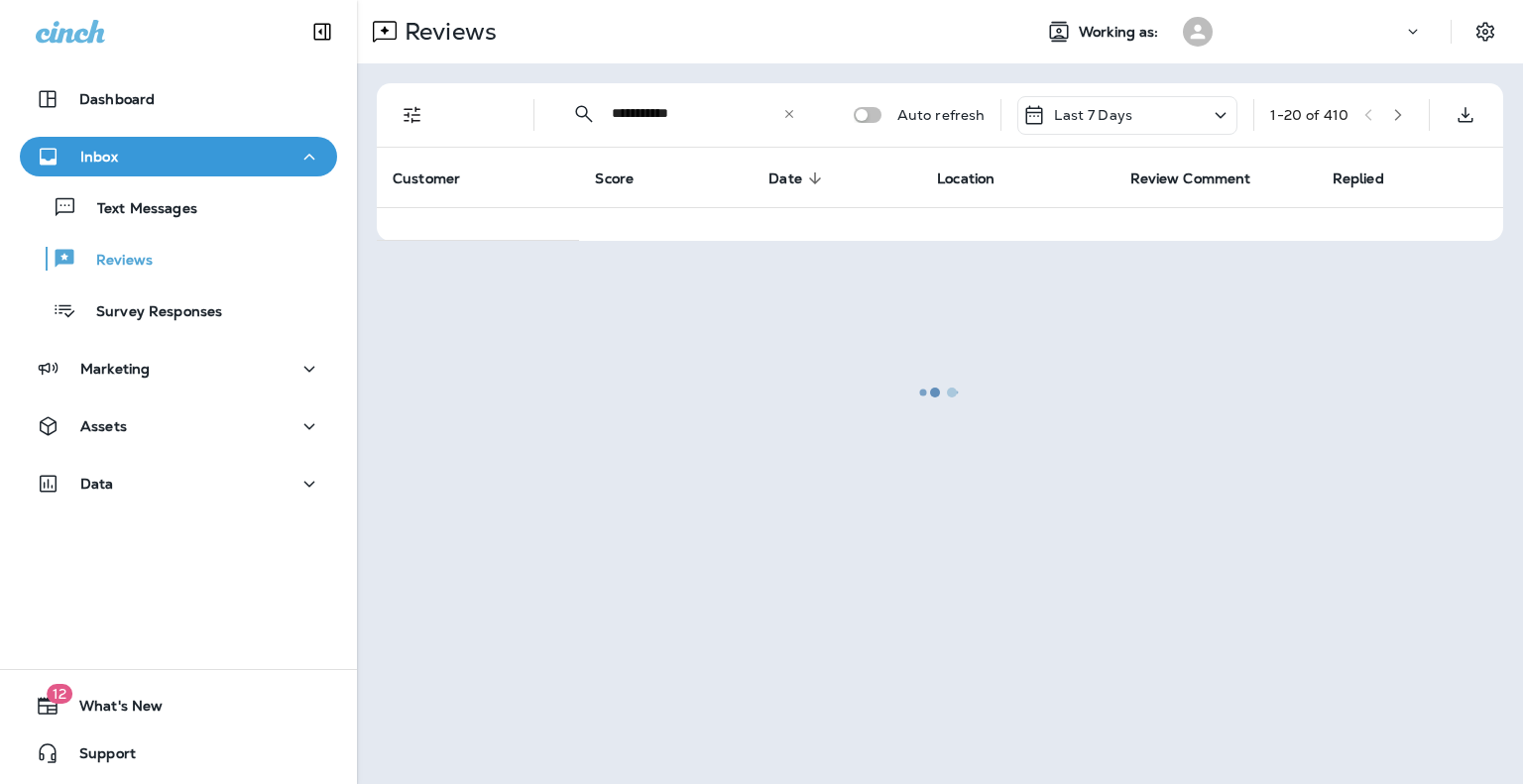 click at bounding box center (940, 392) 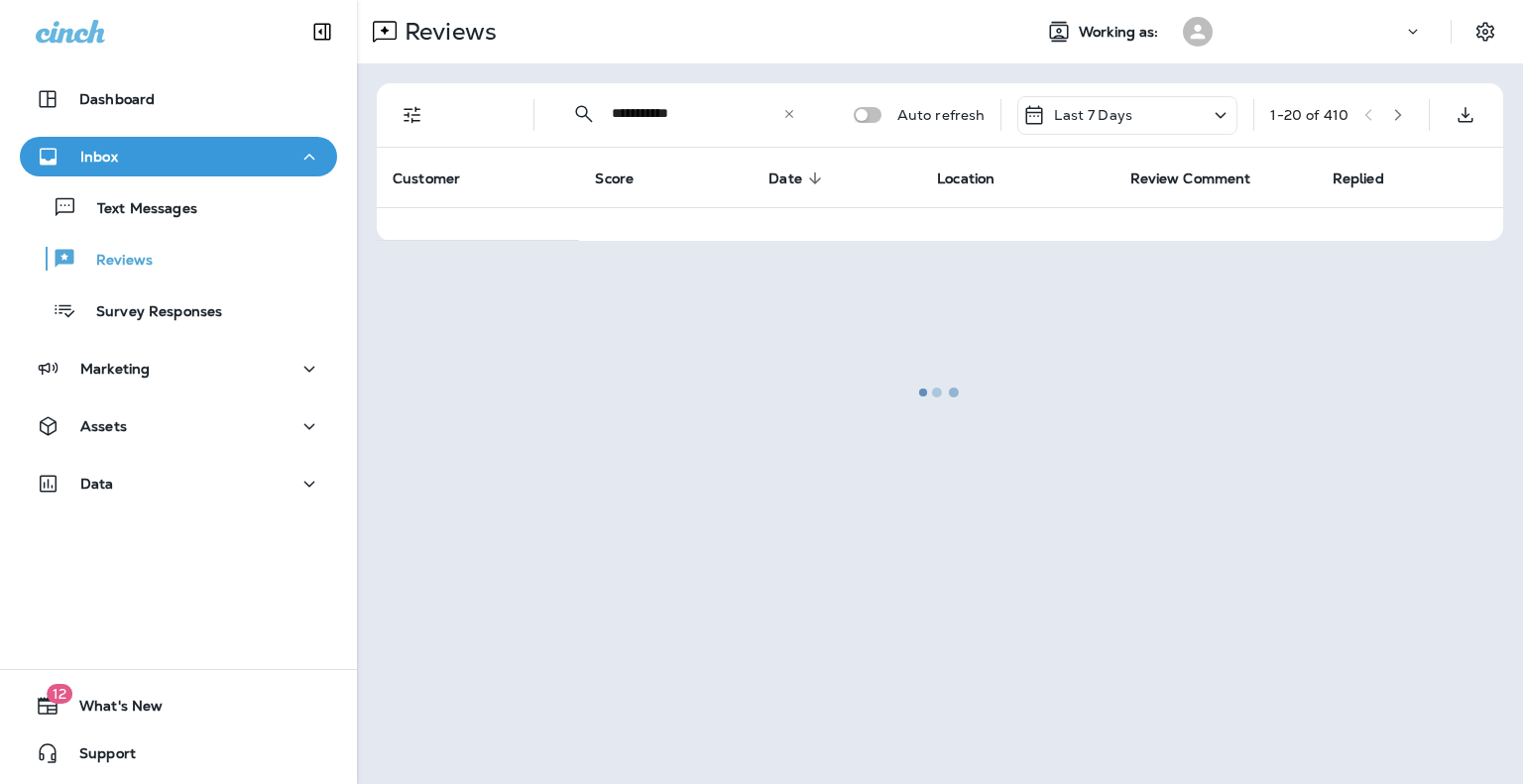 click at bounding box center (940, 392) 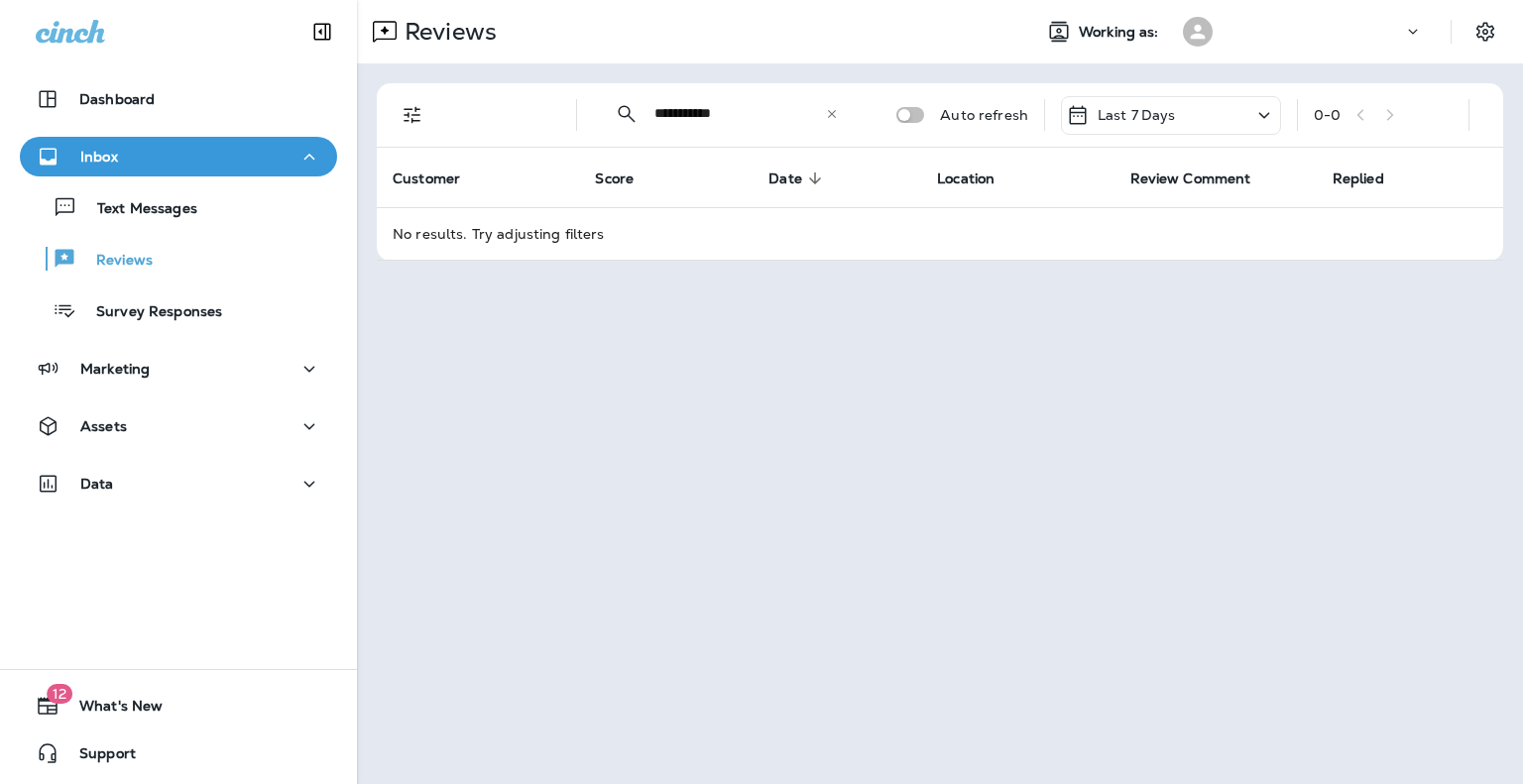 click on "**********" at bounding box center [740, 113] 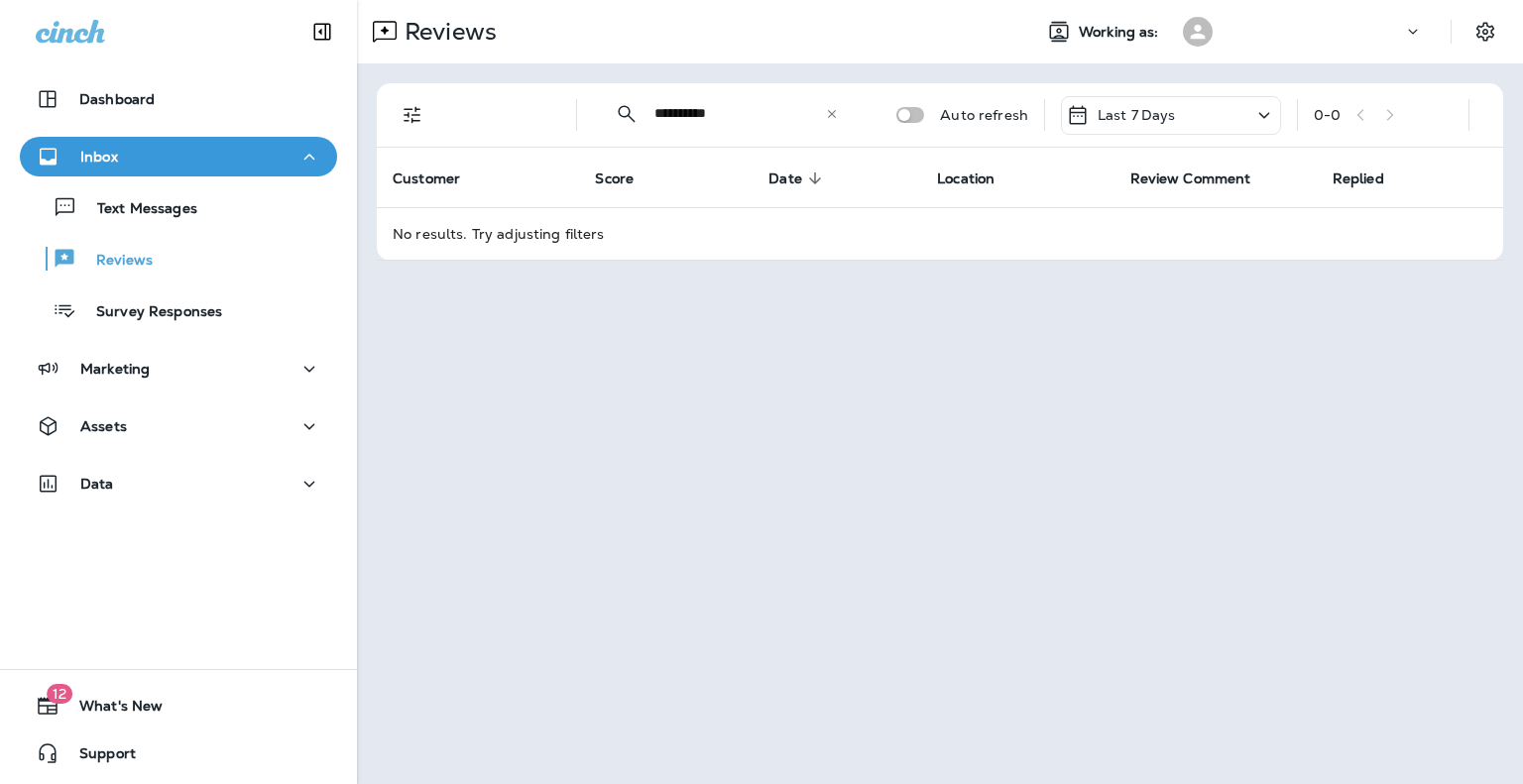 click on "**********" at bounding box center (740, 113) 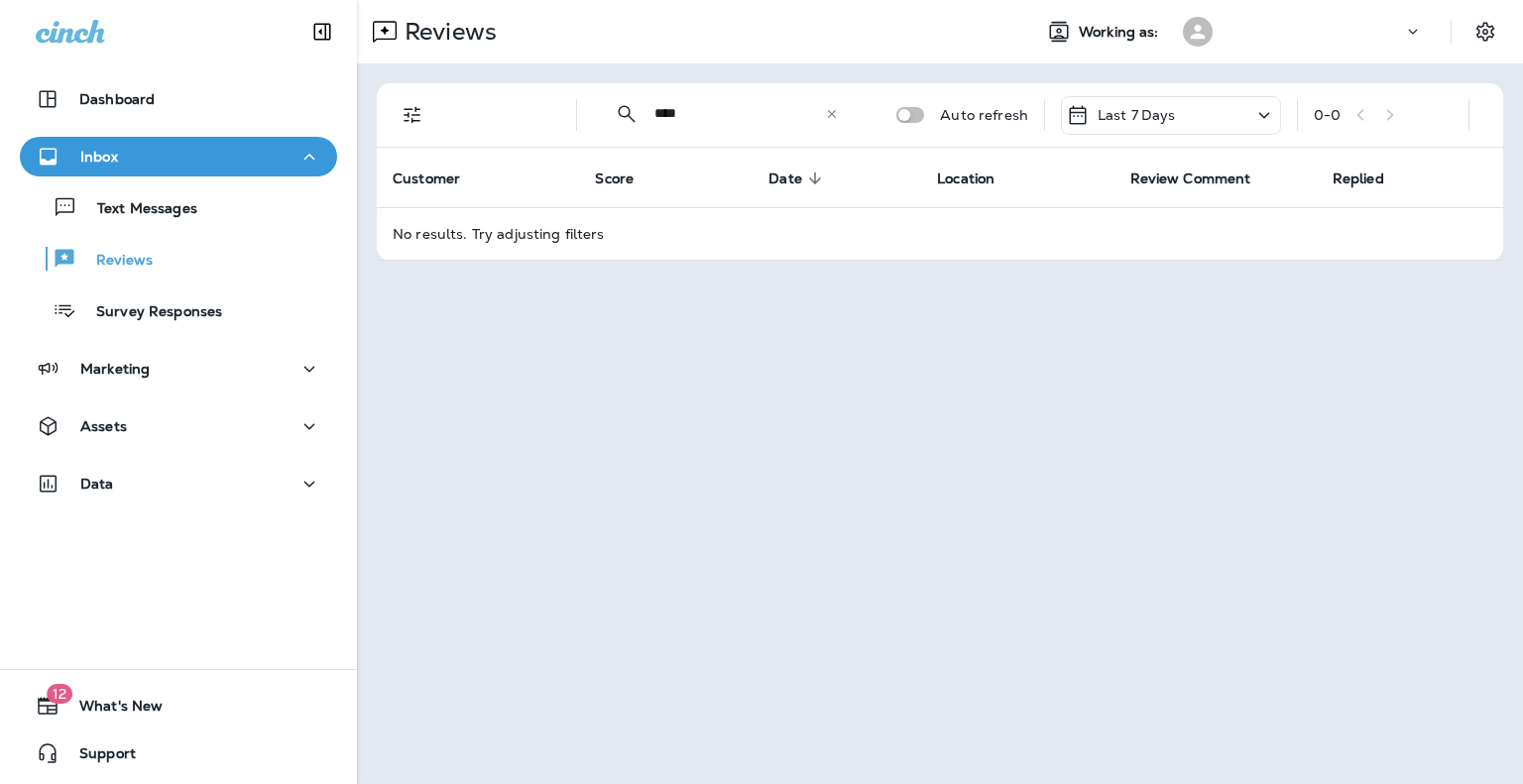 type on "****" 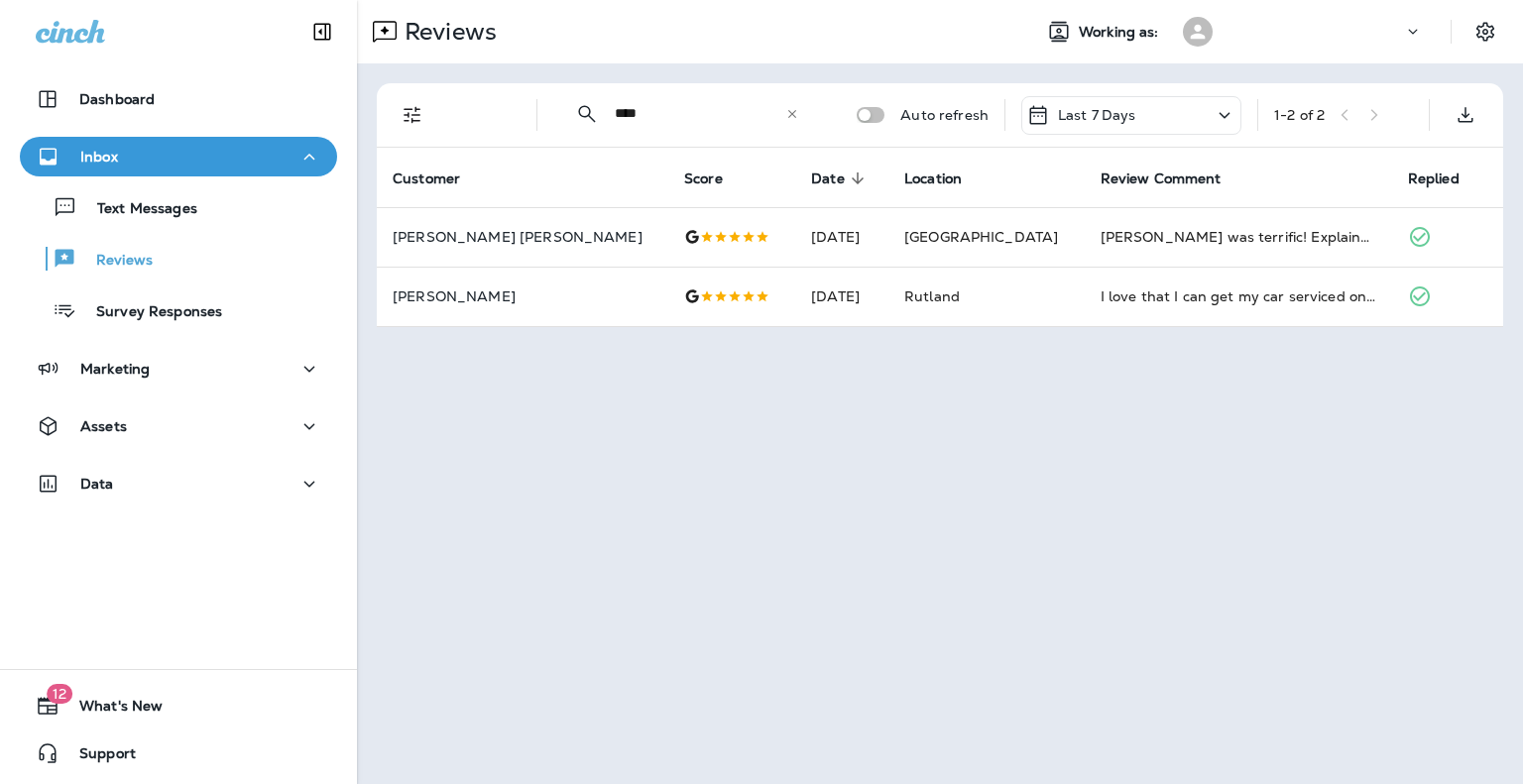 click on "Reviews Working as: ​ **** ​ ​   Auto refresh       Last 7 Days 1  -  2   of 2 Customer Score Date sorted descending Location Review Comment Replied Mary Ellen White Jul 1, 2025 Hanover Jake was terrific!  Explained everything. My first time at VIP Auto. Very happy with the service! Jake King Jun 28, 2025 Rutland I love that I can get my car serviced on my schedule. It's great being able to drop off on the weekend. Car was done when I was told it would be as well. Great customer service! - Thank you VIP!" at bounding box center (940, 392) 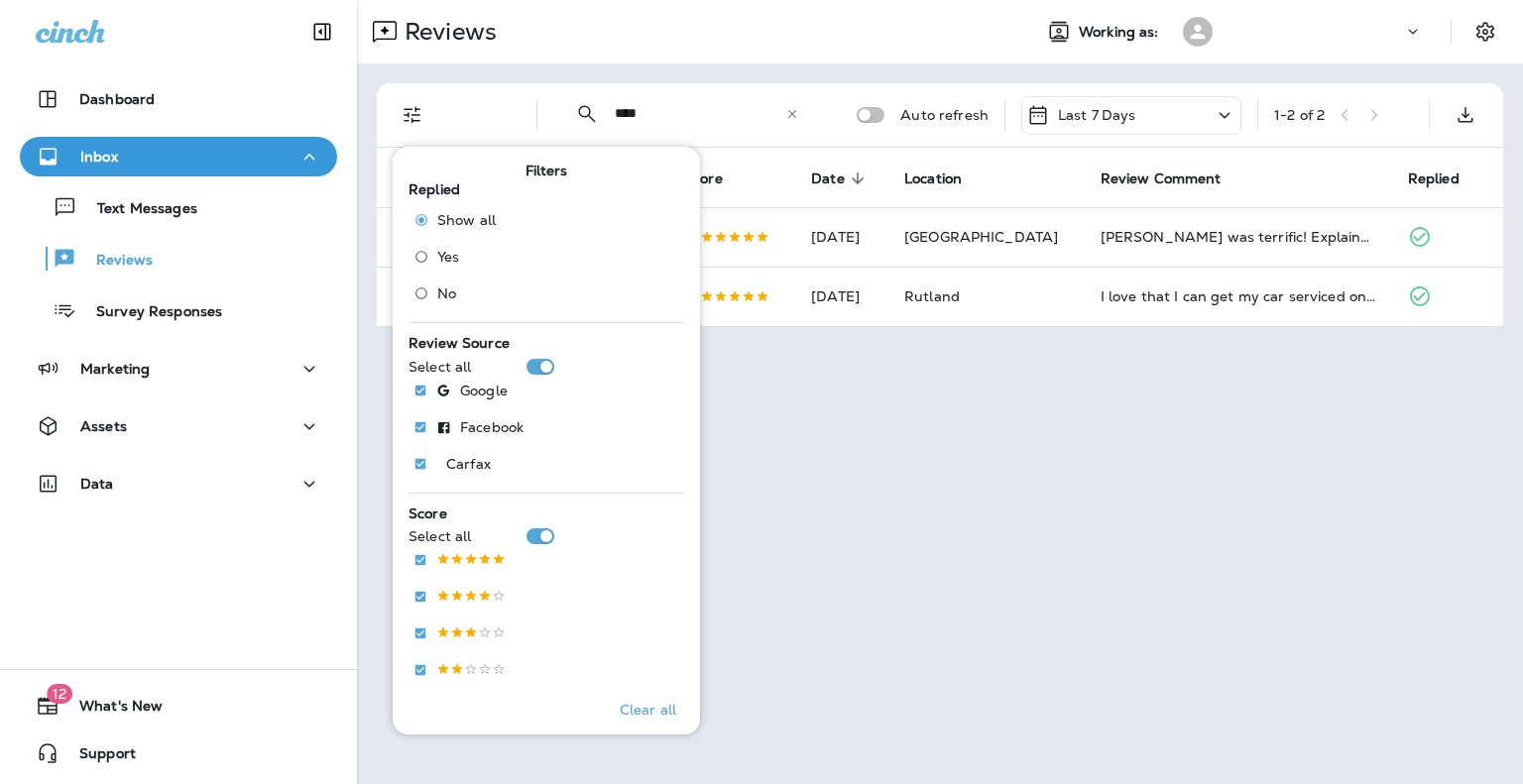 click on "Reviews Working as: ​ **** ​ ​   Auto refresh       Last 7 Days 1  -  2   of 2 Customer Score Date sorted descending Location Review Comment Replied Mary Ellen White Jul 1, 2025 Hanover Jake was terrific!  Explained everything. My first time at VIP Auto. Very happy with the service! Jake King Jun 28, 2025 Rutland I love that I can get my car serviced on my schedule. It's great being able to drop off on the weekend. Car was done when I was told it would be as well. Great customer service! - Thank you VIP!" at bounding box center [940, 392] 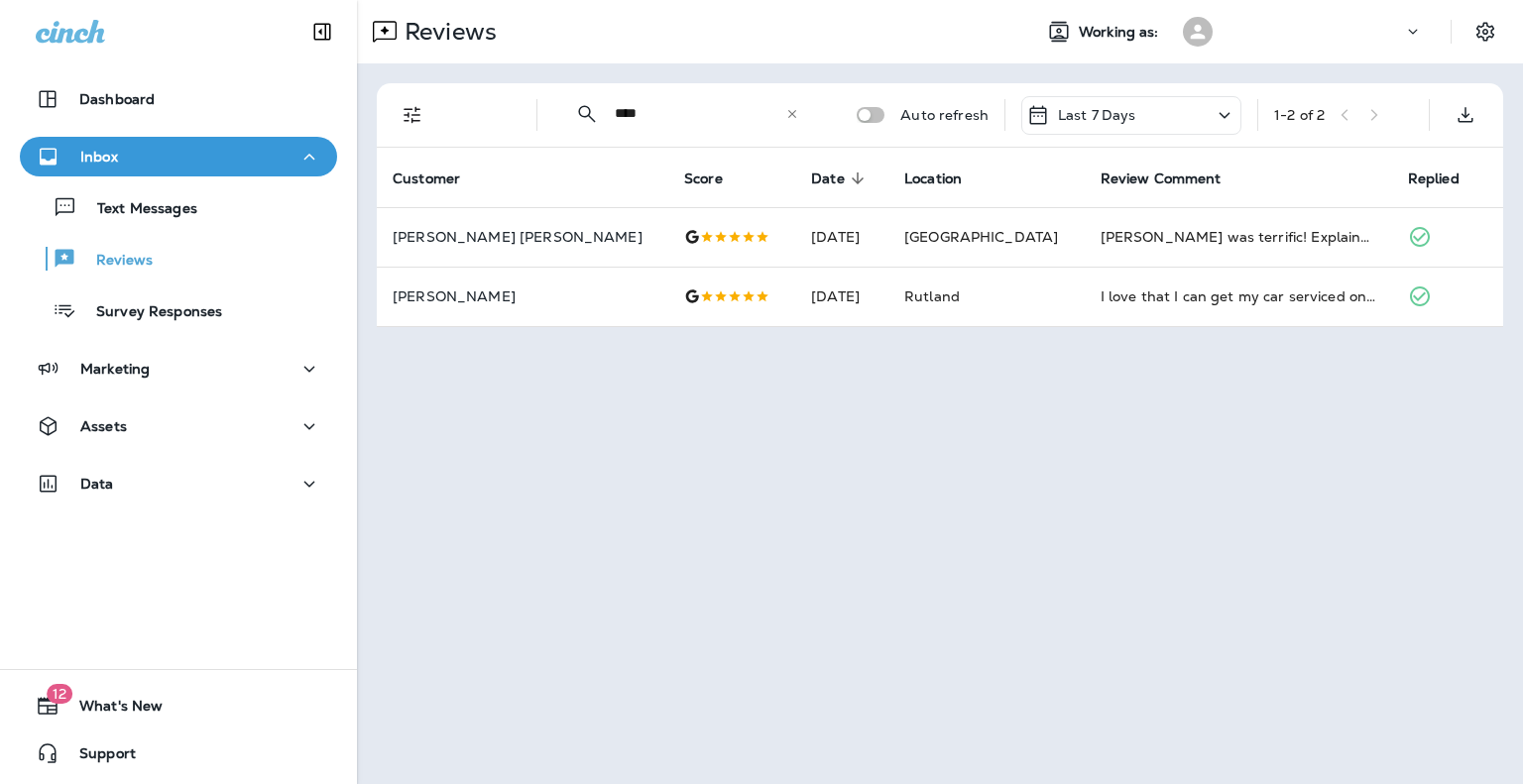 click on "Reviews Working as: ​ **** ​ ​   Auto refresh       Last 7 Days 1  -  2   of 2 Customer Score Date sorted descending Location Review Comment Replied Mary Ellen White Jul 1, 2025 Hanover Jake was terrific!  Explained everything. My first time at VIP Auto. Very happy with the service! Jake King Jun 28, 2025 Rutland I love that I can get my car serviced on my schedule. It's great being able to drop off on the weekend. Car was done when I was told it would be as well. Great customer service! - Thank you VIP!" at bounding box center (940, 392) 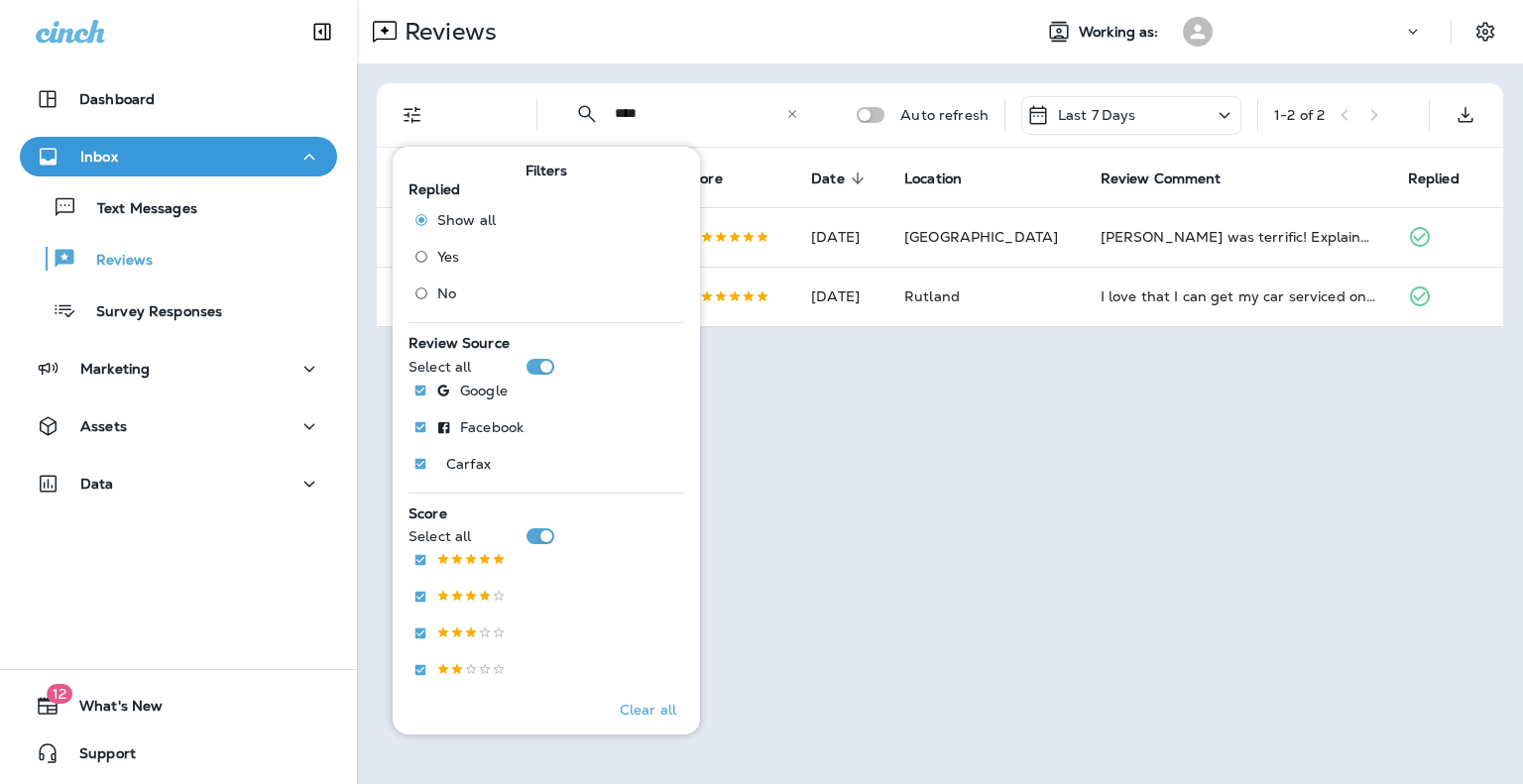 click on "Reviews Working as: ​ **** ​ ​   Auto refresh       Last 7 Days 1  -  2   of 2 Customer Score Date sorted descending Location Review Comment Replied Mary Ellen White Jul 1, 2025 Hanover Jake was terrific!  Explained everything. My first time at VIP Auto. Very happy with the service! Jake King Jun 28, 2025 Rutland I love that I can get my car serviced on my schedule. It's great being able to drop off on the weekend. Car was done when I was told it would be as well. Great customer service! - Thank you VIP!" at bounding box center (940, 392) 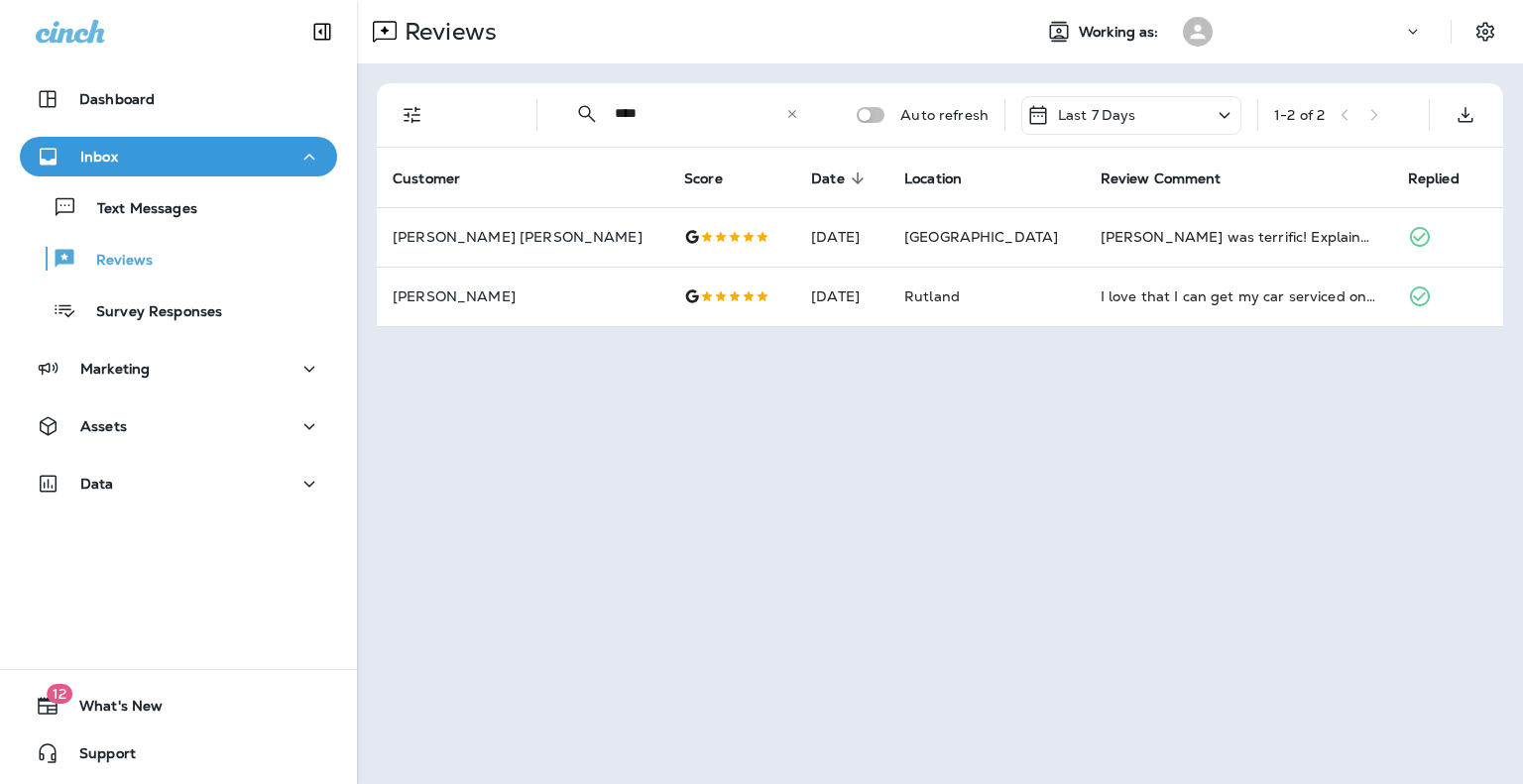 click on "Reviews Working as: ​ **** ​ ​   Auto refresh       Last 7 Days 1  -  2   of 2 Customer Score Date sorted descending Location Review Comment Replied Mary Ellen White Jul 1, 2025 Hanover Jake was terrific!  Explained everything. My first time at VIP Auto. Very happy with the service! Jake King Jun 28, 2025 Rutland I love that I can get my car serviced on my schedule. It's great being able to drop off on the weekend. Car was done when I was told it would be as well. Great customer service! - Thank you VIP!" at bounding box center [940, 392] 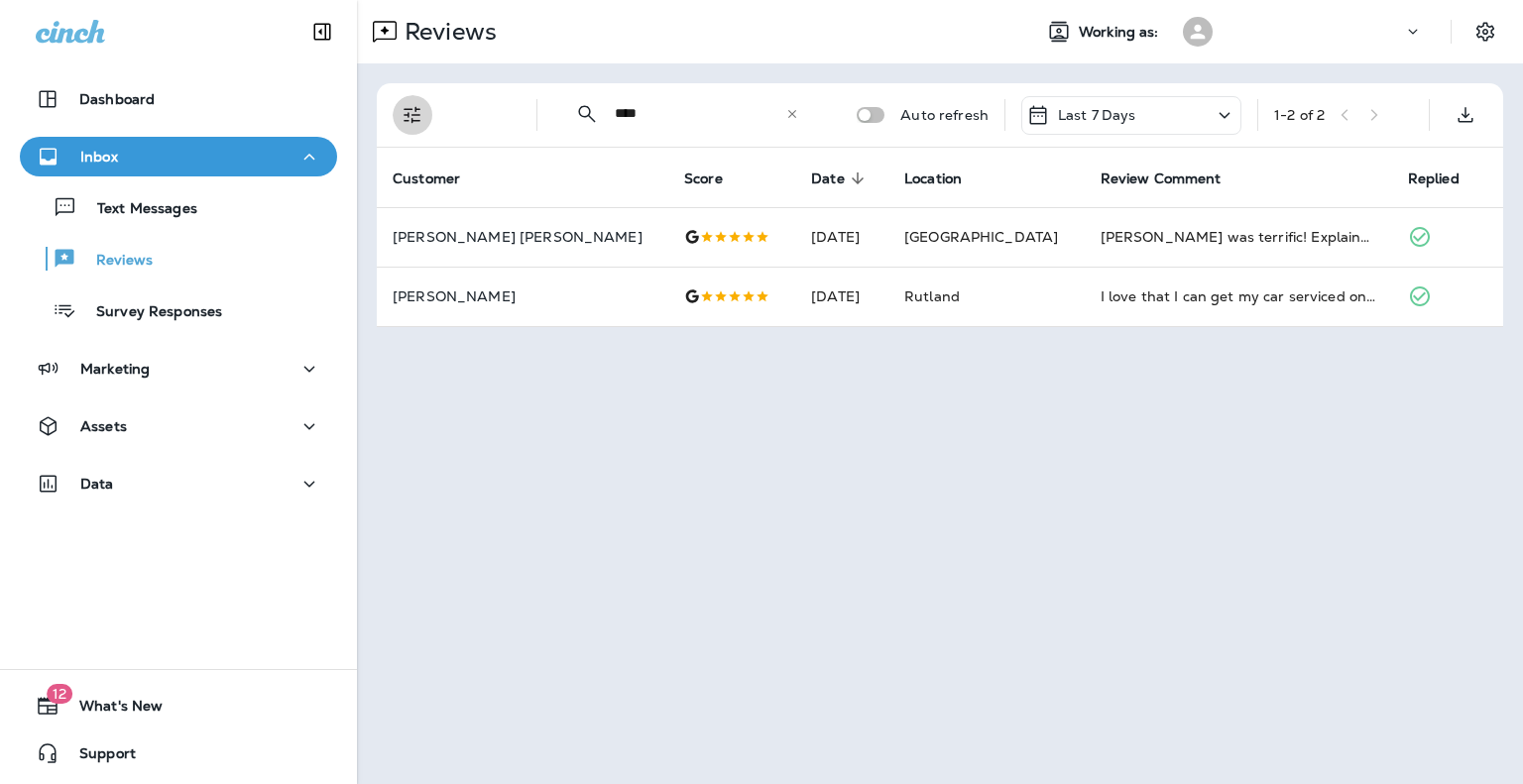 click 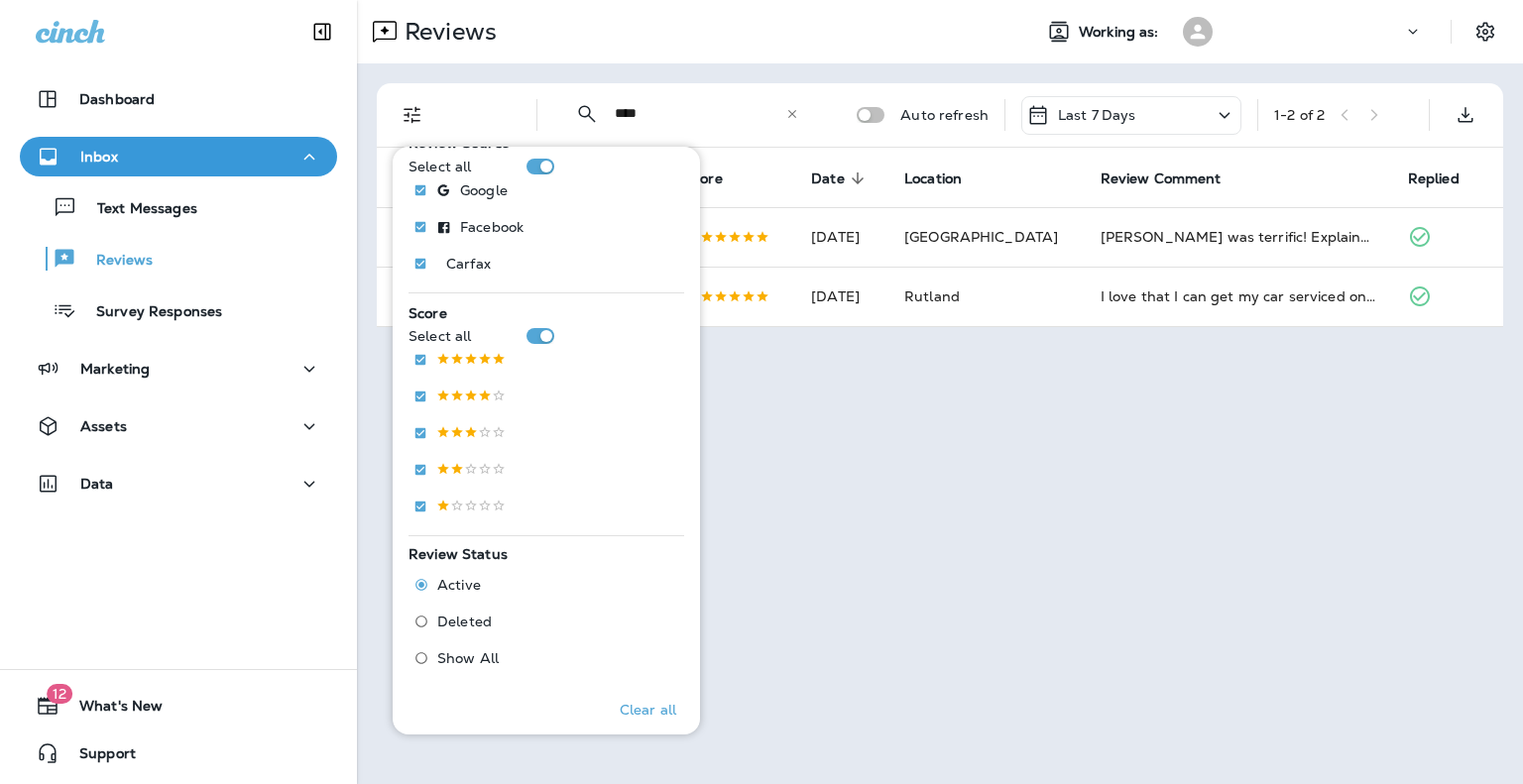 scroll, scrollTop: 396, scrollLeft: 0, axis: vertical 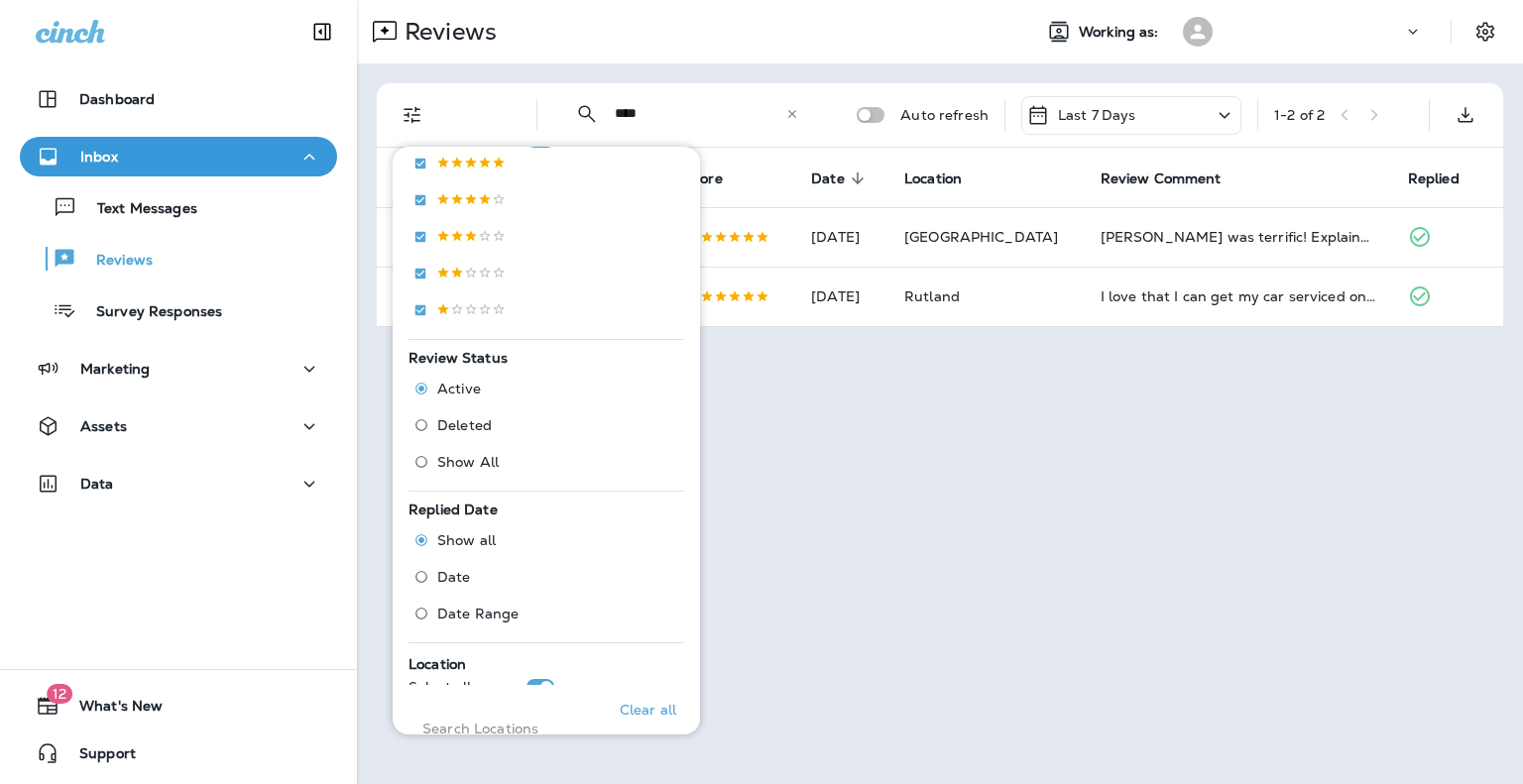click on "Reviews Working as: ​ **** ​ ​   Auto refresh       Last 7 Days 1  -  2   of 2 Customer Score Date sorted descending Location Review Comment Replied Mary Ellen White Jul 1, 2025 Hanover Jake was terrific!  Explained everything. My first time at VIP Auto. Very happy with the service! Jake King Jun 28, 2025 Rutland I love that I can get my car serviced on my schedule. It's great being able to drop off on the weekend. Car was done when I was told it would be as well. Great customer service! - Thank you VIP!" at bounding box center (940, 392) 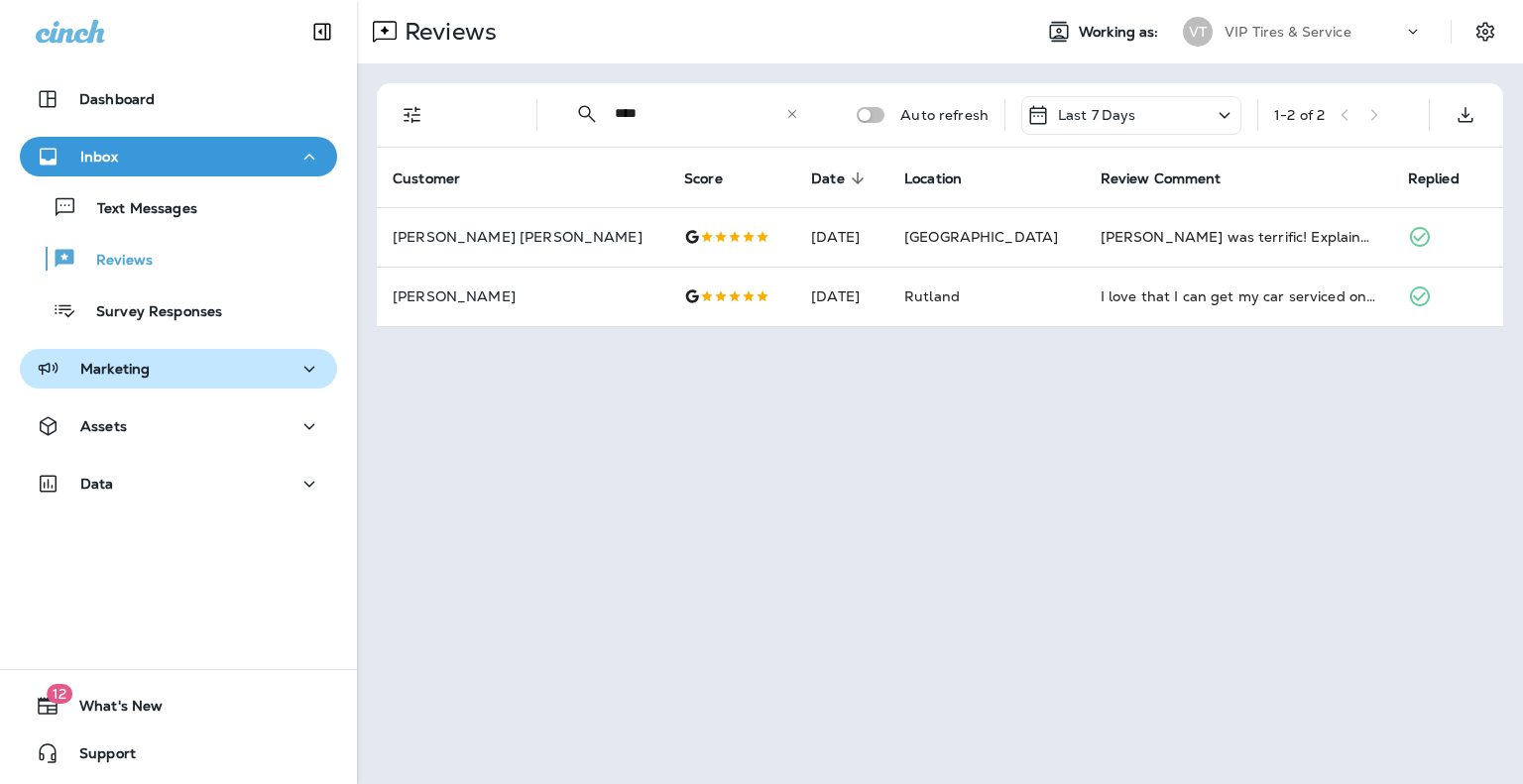 click on "Marketing" at bounding box center (178, 369) 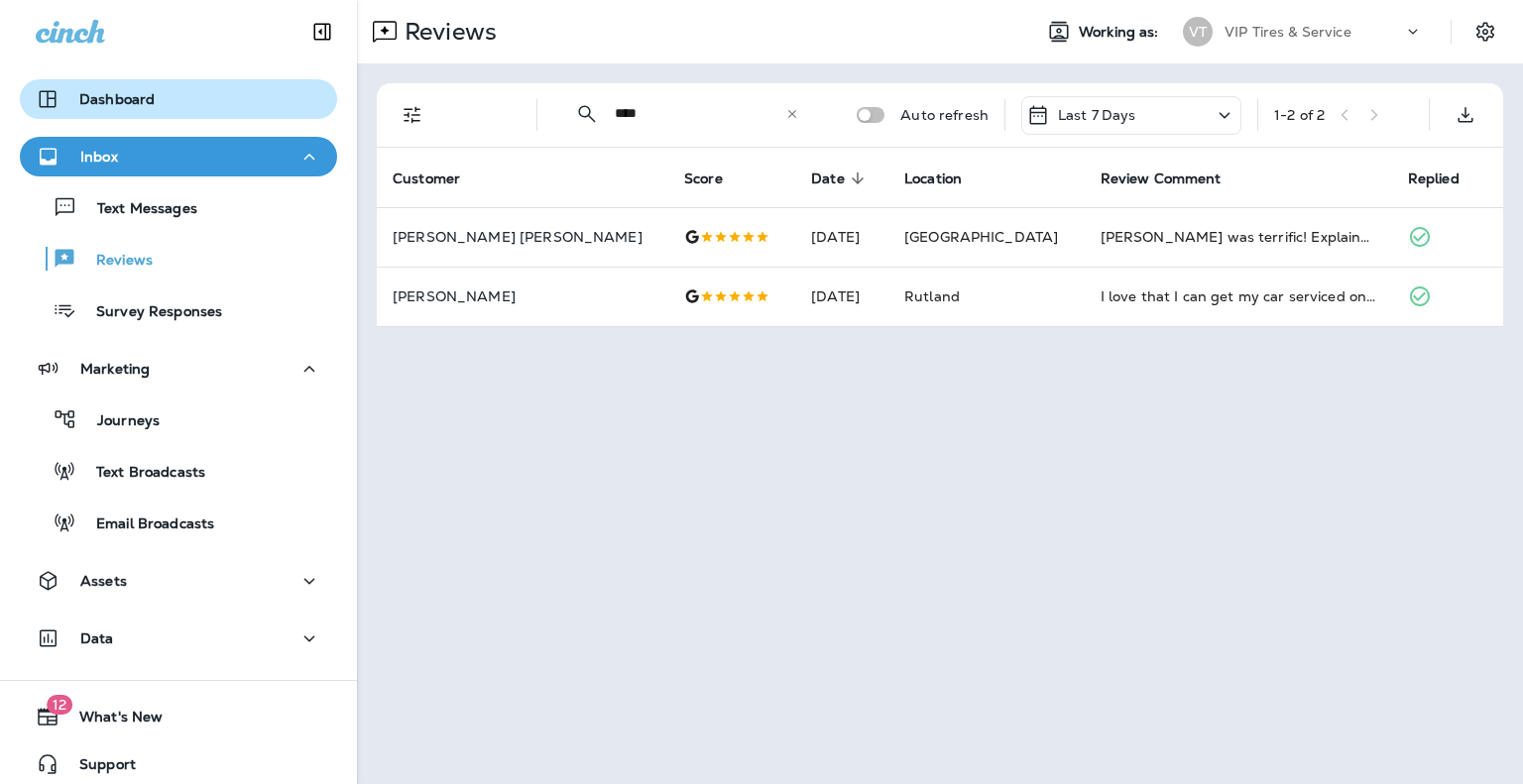 click on "Dashboard" at bounding box center (117, 99) 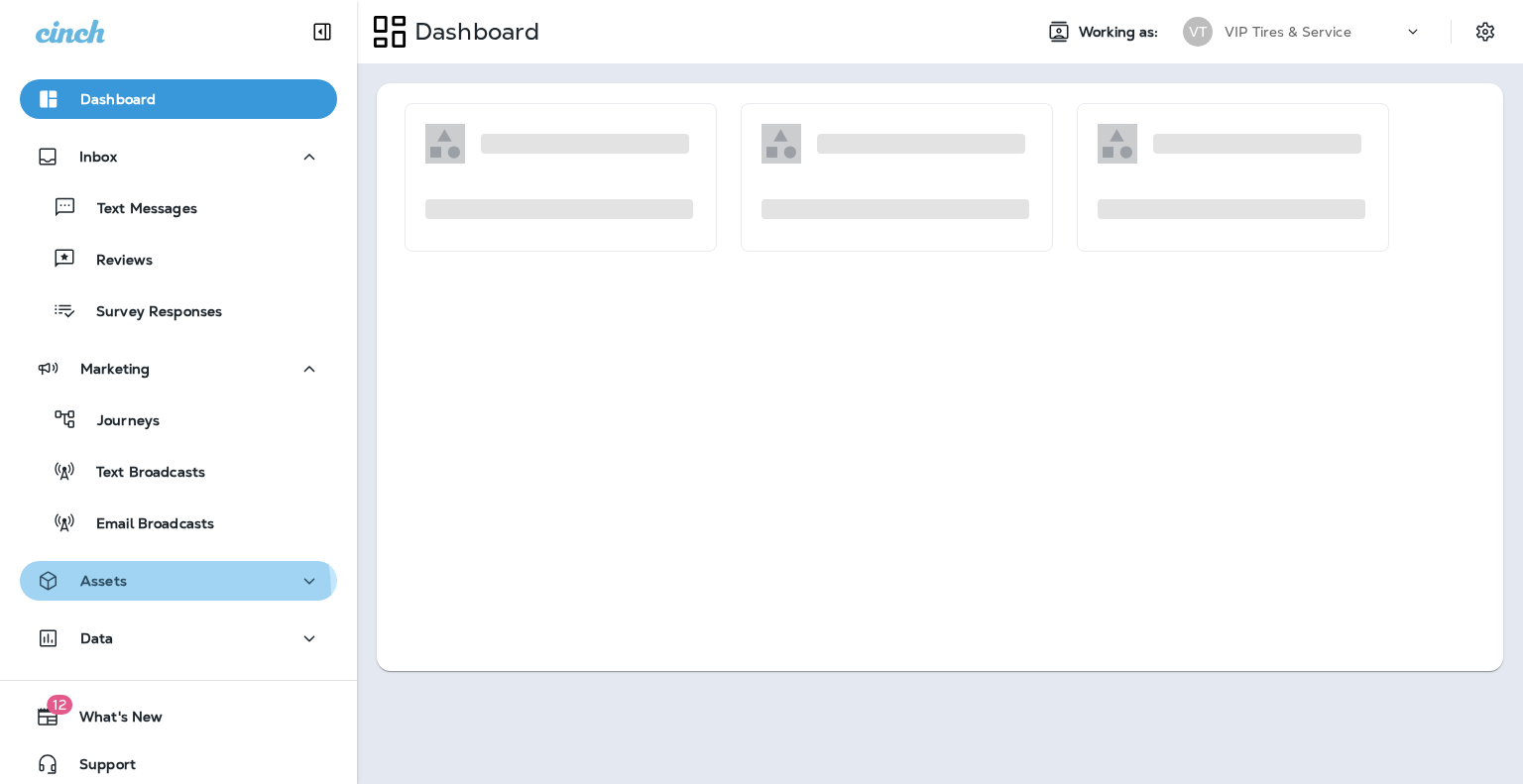 click on "Assets" at bounding box center (178, 581) 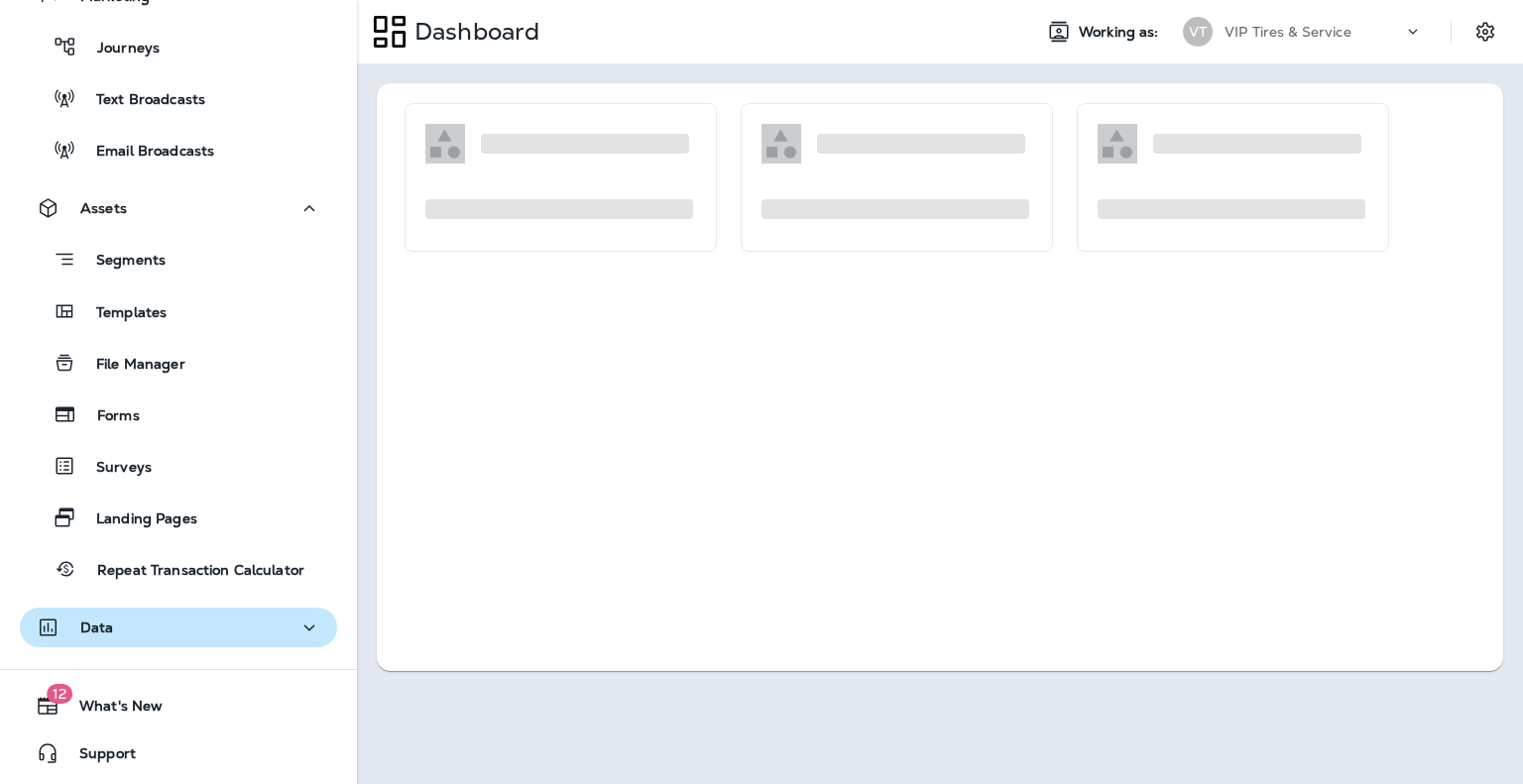 click on "Data" at bounding box center [178, 627] 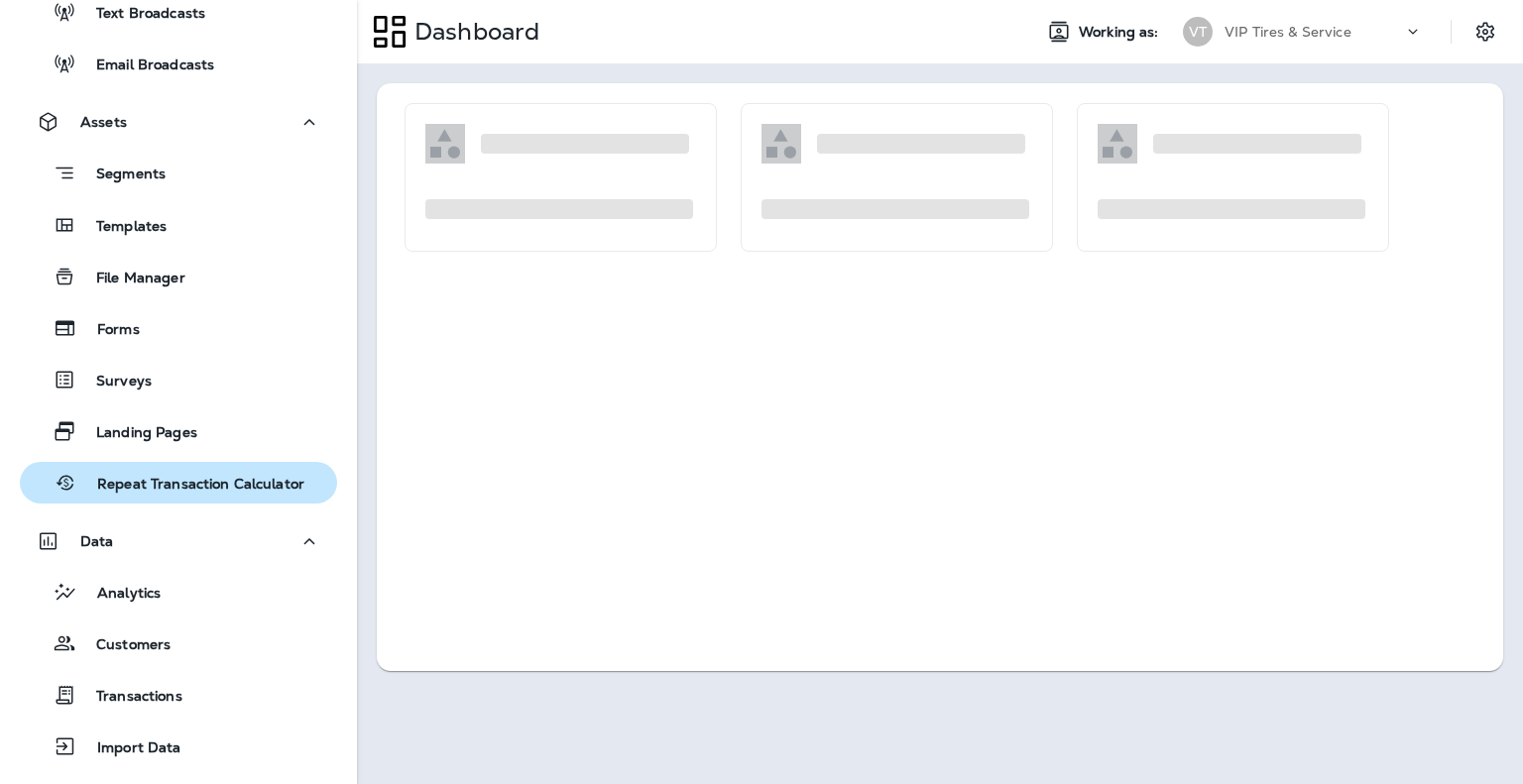 scroll, scrollTop: 579, scrollLeft: 0, axis: vertical 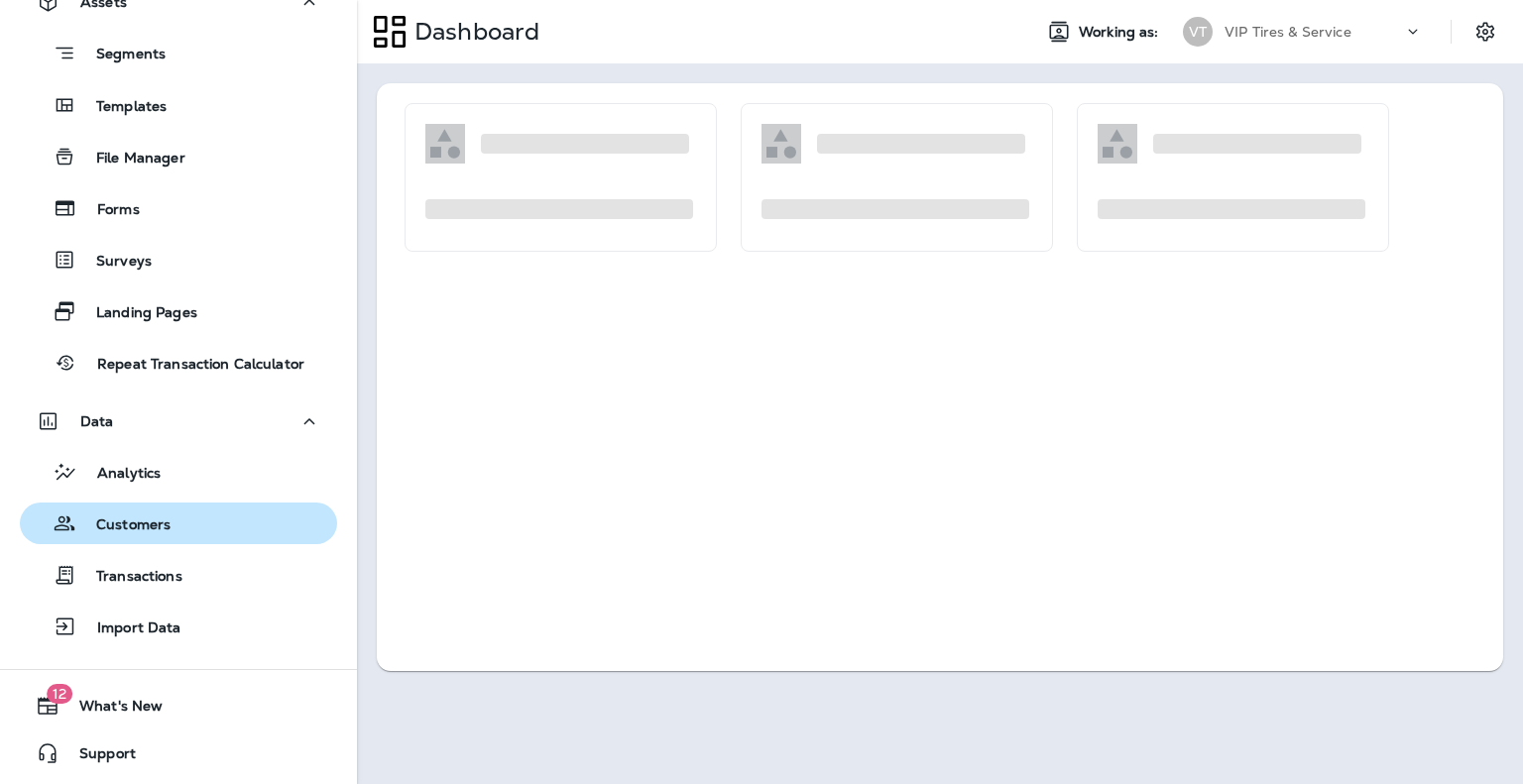 click on "Customers" at bounding box center (123, 525) 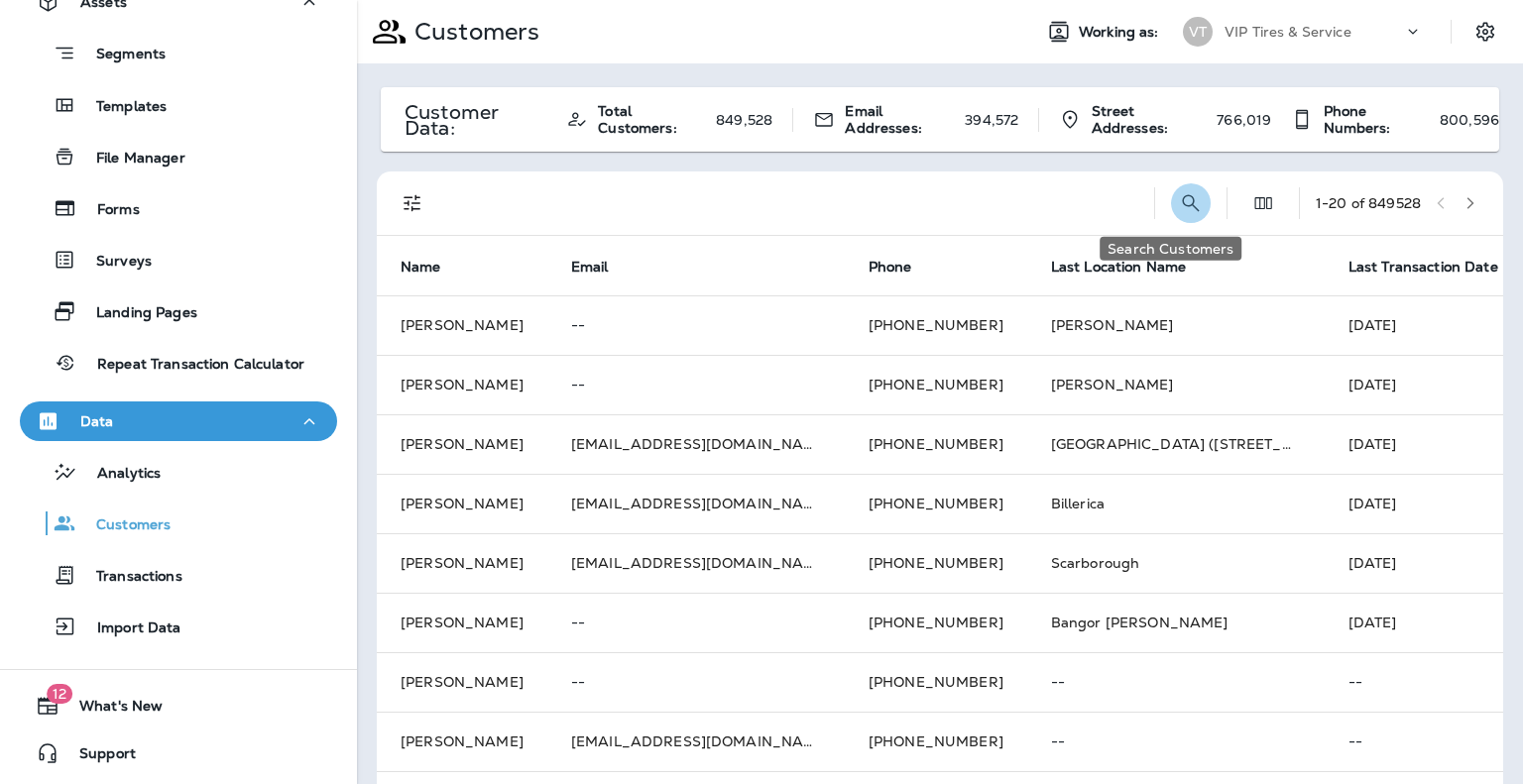 click 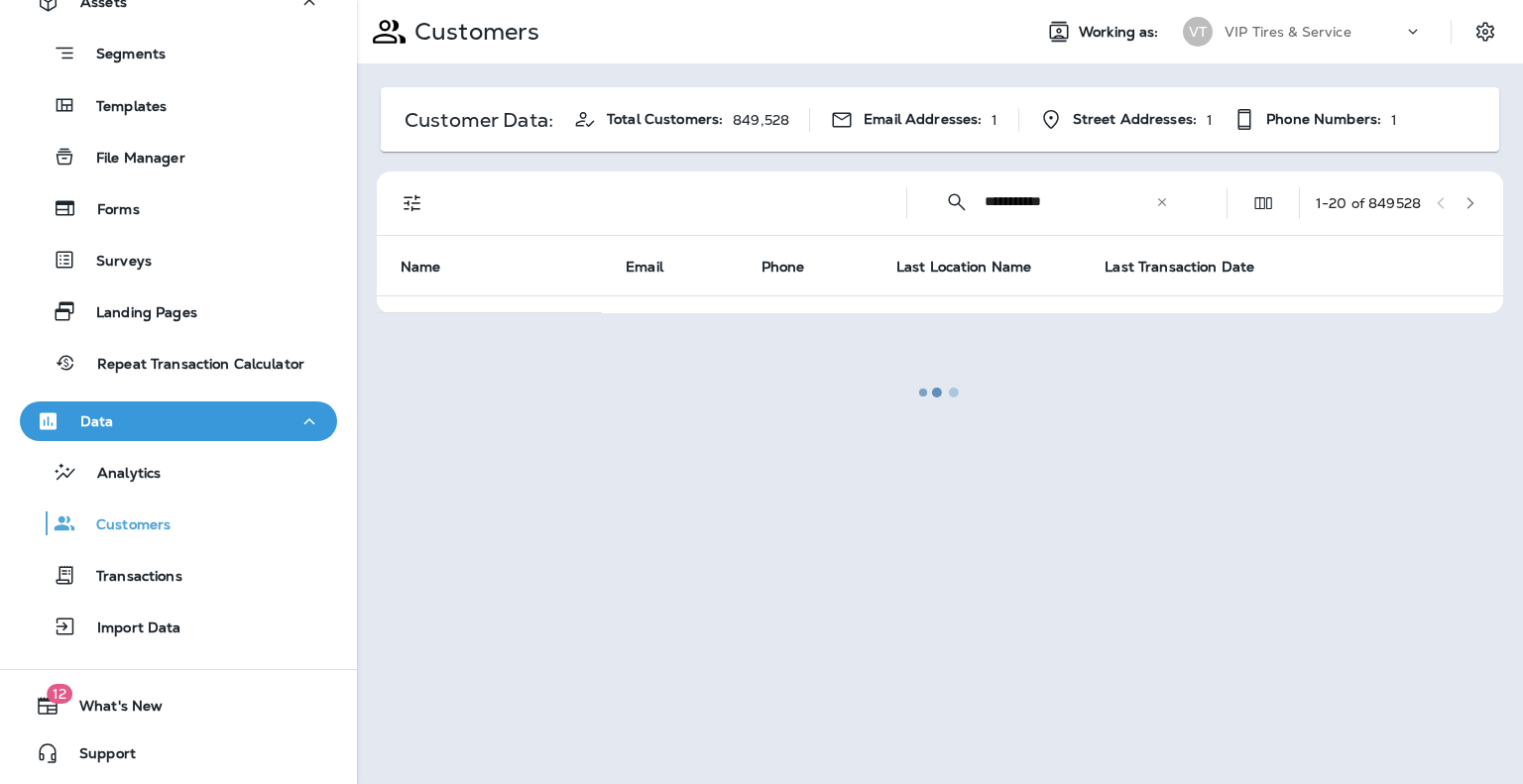 type on "**********" 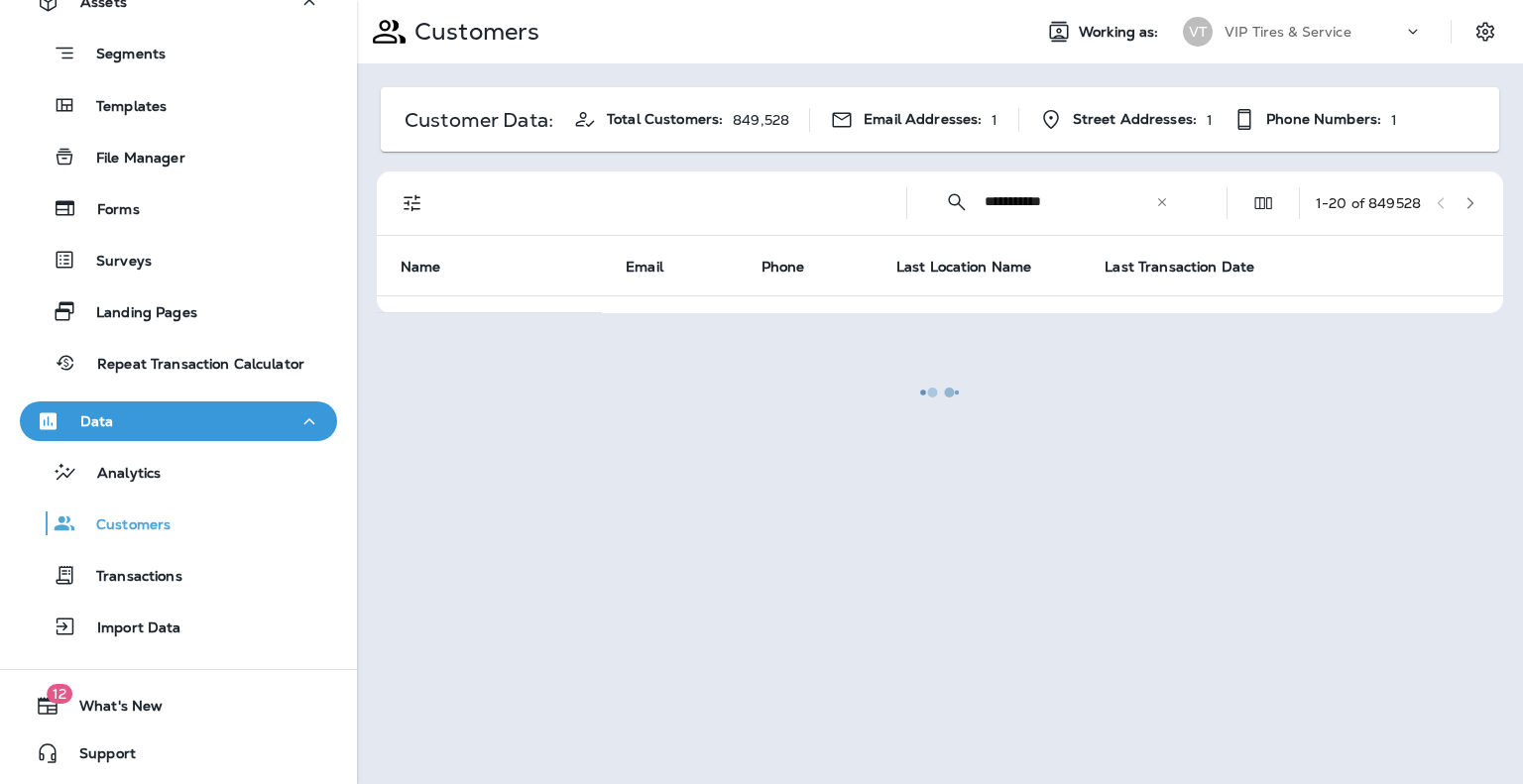 click at bounding box center (940, 392) 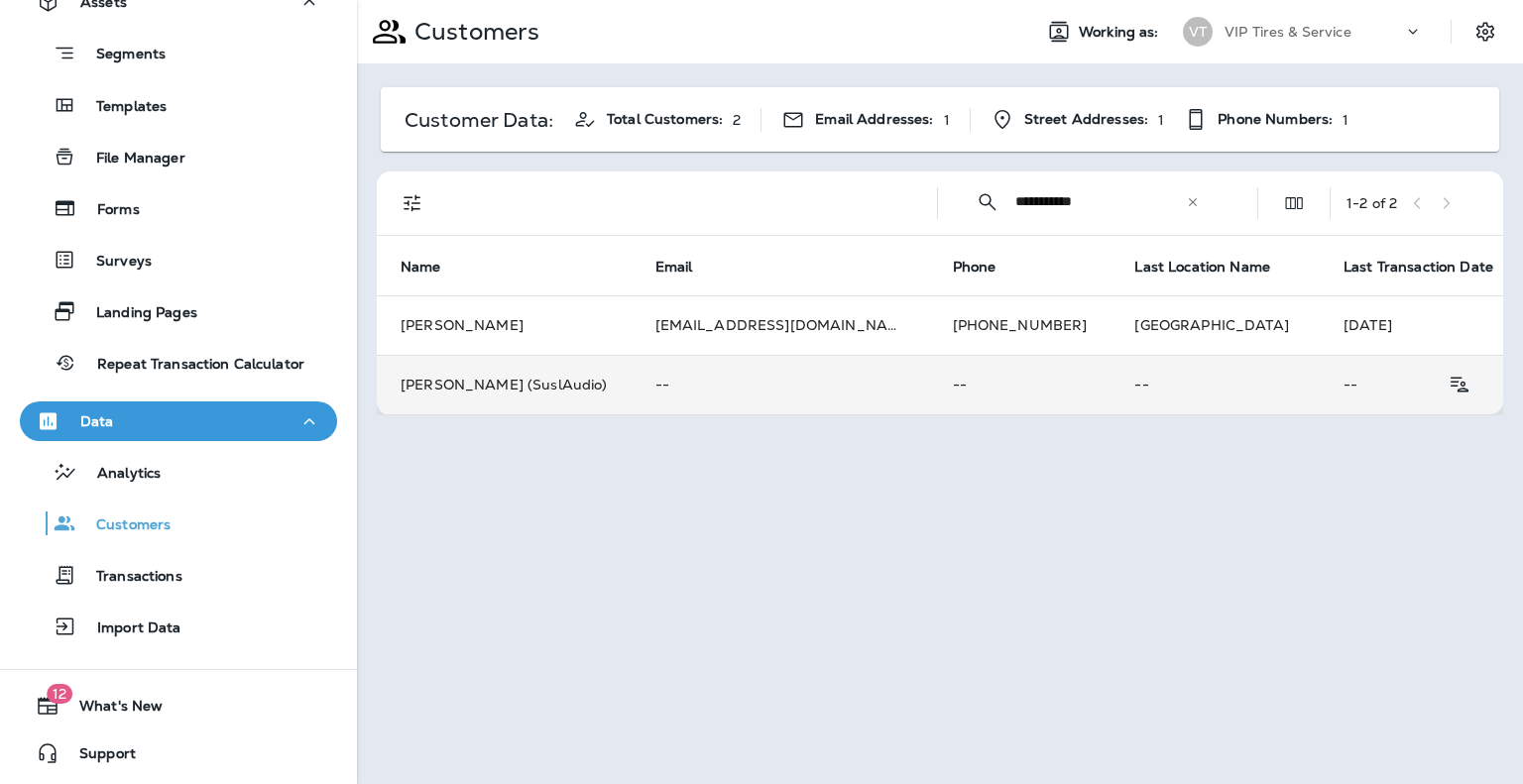 click on "Jake Susla (SuslAudio)" at bounding box center [504, 385] 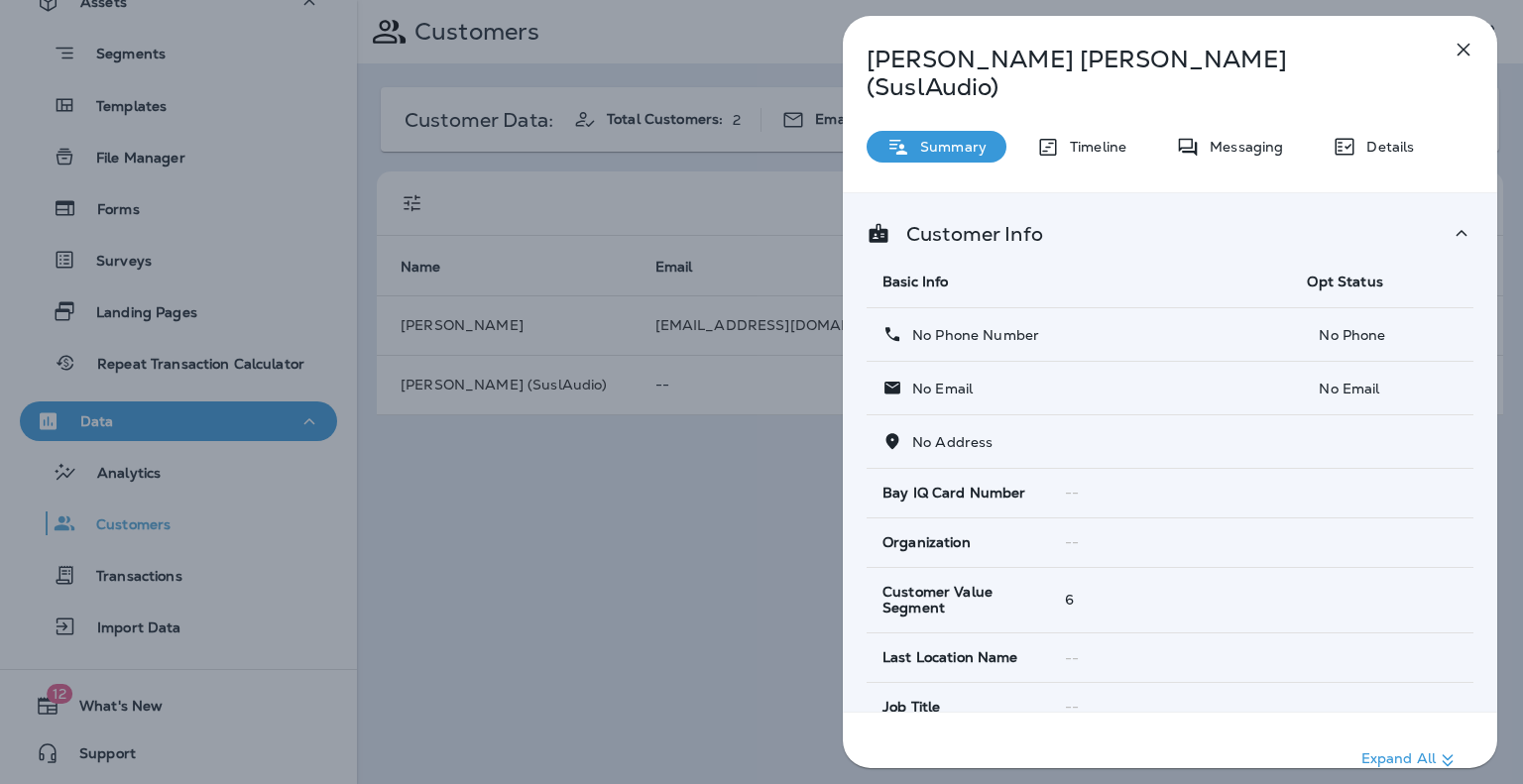 scroll, scrollTop: 250, scrollLeft: 0, axis: vertical 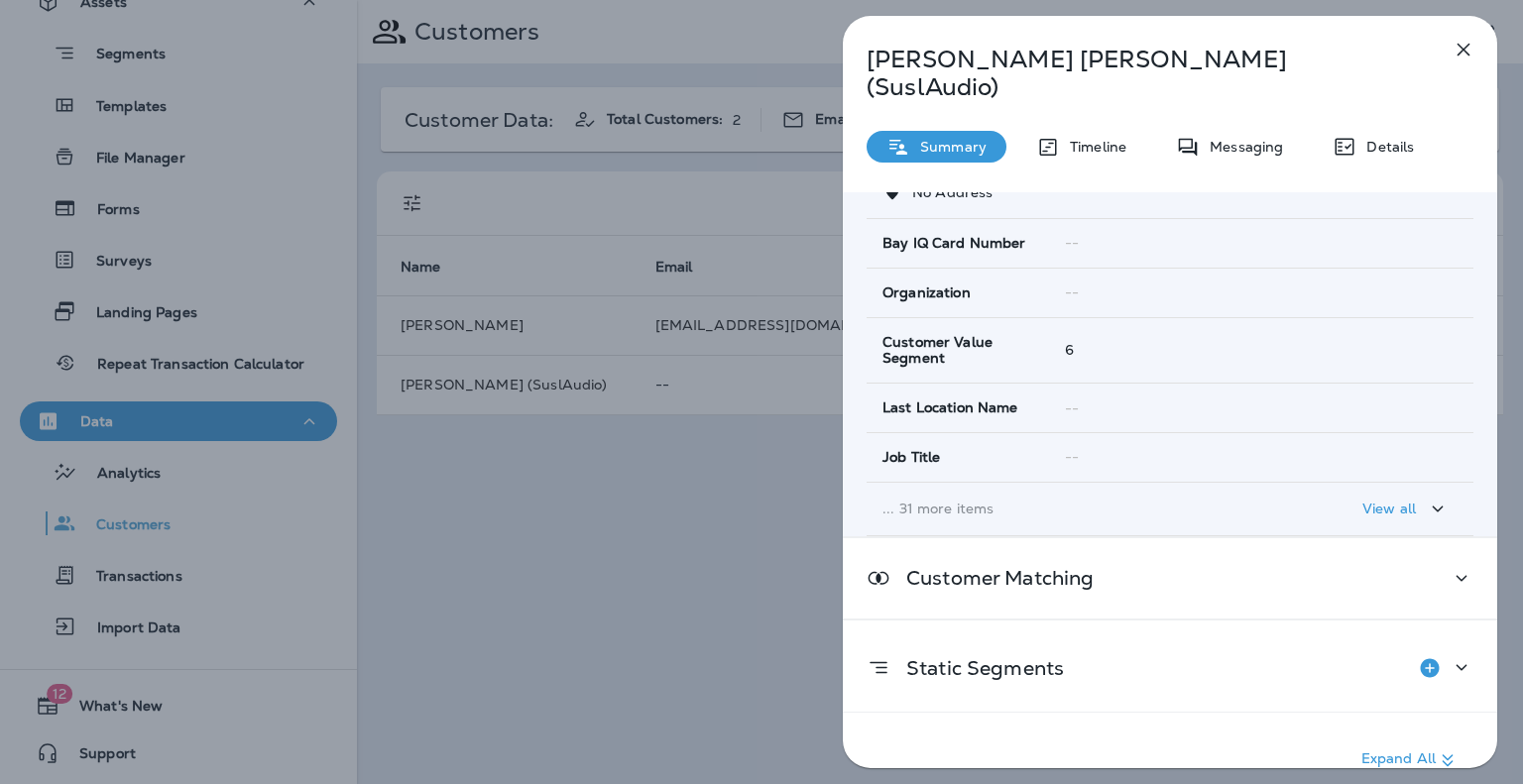 click on "Timeline" at bounding box center [1093, 147] 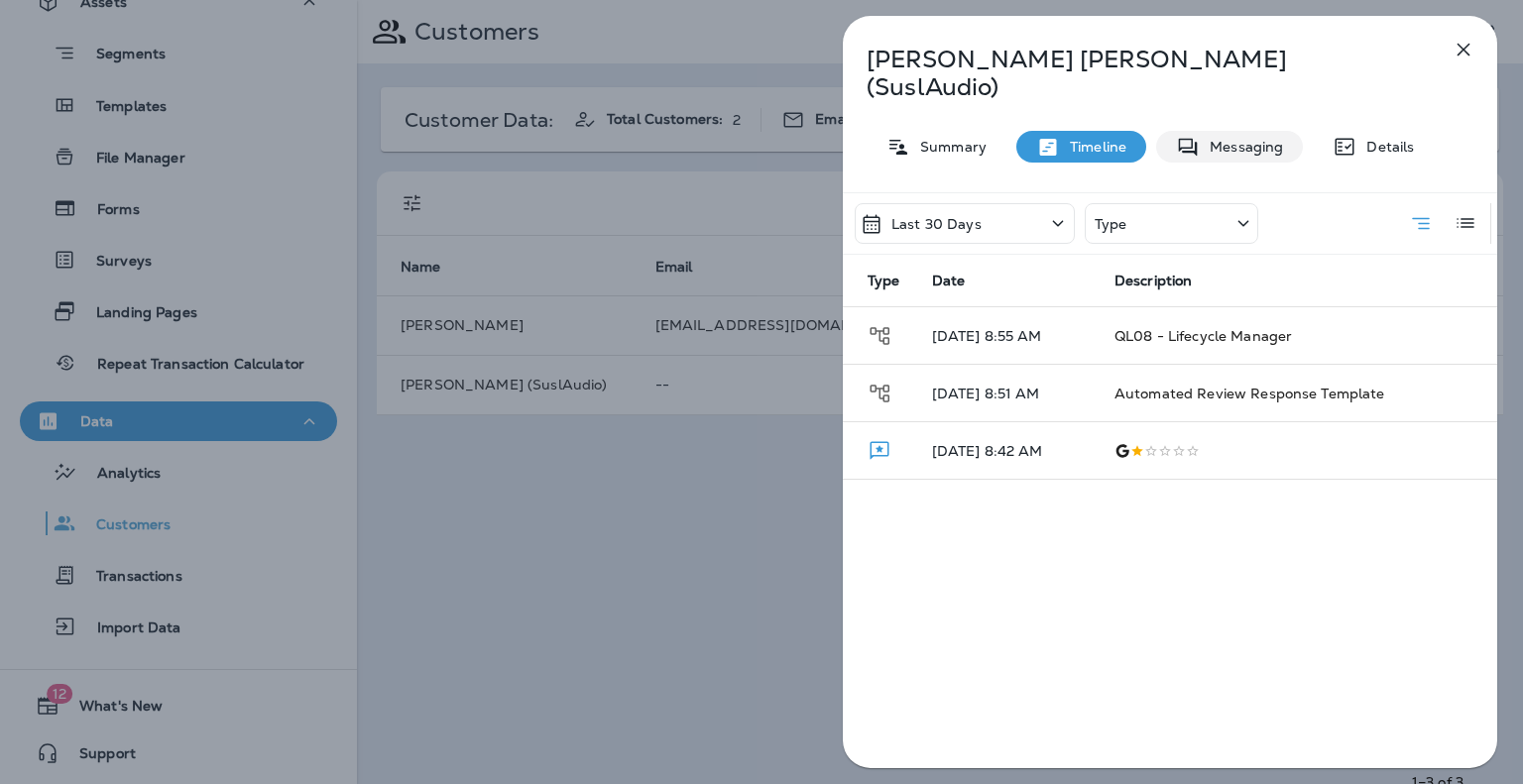 click on "Messaging" at bounding box center [1230, 147] 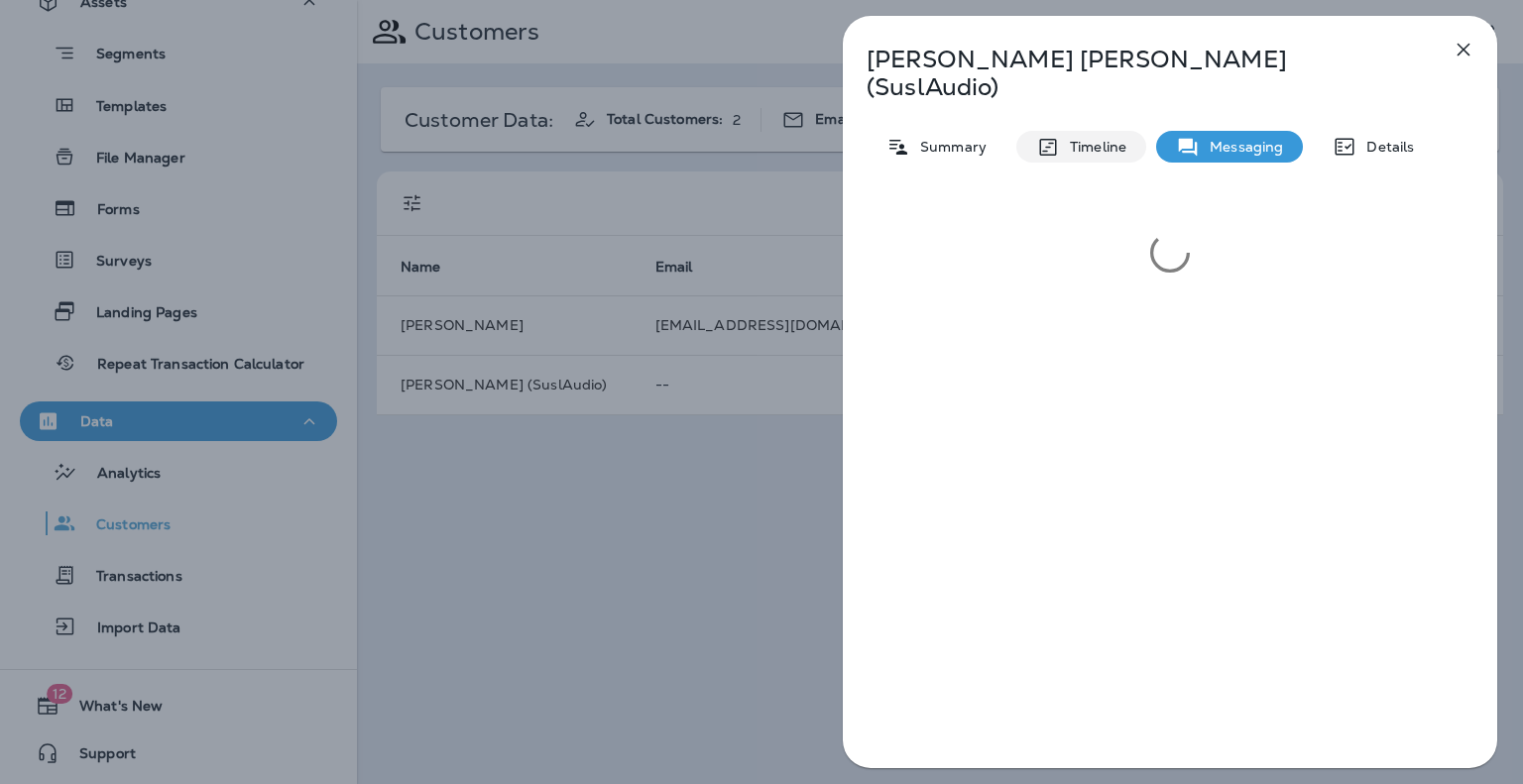 click on "Timeline" at bounding box center (1081, 147) 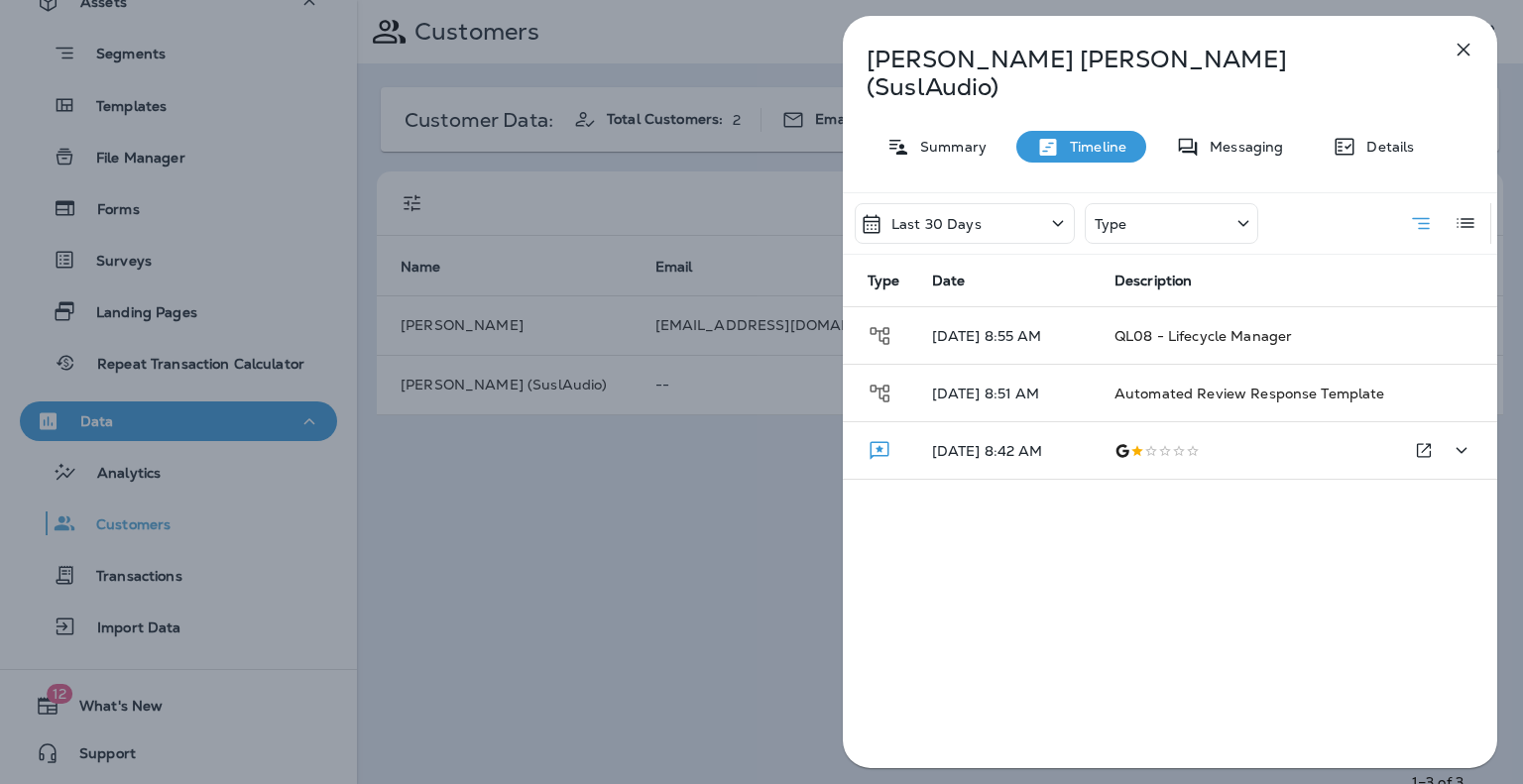 click on "06/28/25 8:42 AM" at bounding box center [1007, 451] 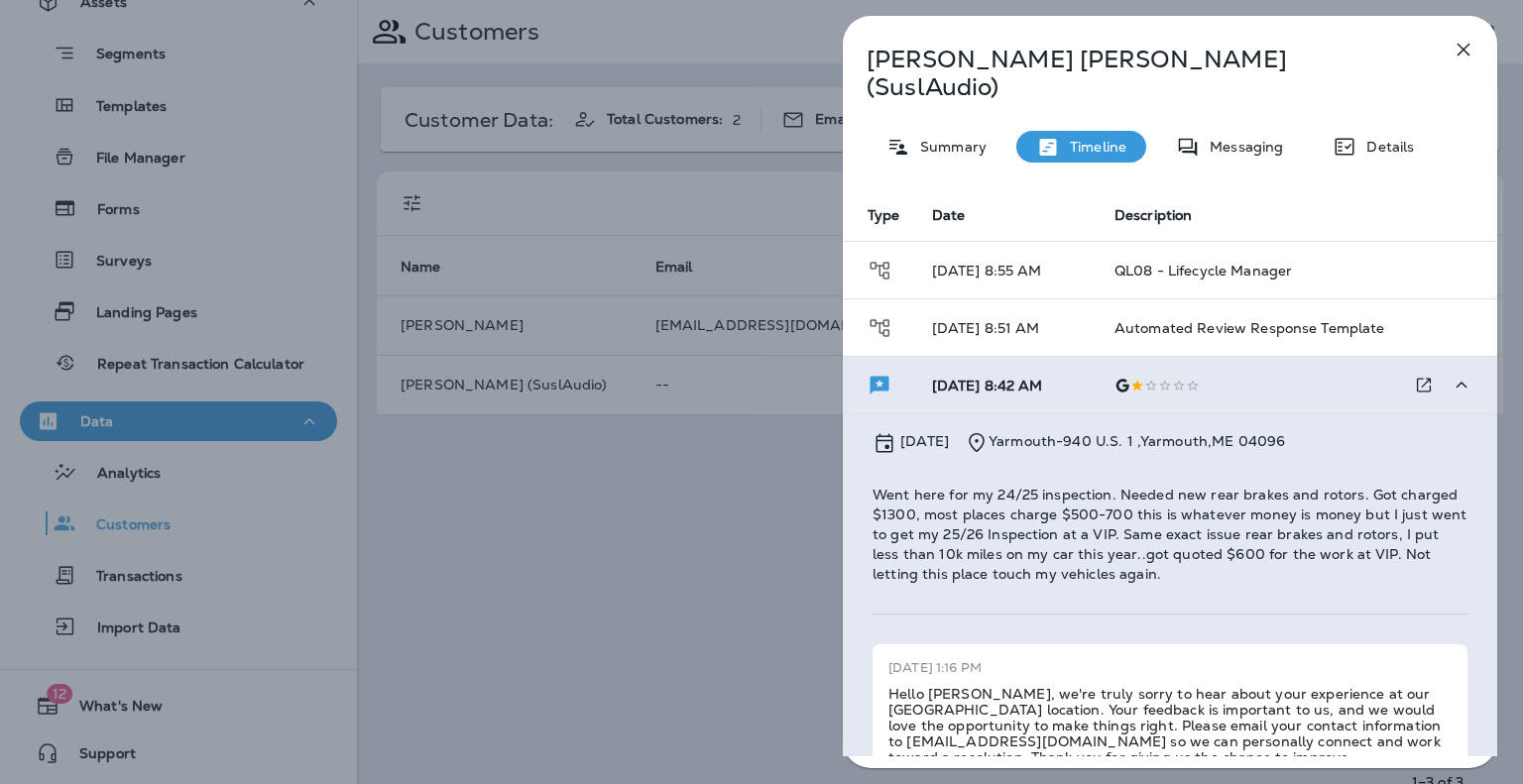 scroll, scrollTop: 104, scrollLeft: 0, axis: vertical 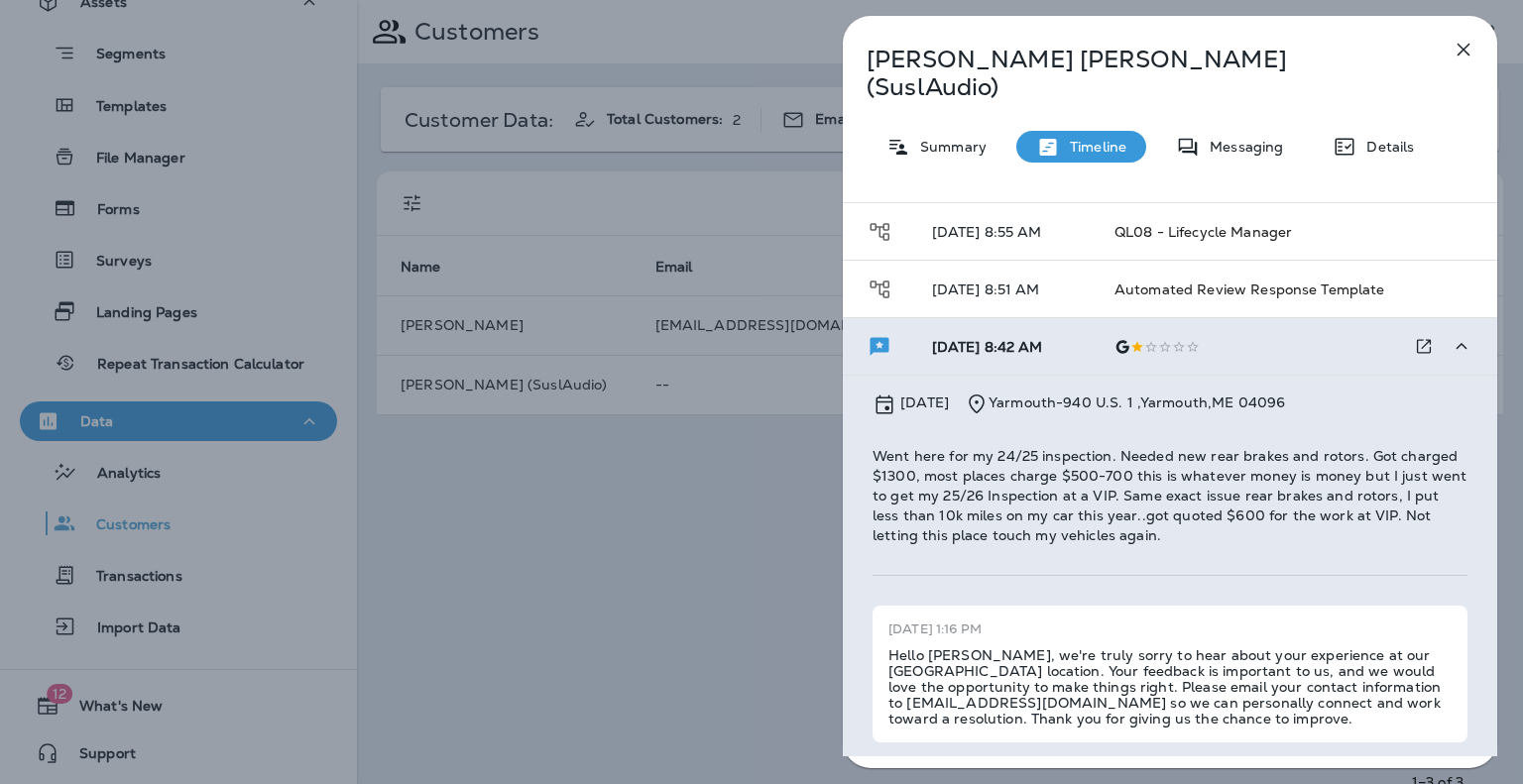 click on "06/28/25 8:42 AM" at bounding box center [1007, 347] 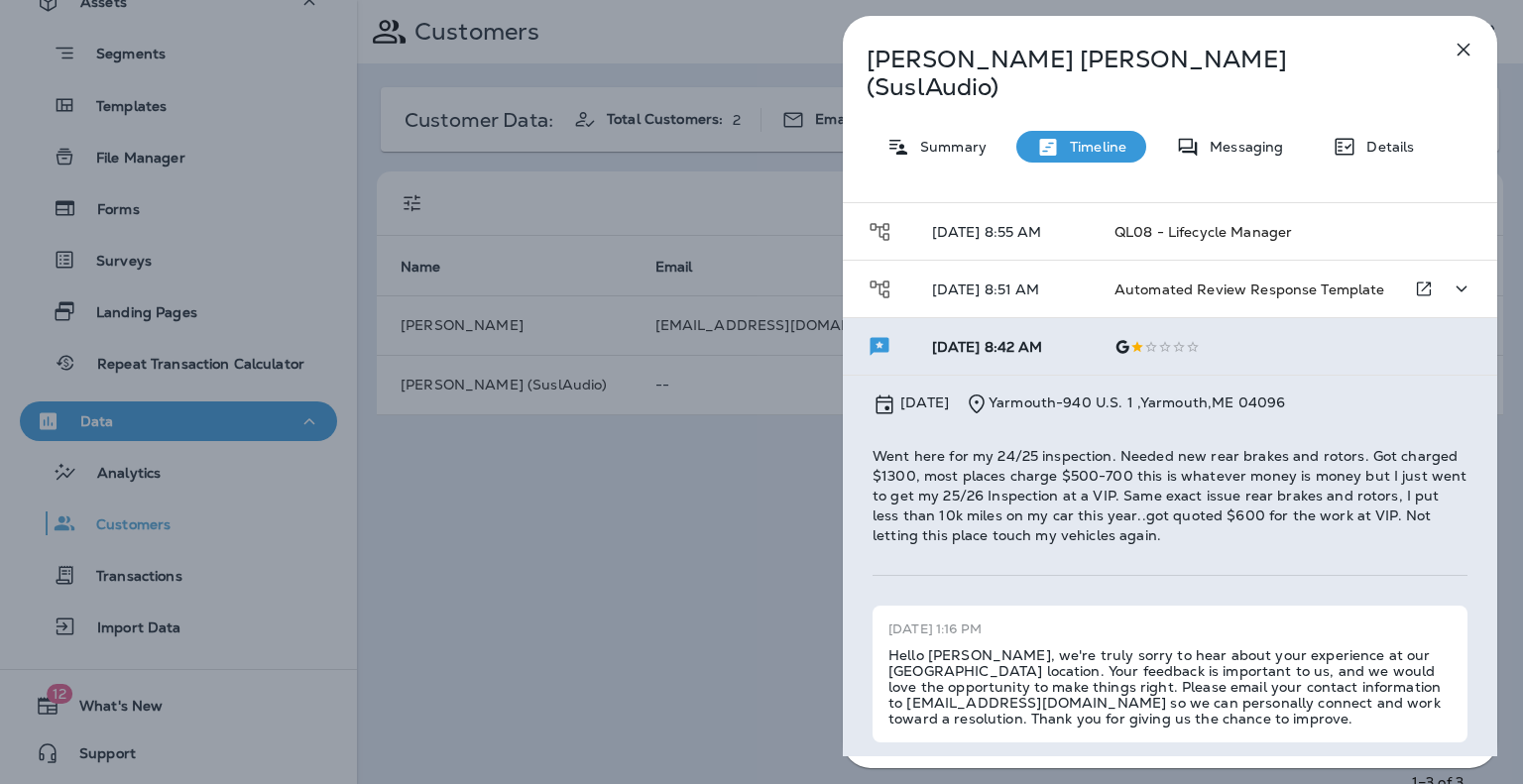 scroll, scrollTop: 0, scrollLeft: 0, axis: both 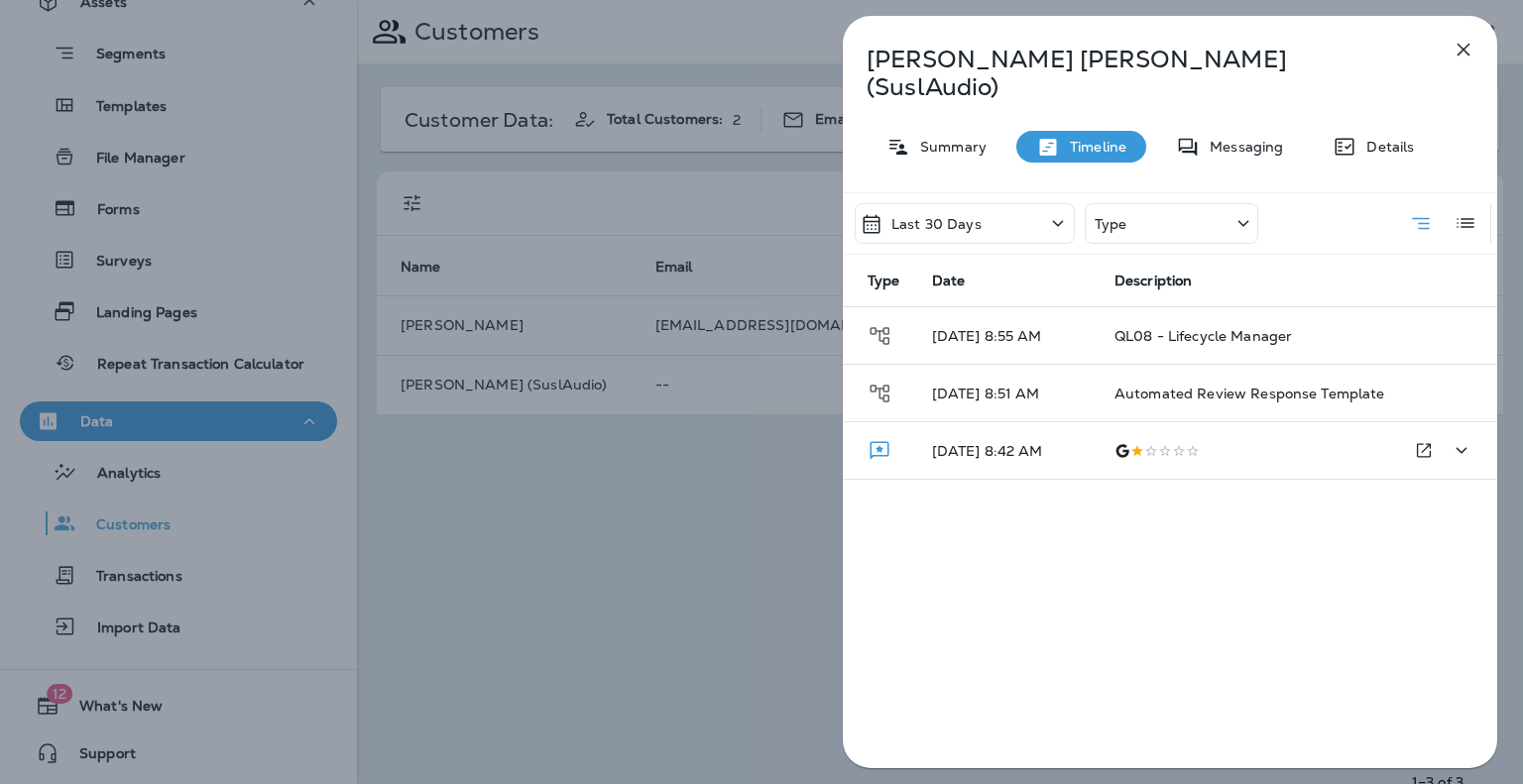 click on "06/28/25 8:42 AM" at bounding box center [1007, 451] 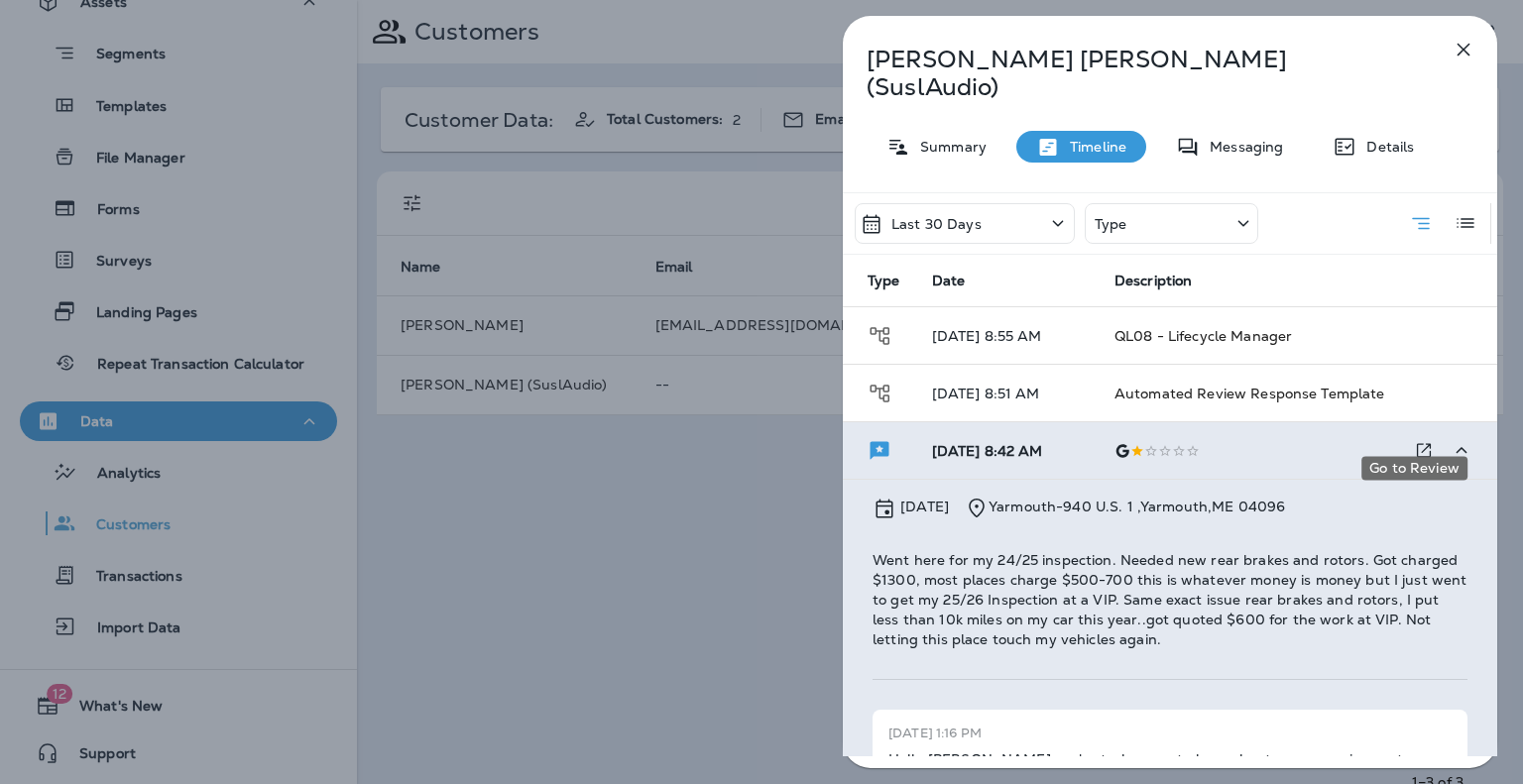 click at bounding box center (1424, 450) 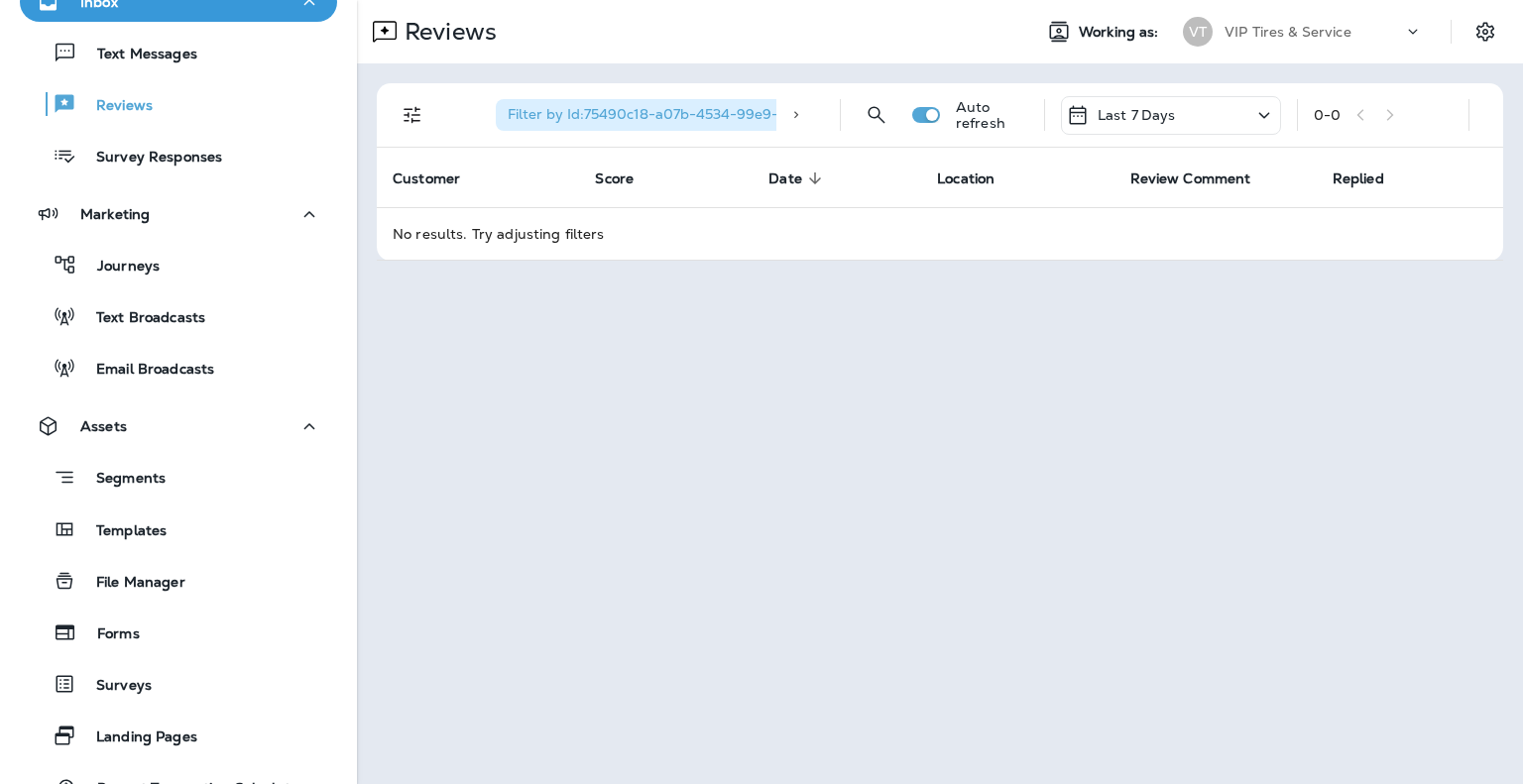 scroll, scrollTop: 0, scrollLeft: 0, axis: both 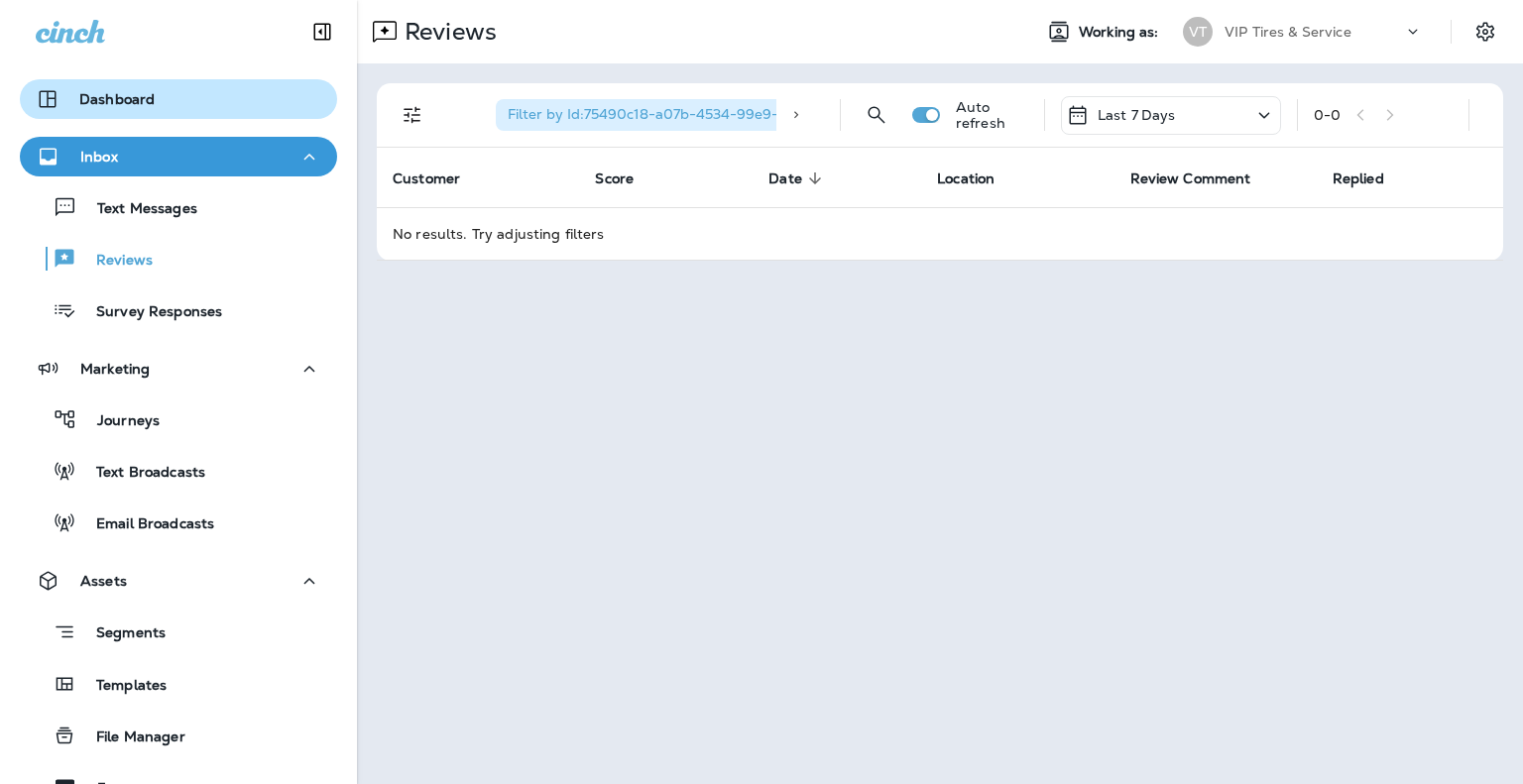 click on "Dashboard" at bounding box center (95, 99) 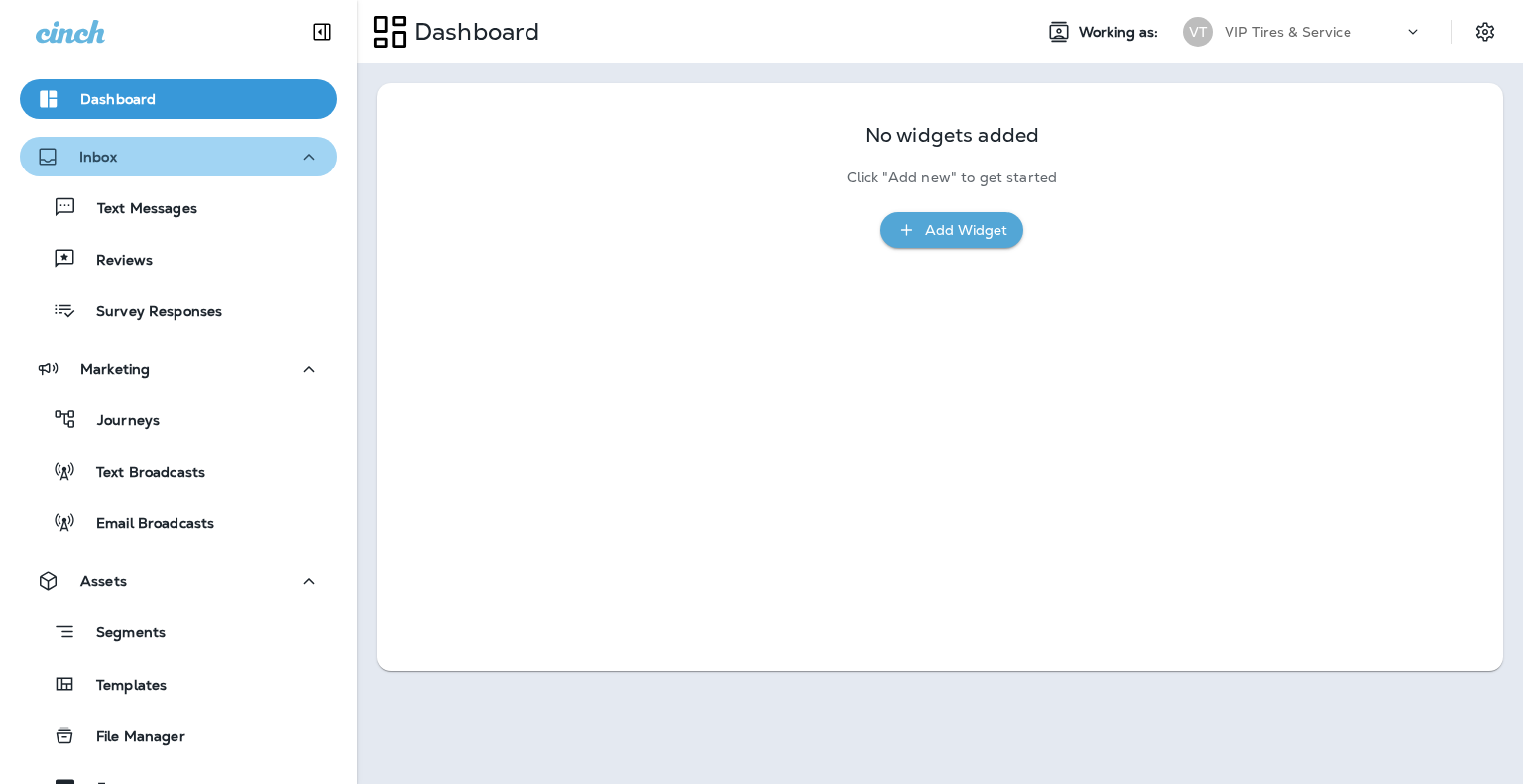 click on "Inbox" at bounding box center [178, 157] 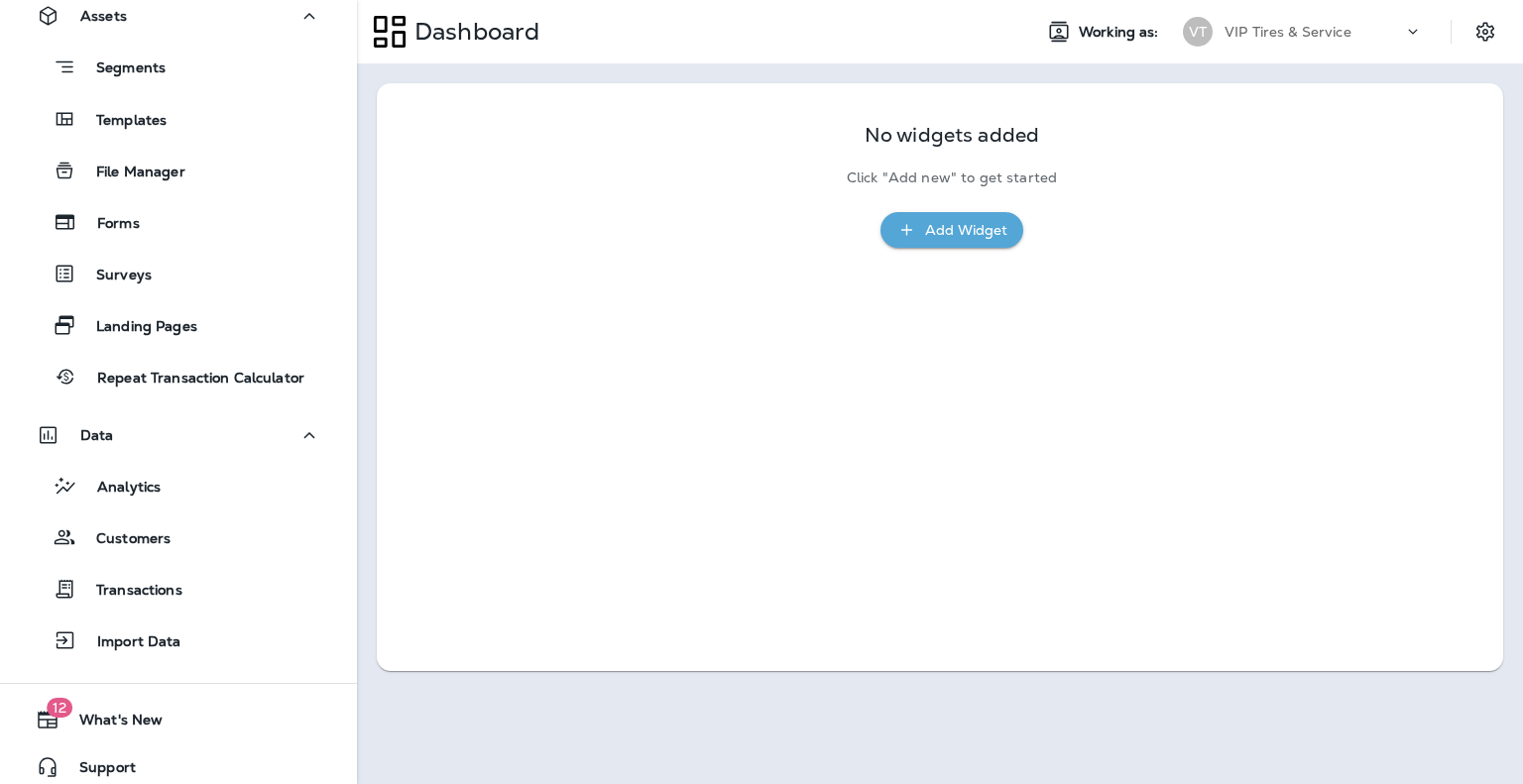 scroll, scrollTop: 424, scrollLeft: 0, axis: vertical 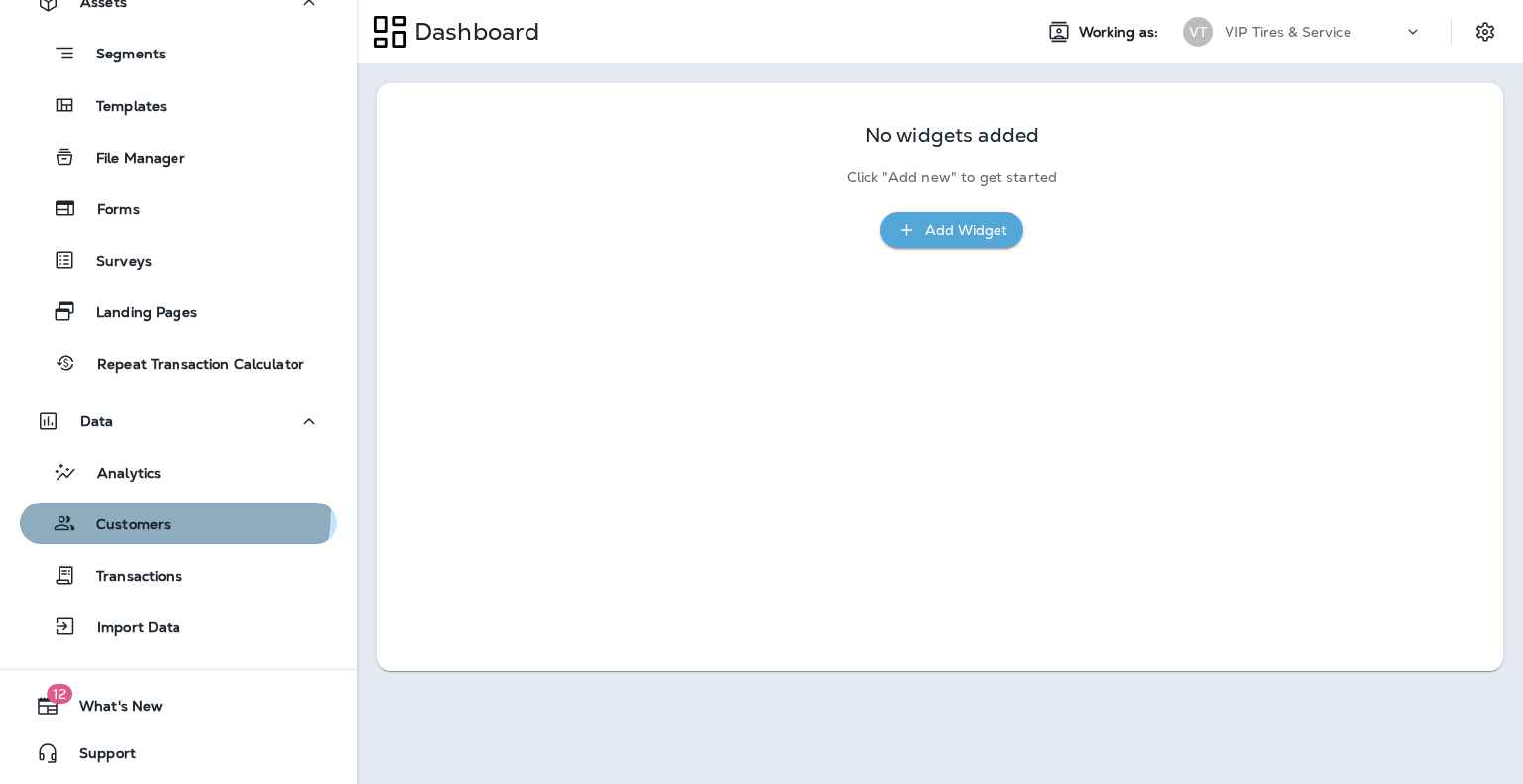 click on "Customers" at bounding box center (99, 523) 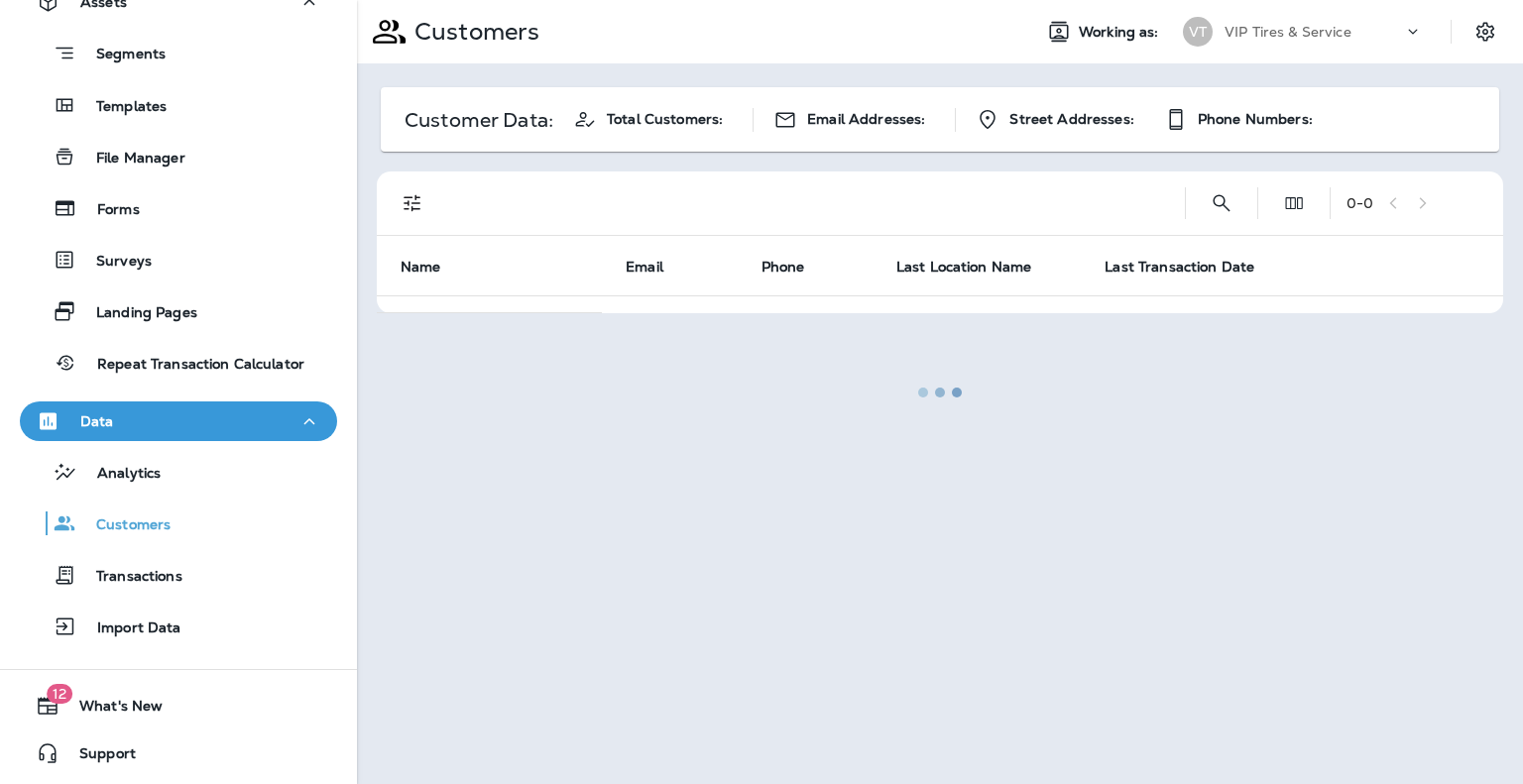 click at bounding box center [940, 392] 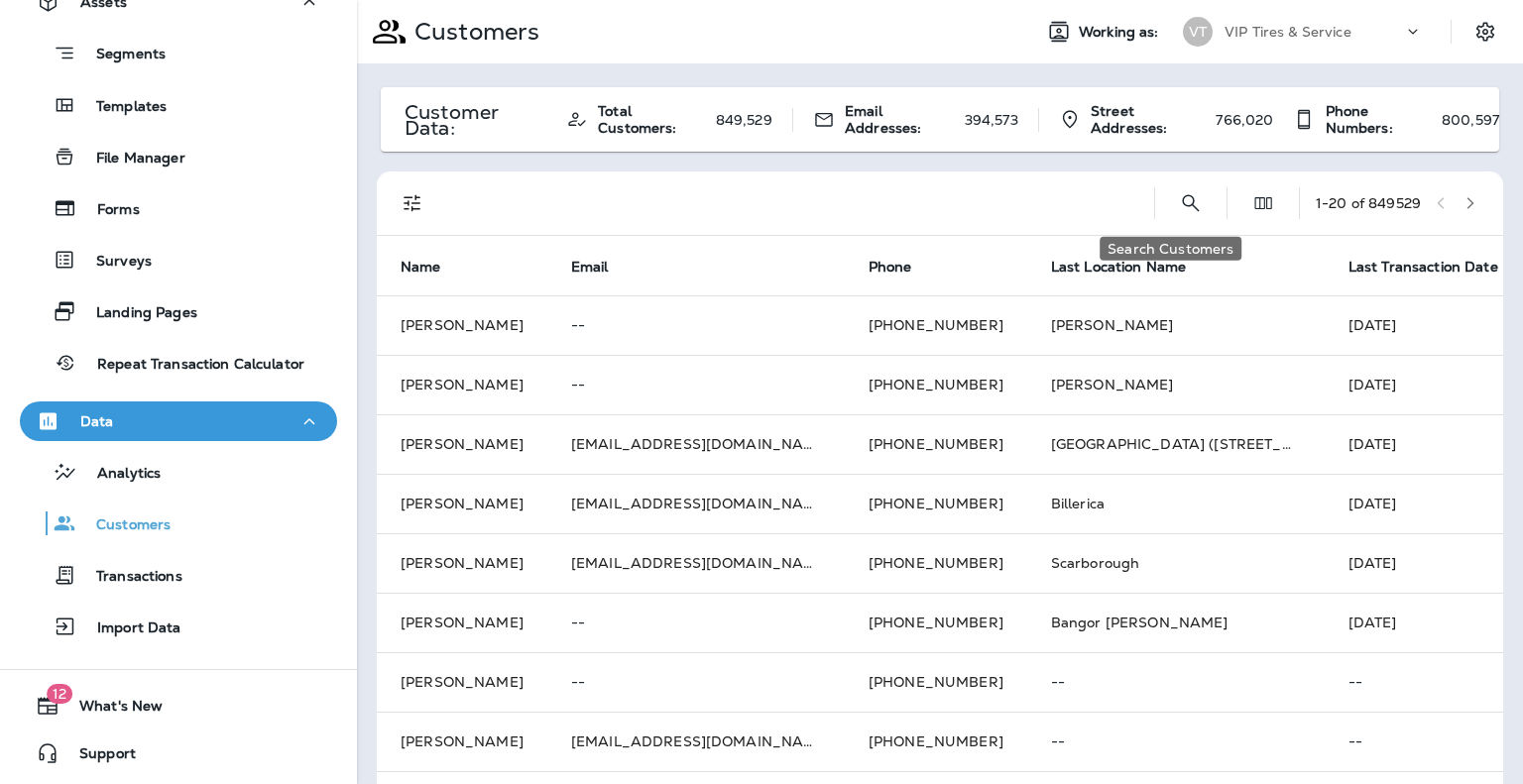 click on "1  -  20   of 849529" at bounding box center (944, 203) 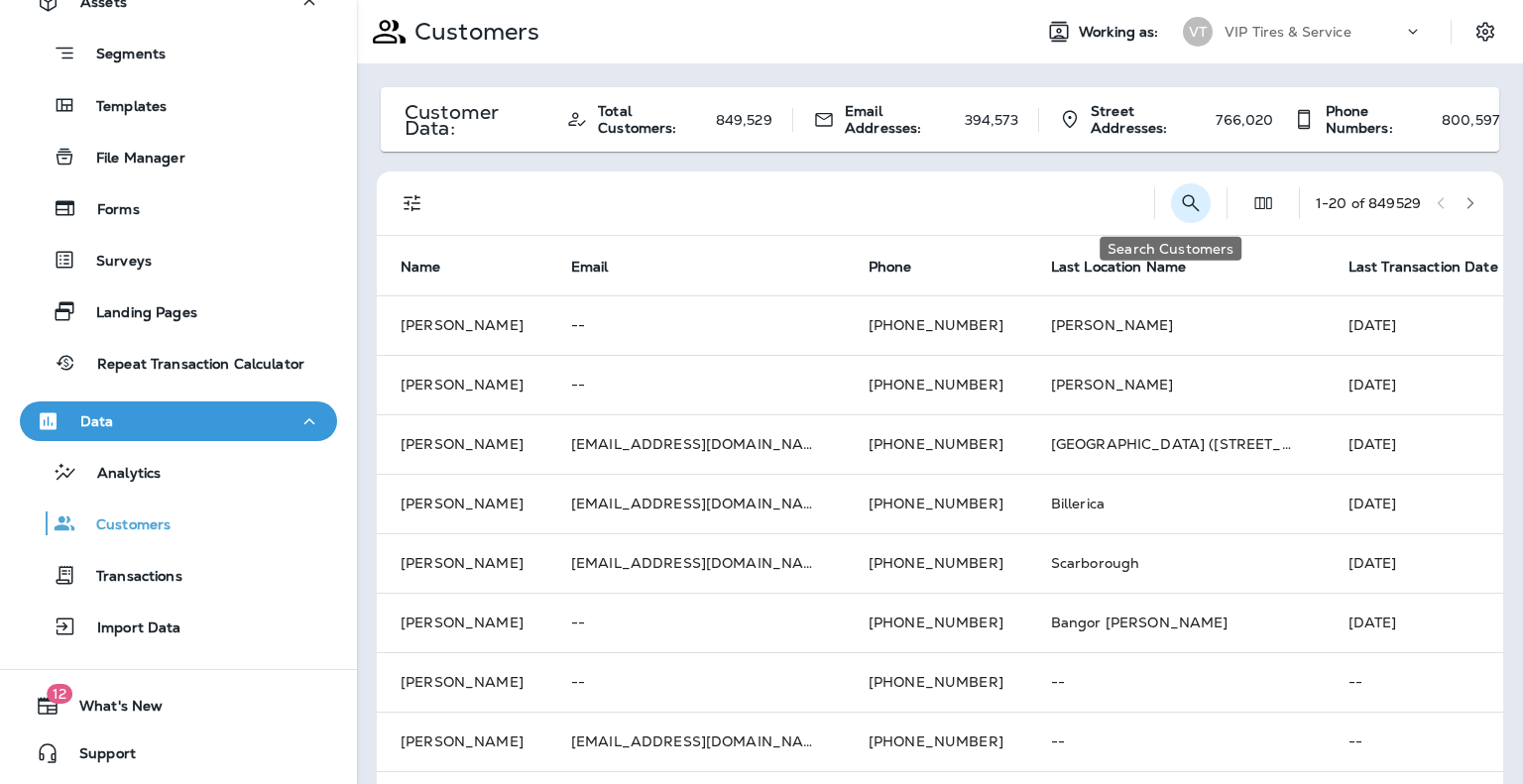 click 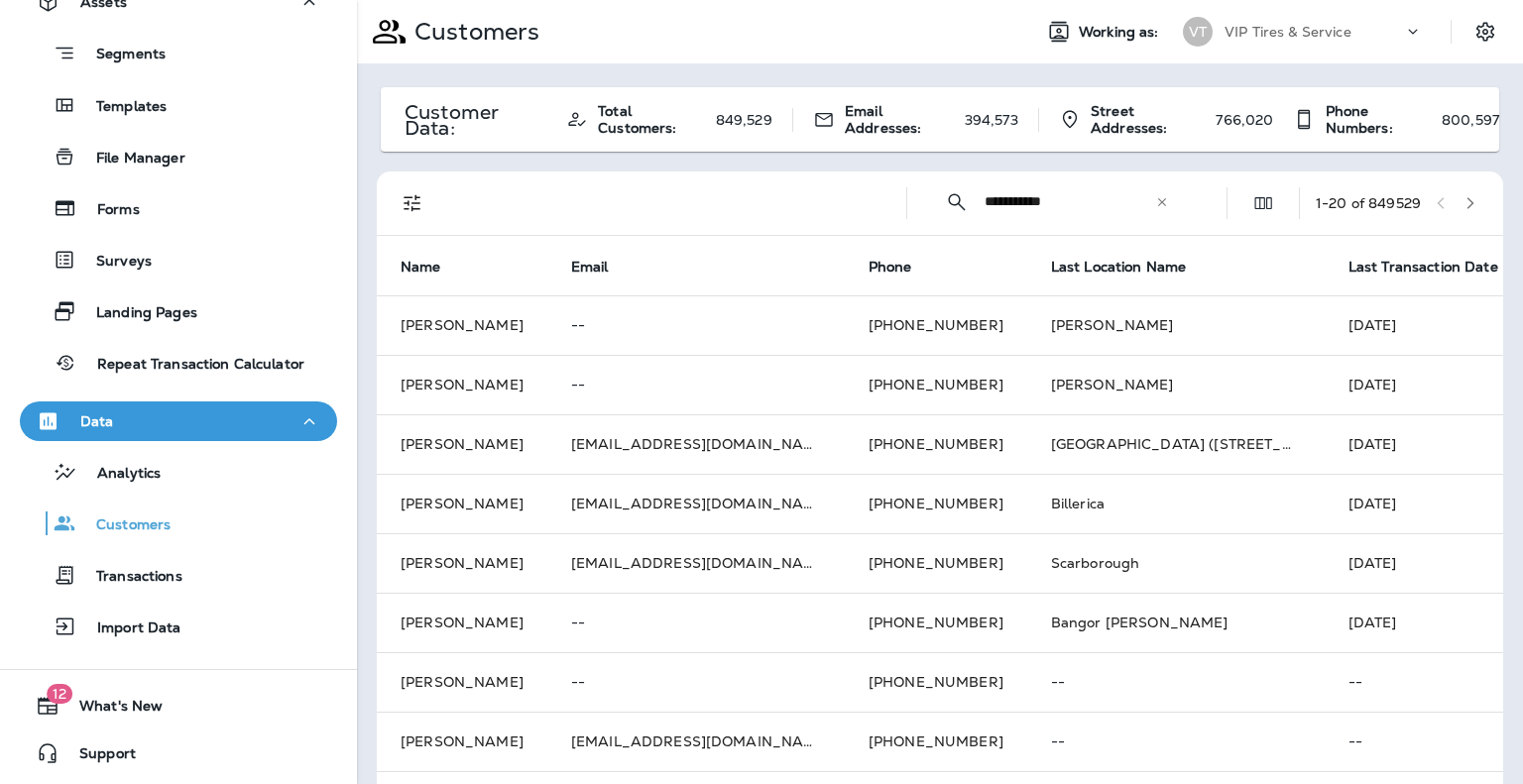 type on "**********" 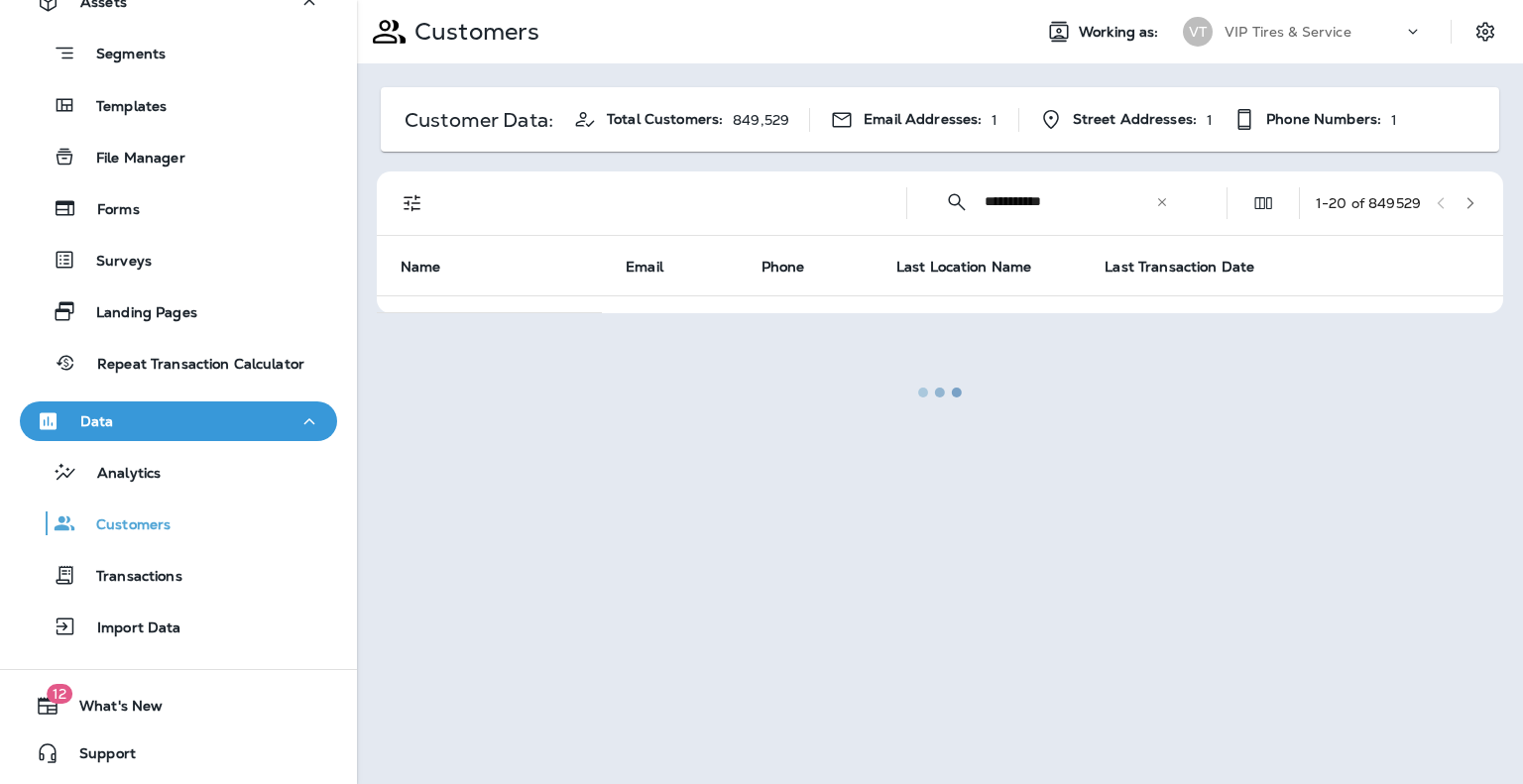 click at bounding box center (940, 392) 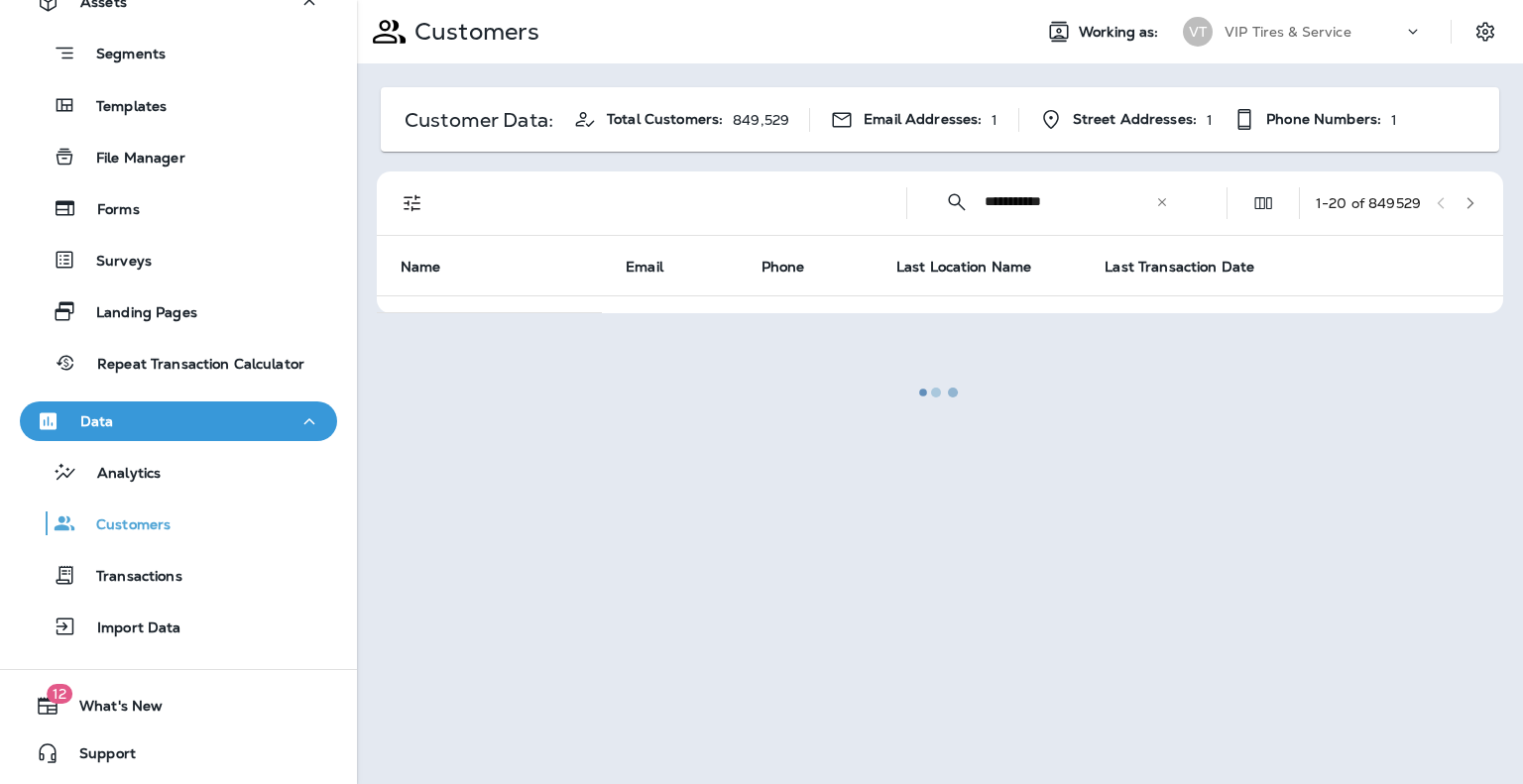 click at bounding box center (940, 392) 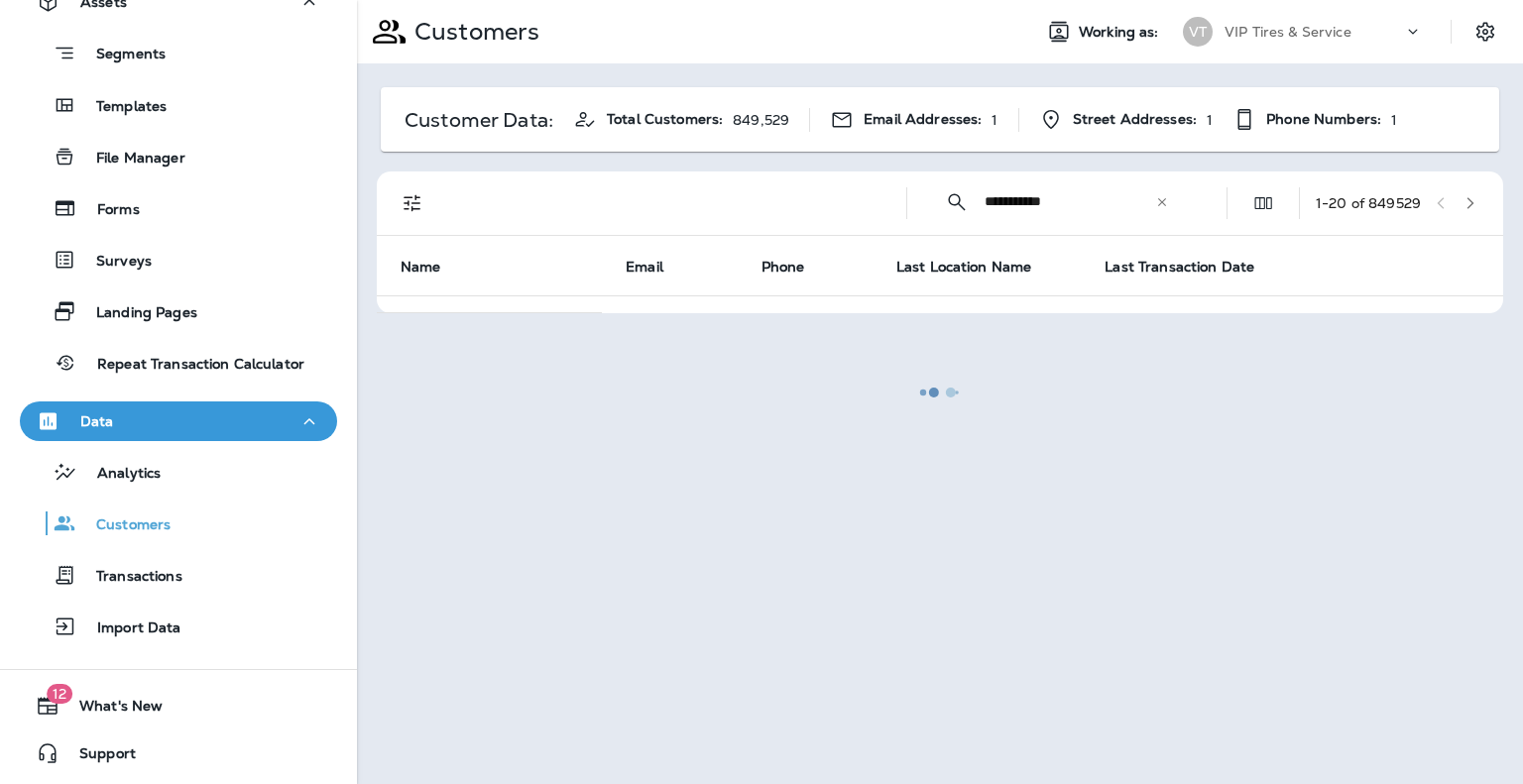 click at bounding box center [940, 392] 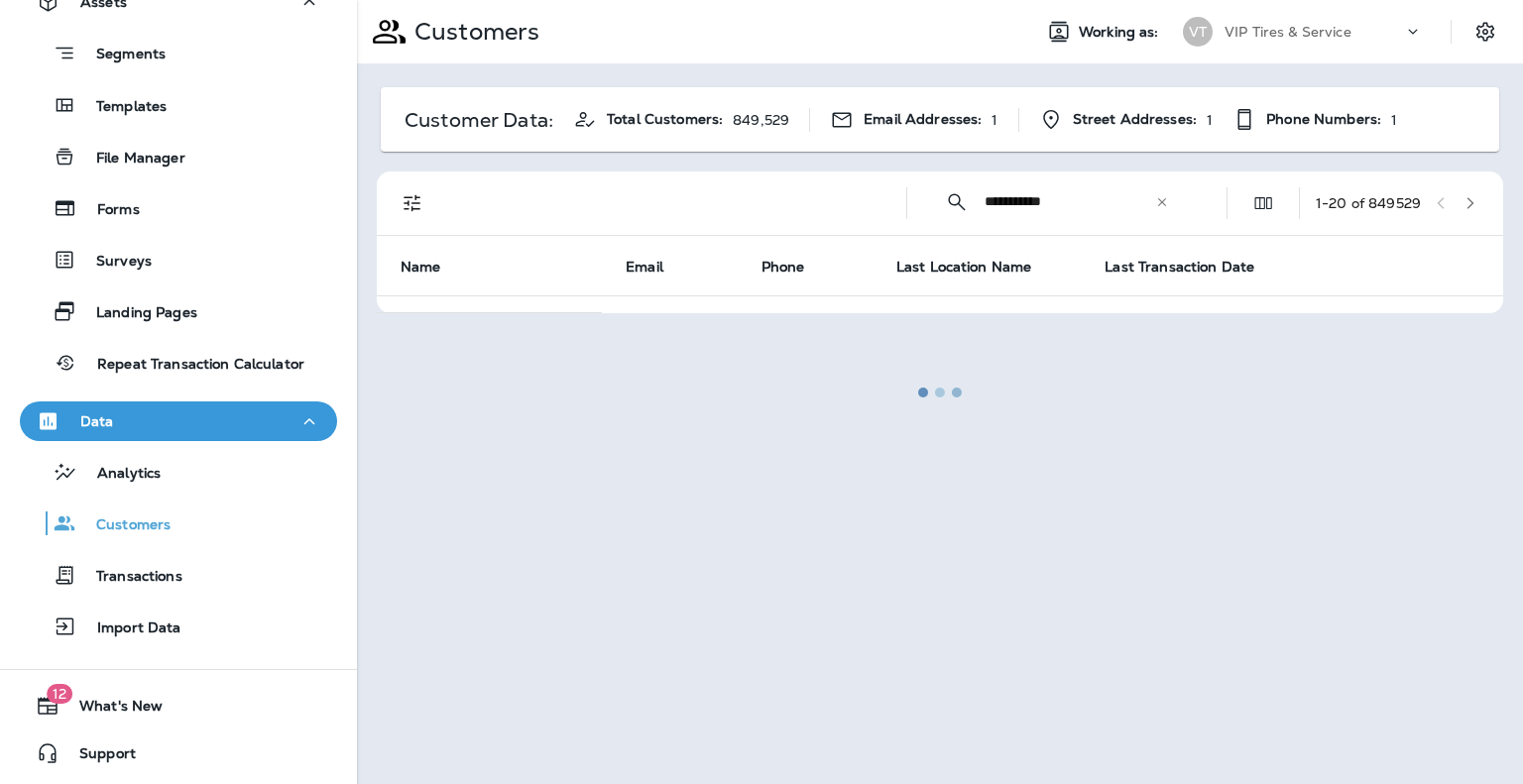 click at bounding box center (940, 392) 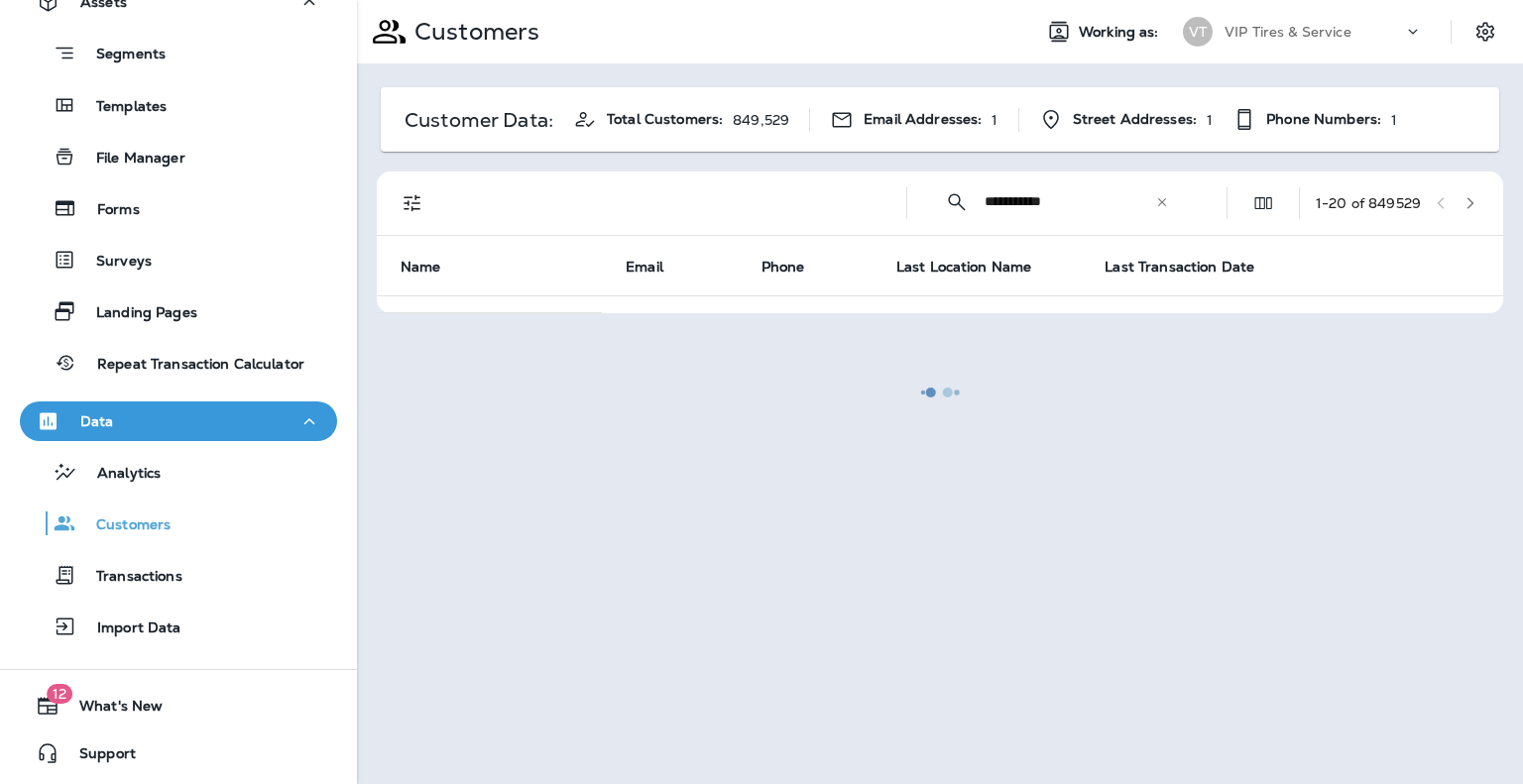click at bounding box center (940, 392) 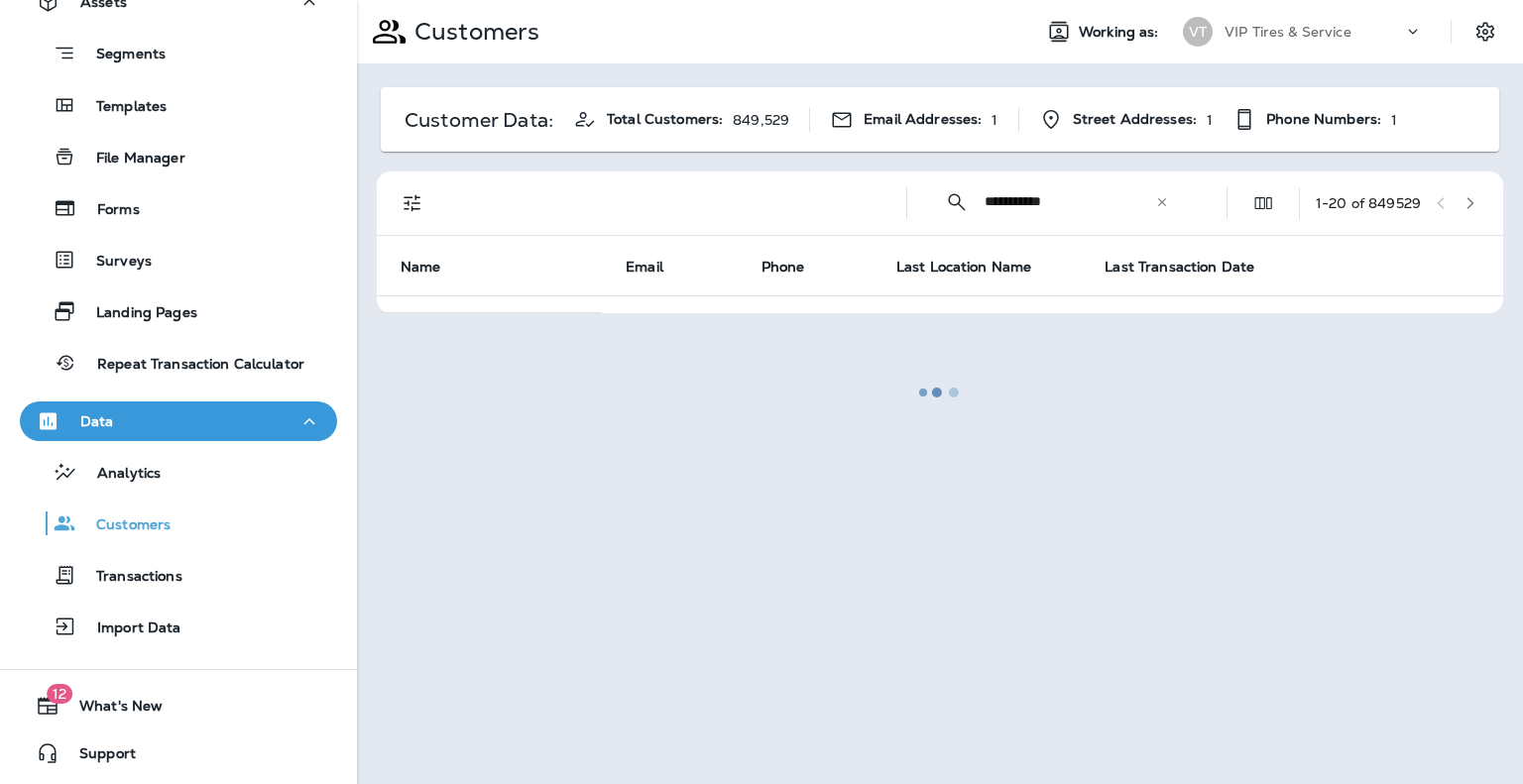 click at bounding box center [940, 392] 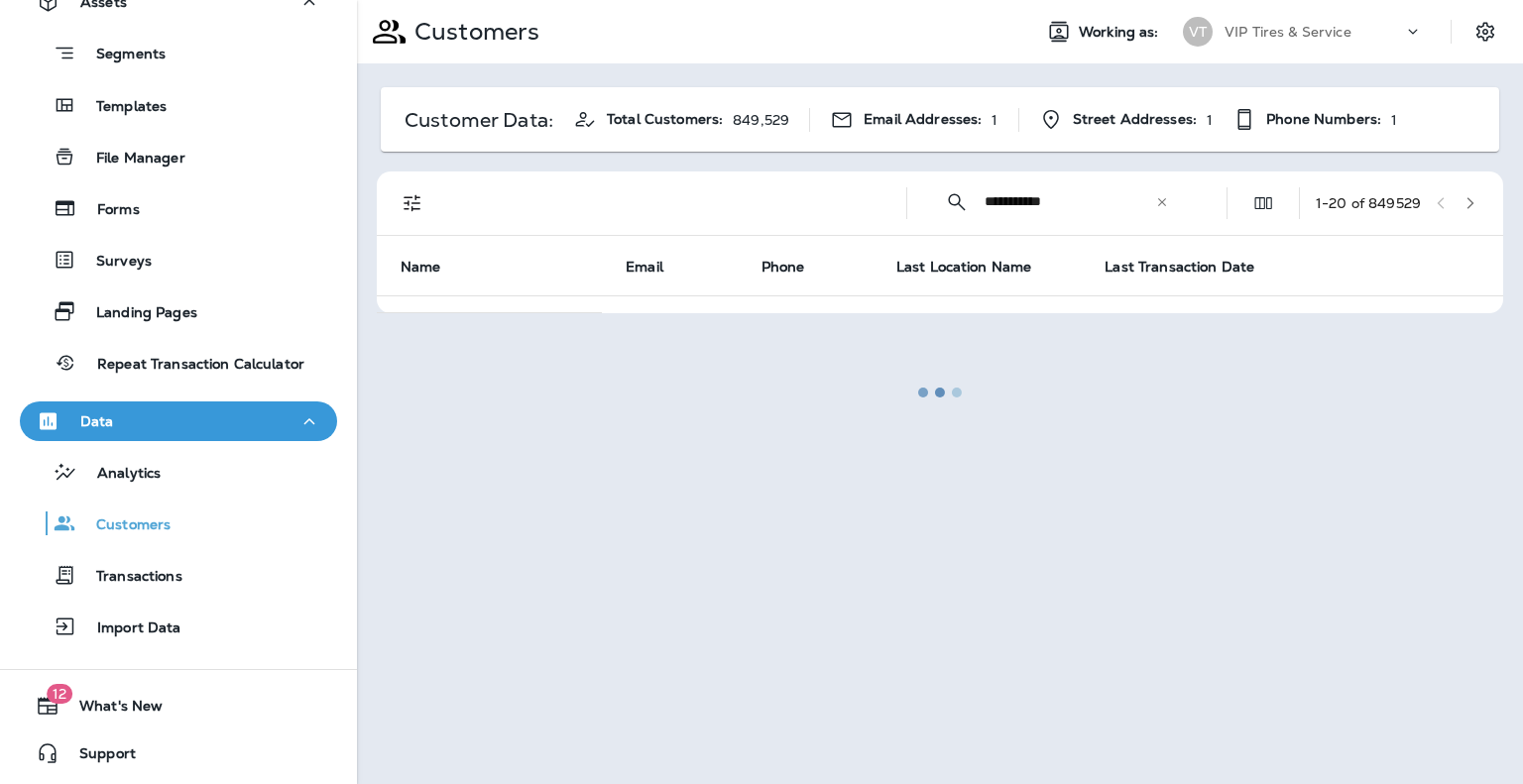 click at bounding box center [940, 392] 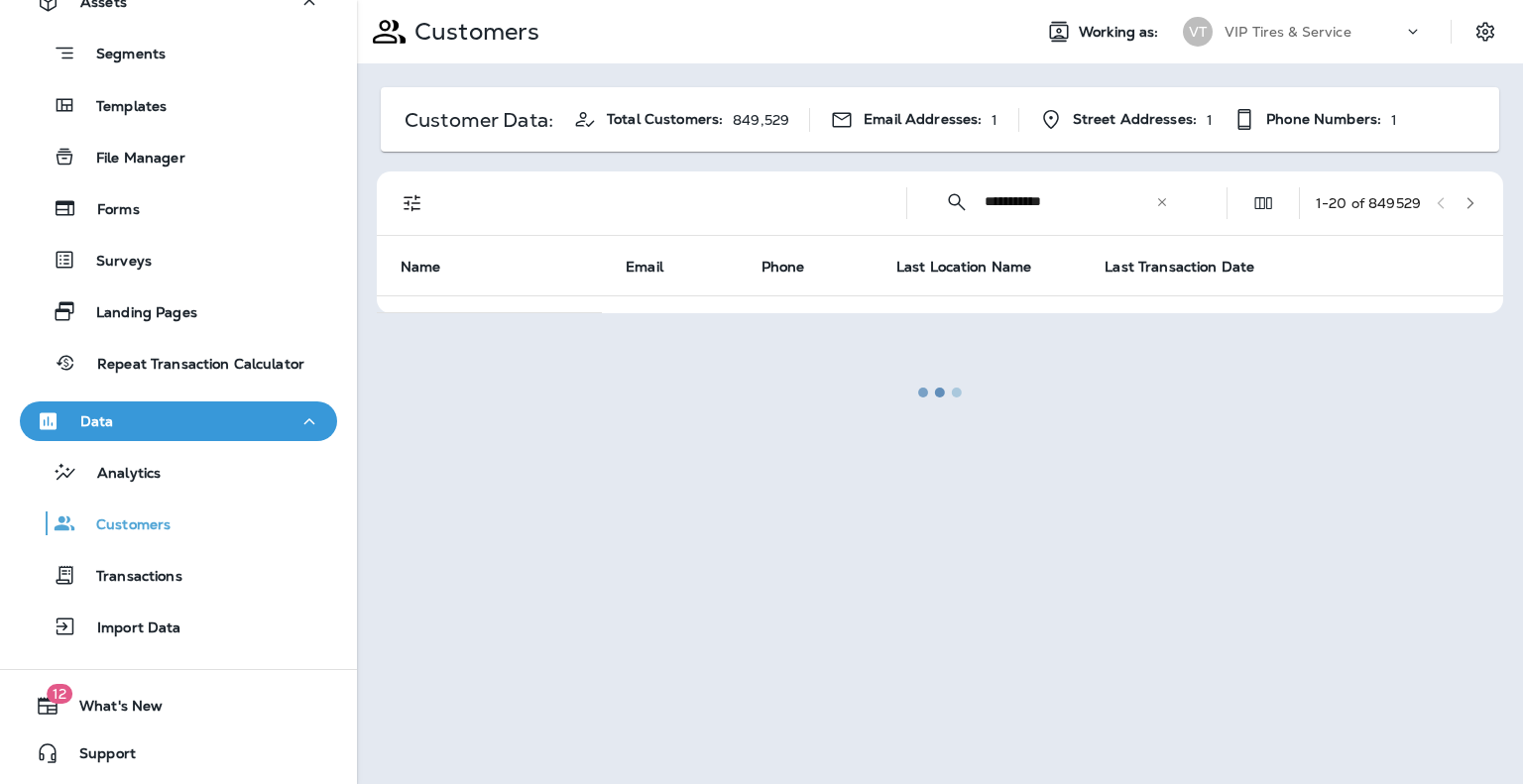 click at bounding box center (940, 392) 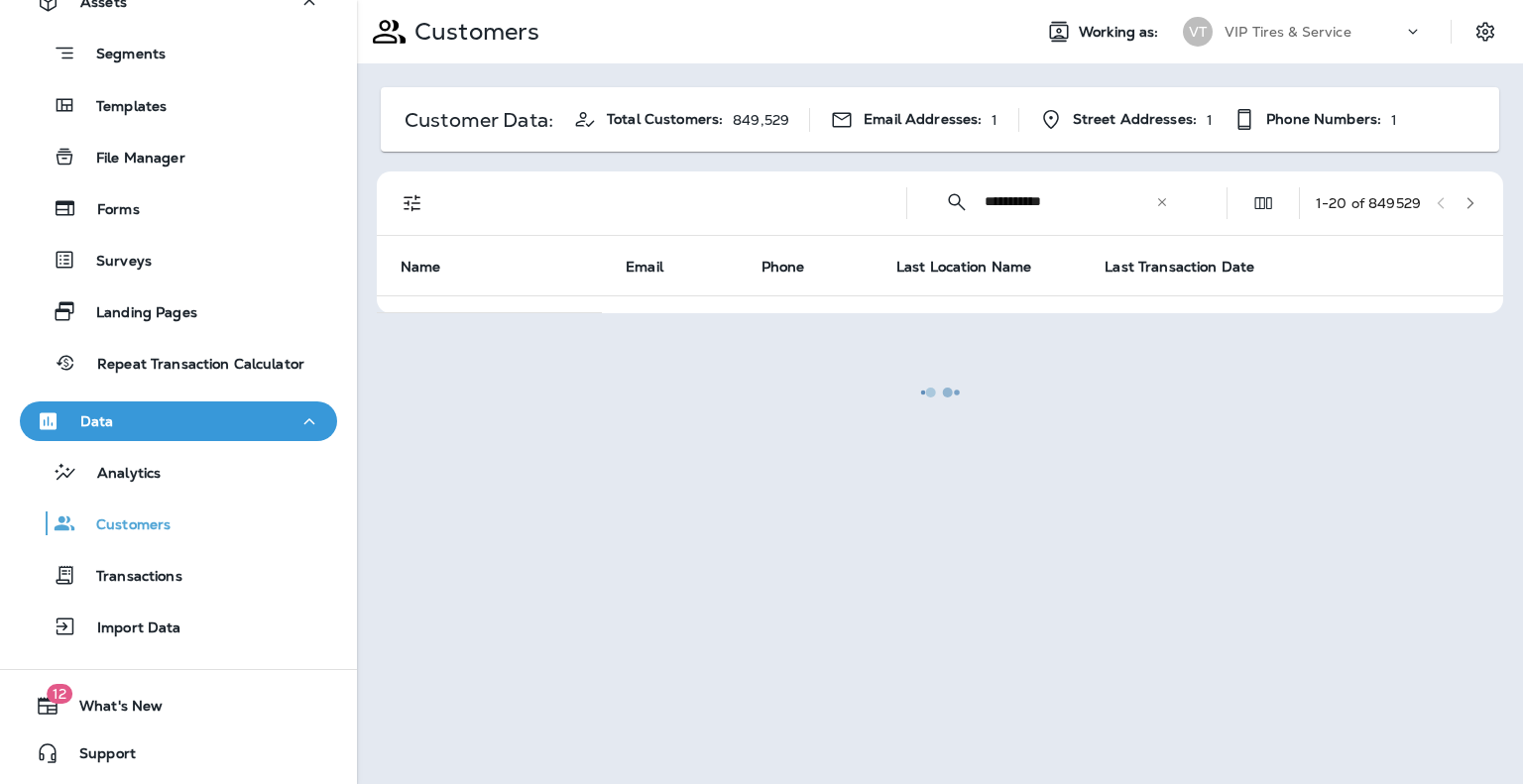 click at bounding box center [940, 392] 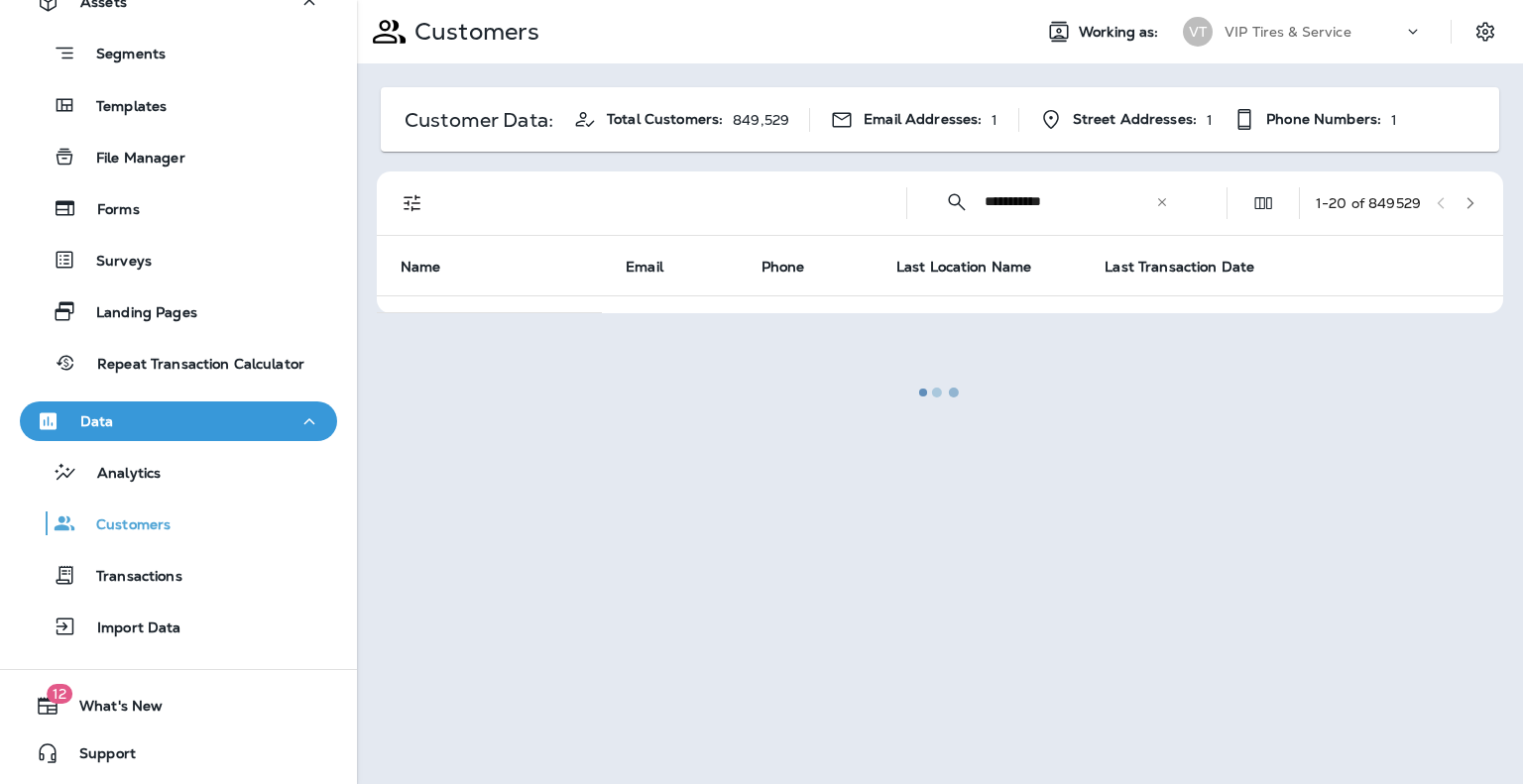 click at bounding box center (940, 392) 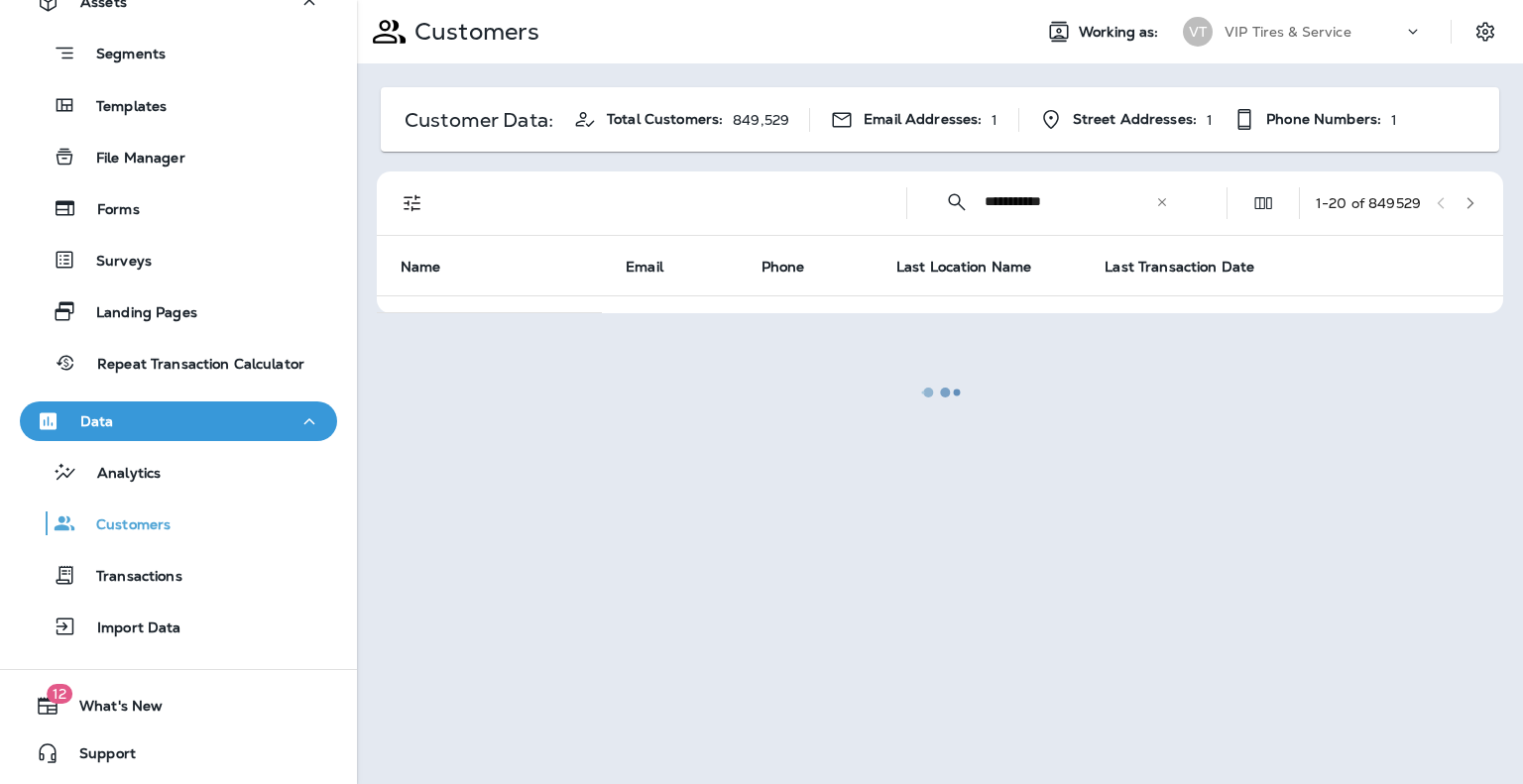 click at bounding box center (940, 392) 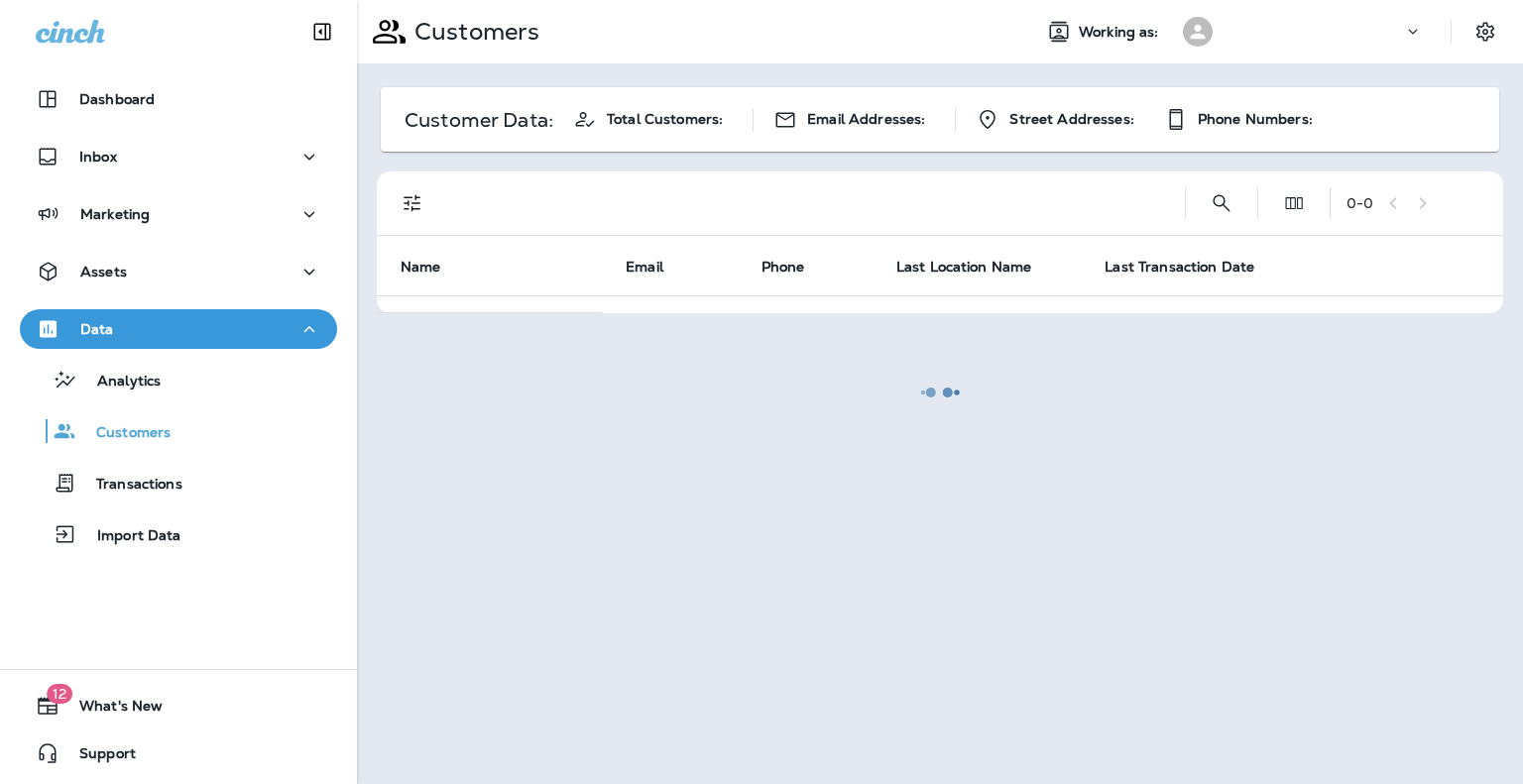 scroll, scrollTop: 0, scrollLeft: 0, axis: both 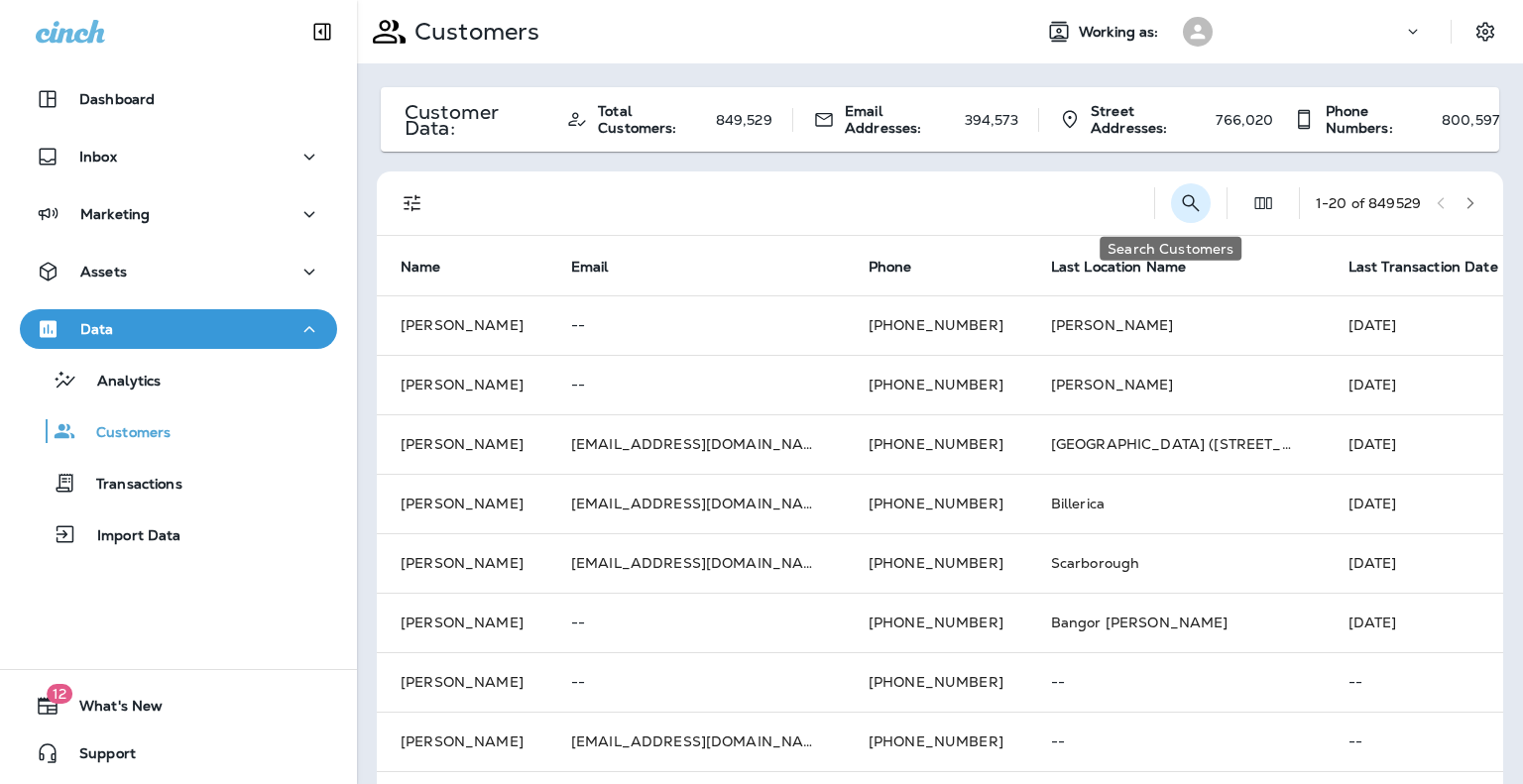 click 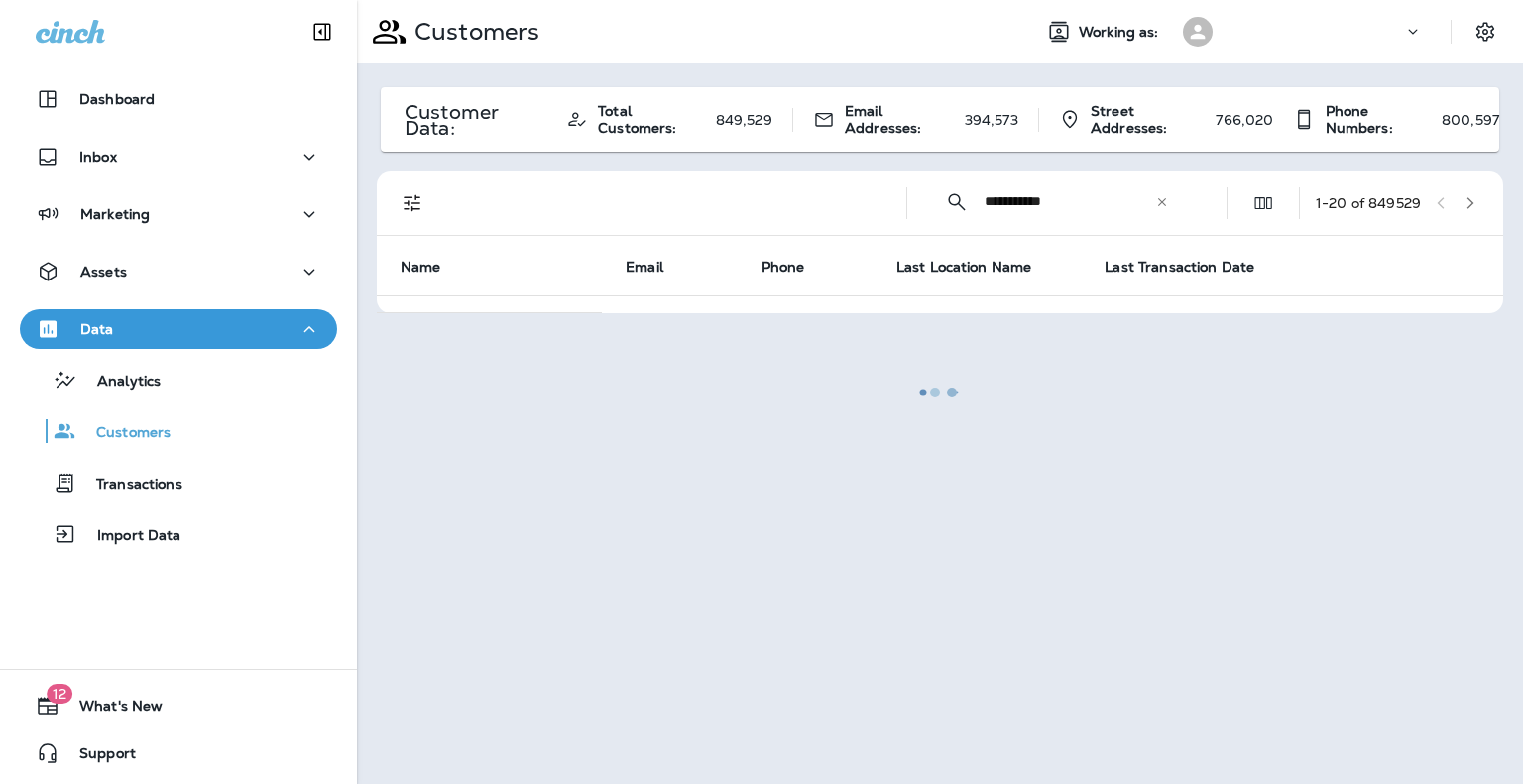 click on "**********" at bounding box center (940, 242) 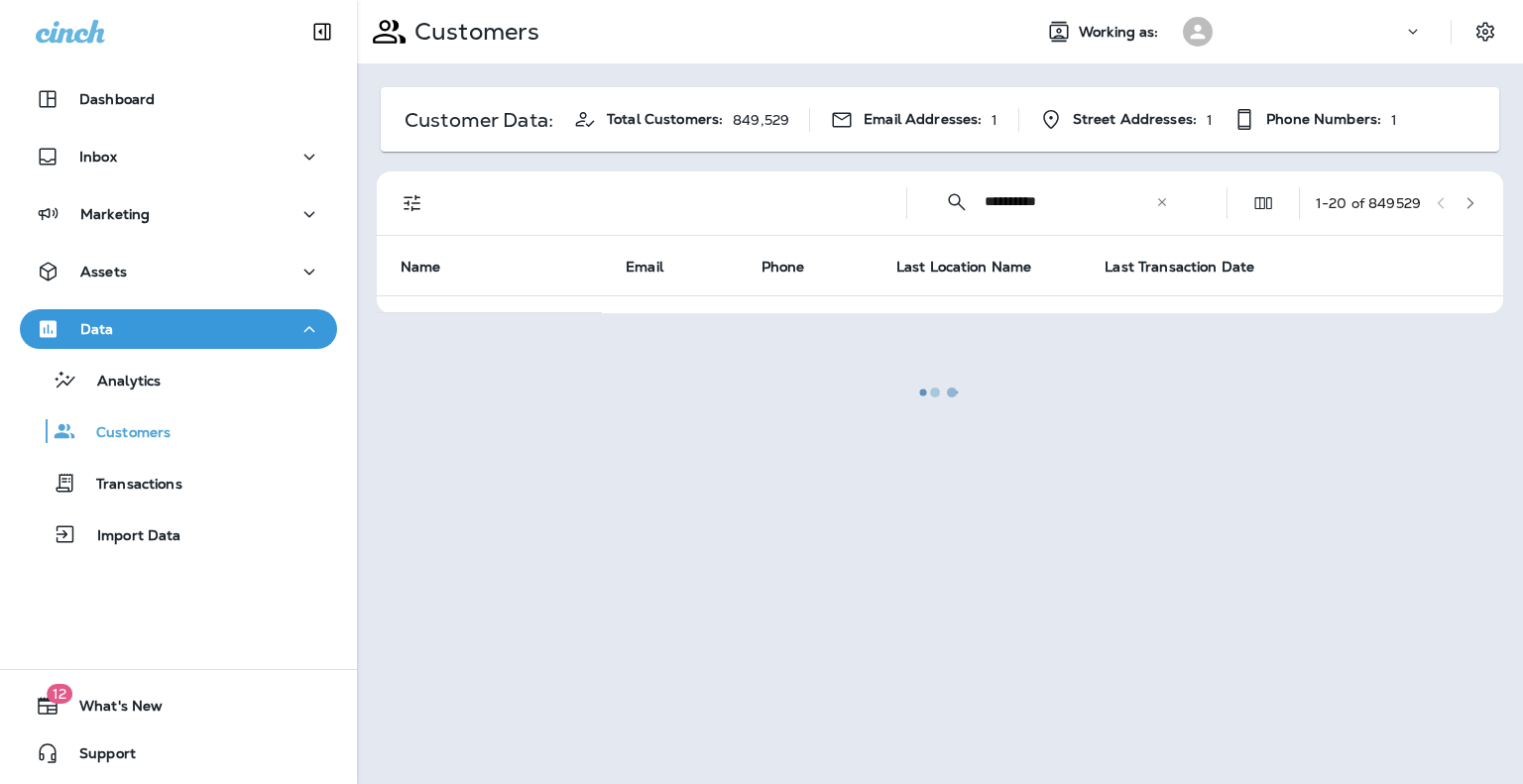 type on "**********" 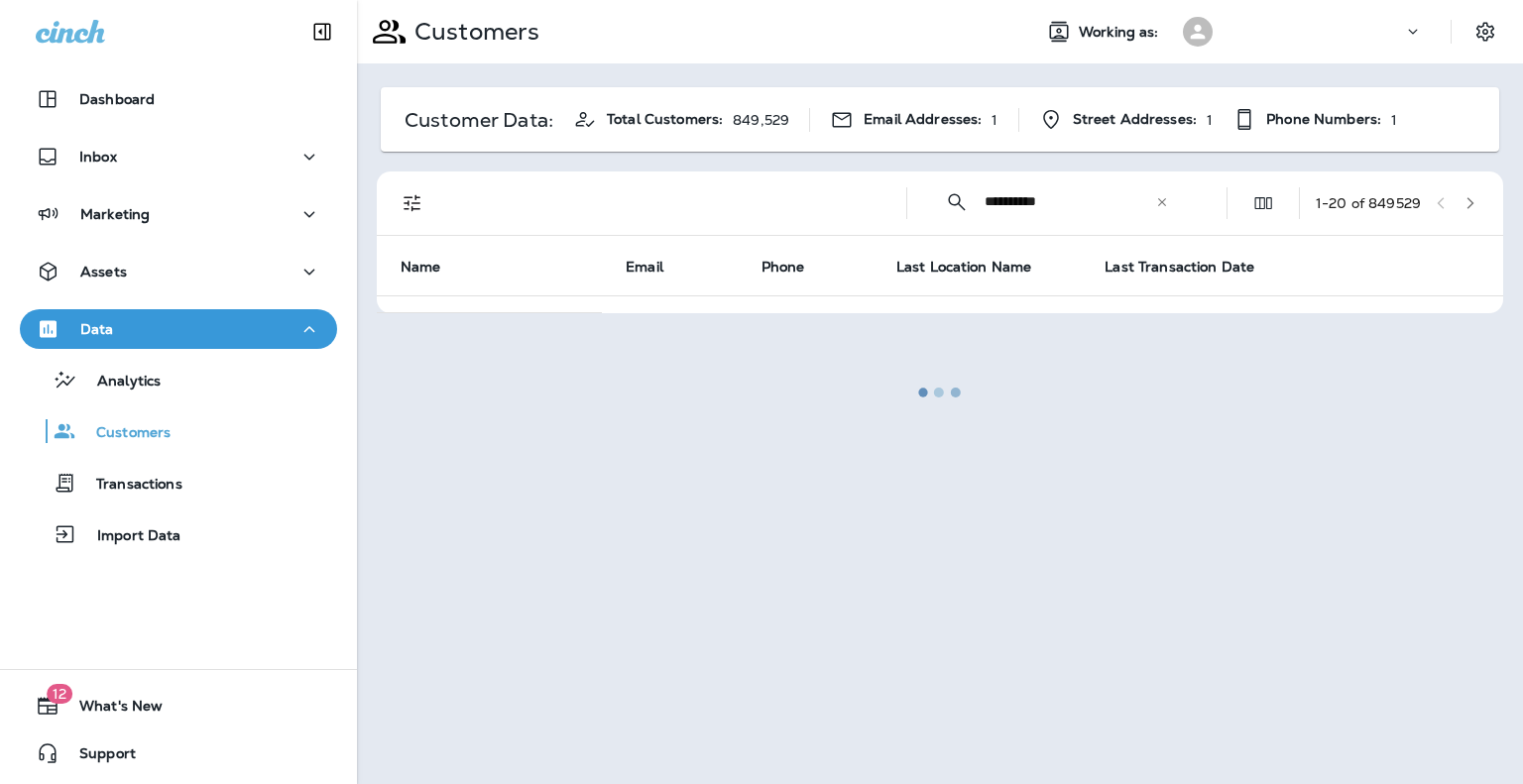 click at bounding box center [940, 392] 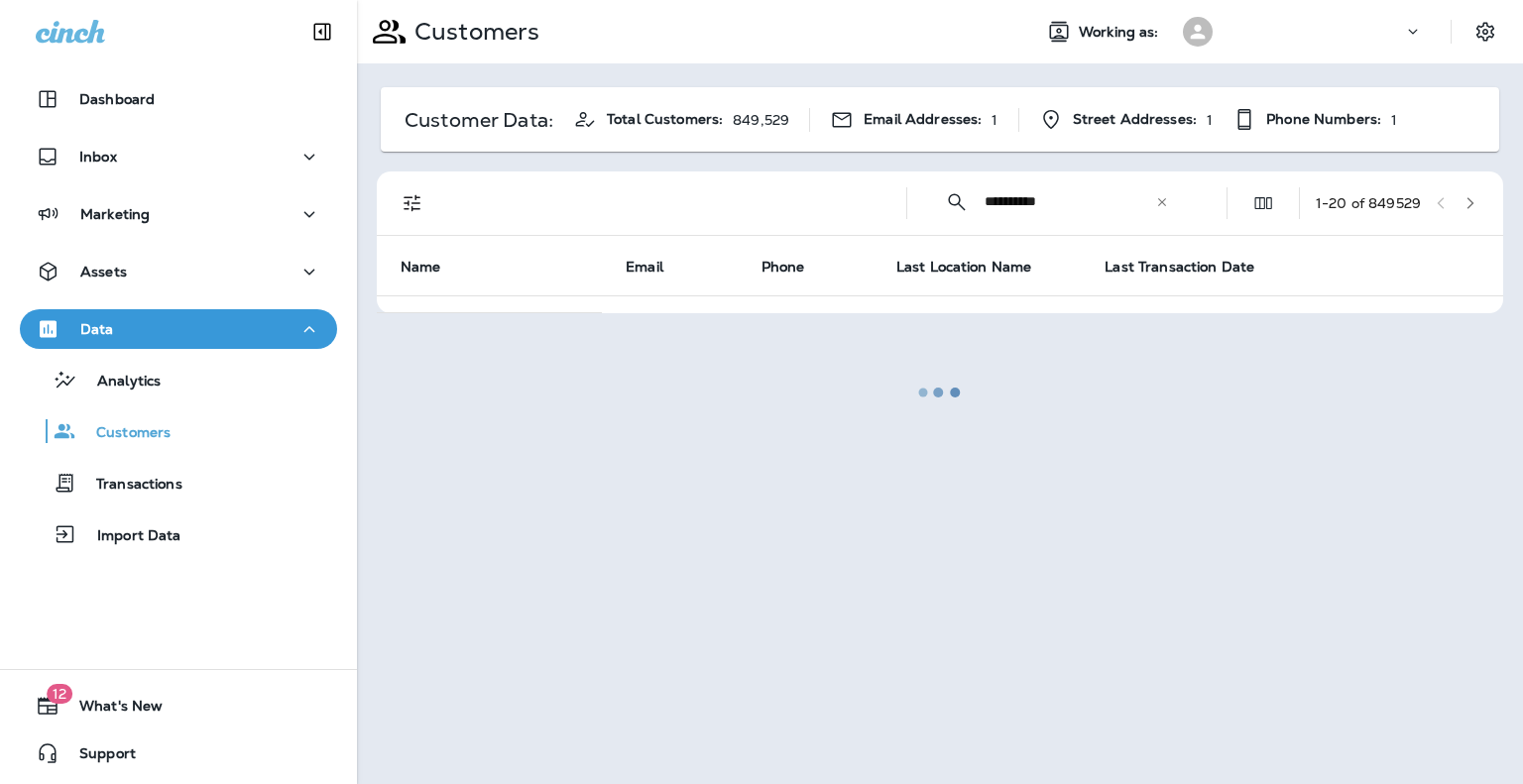 click at bounding box center [940, 392] 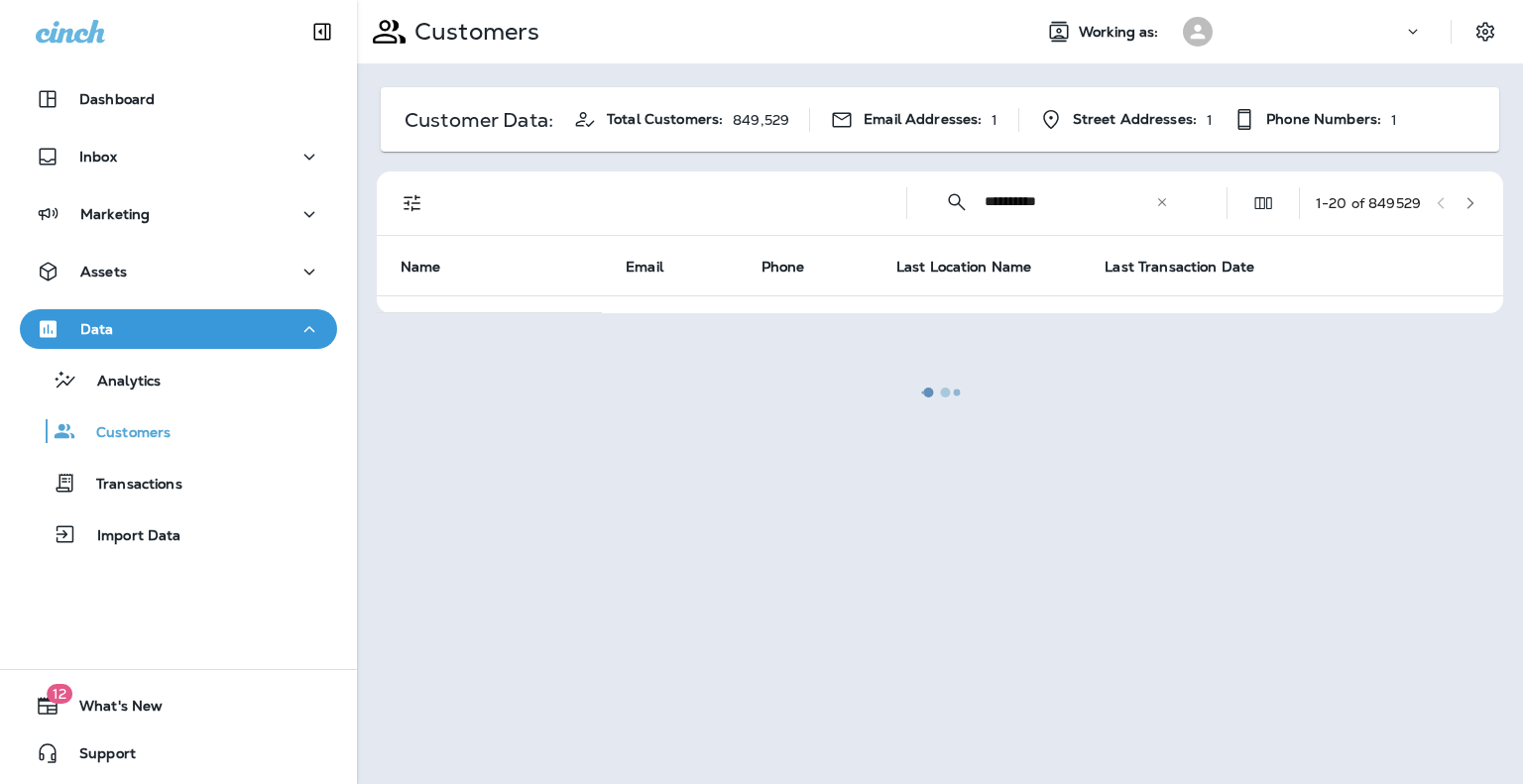 click at bounding box center [940, 392] 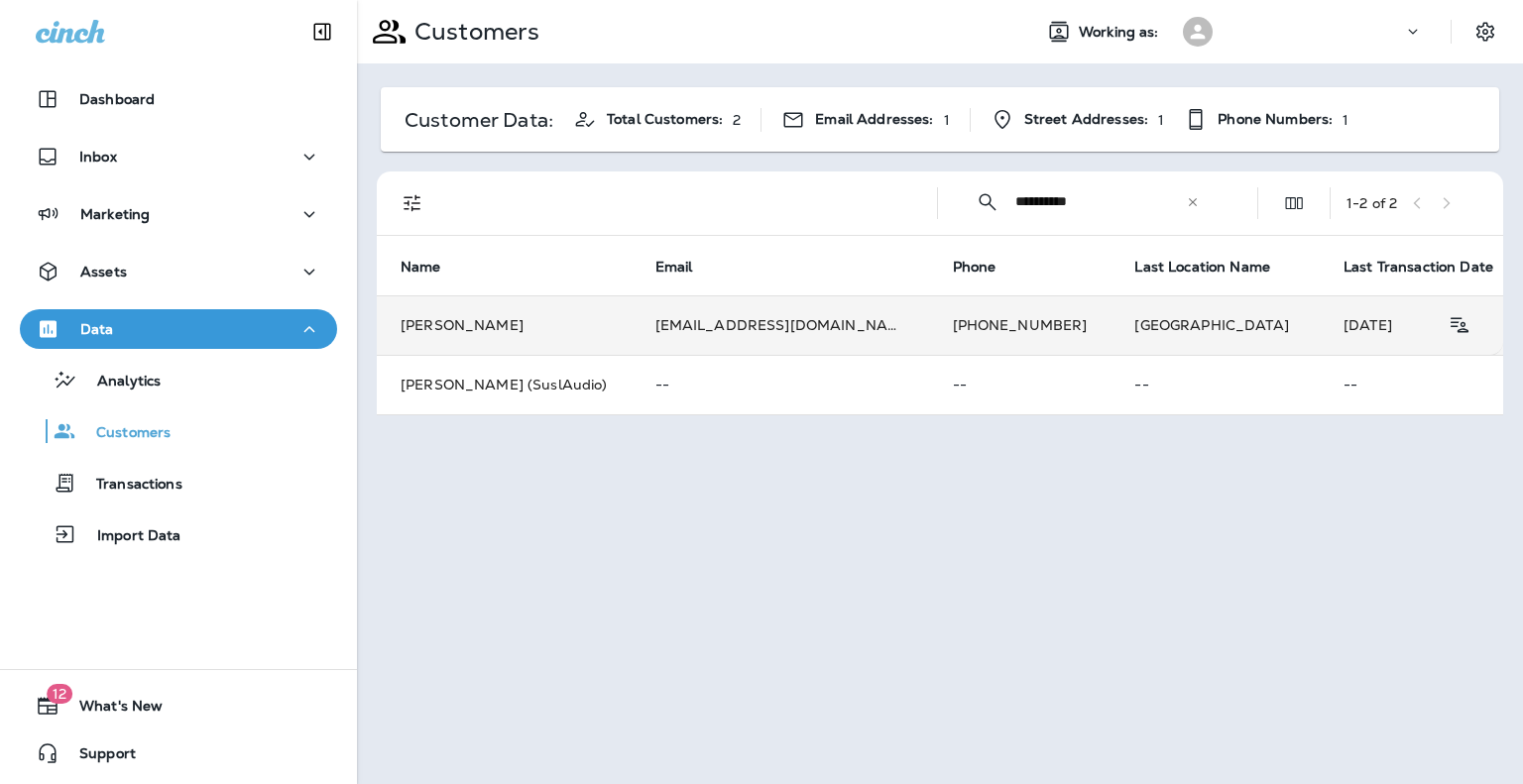 click on "jakeasusla@gmail.com" at bounding box center (780, 325) 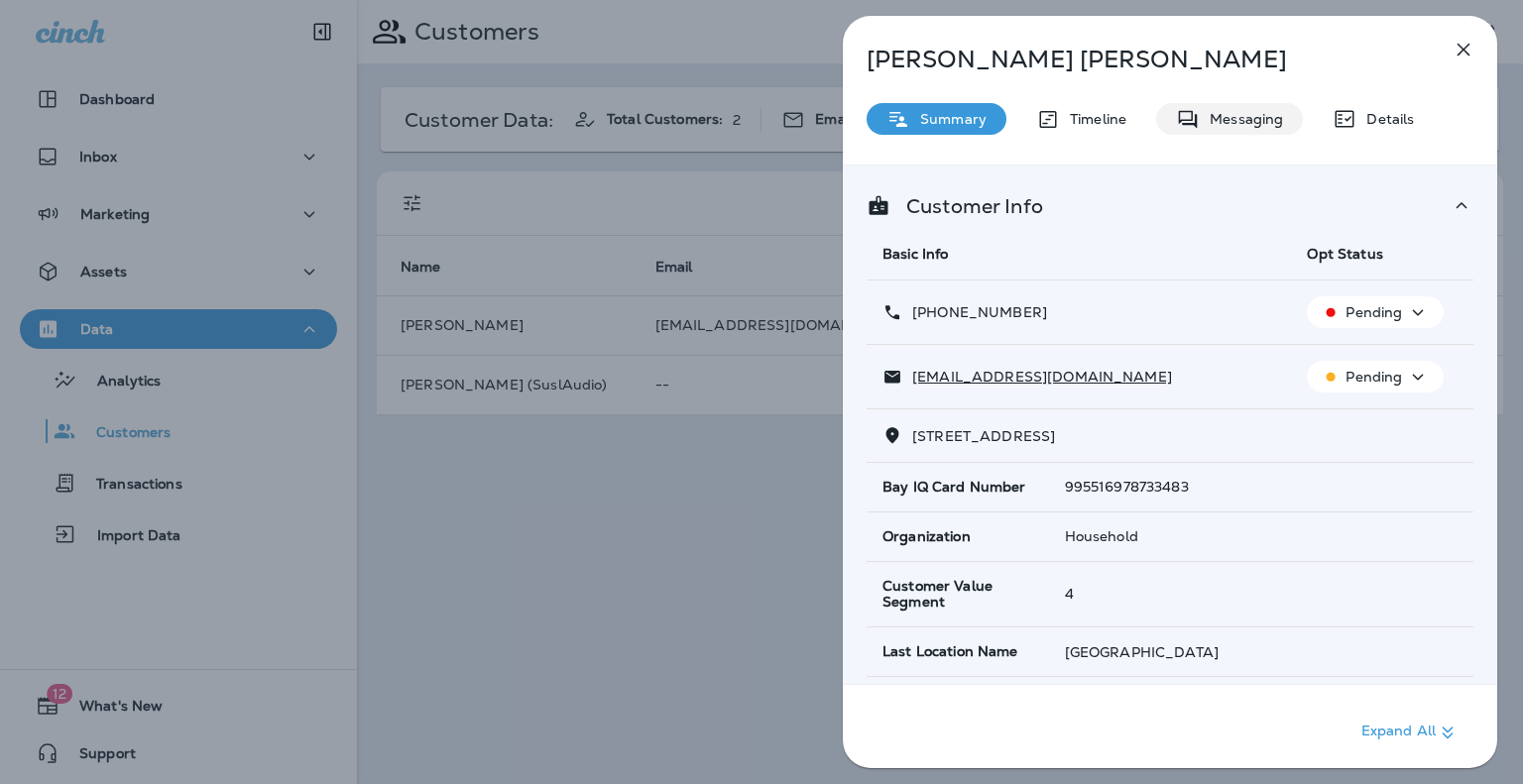 click 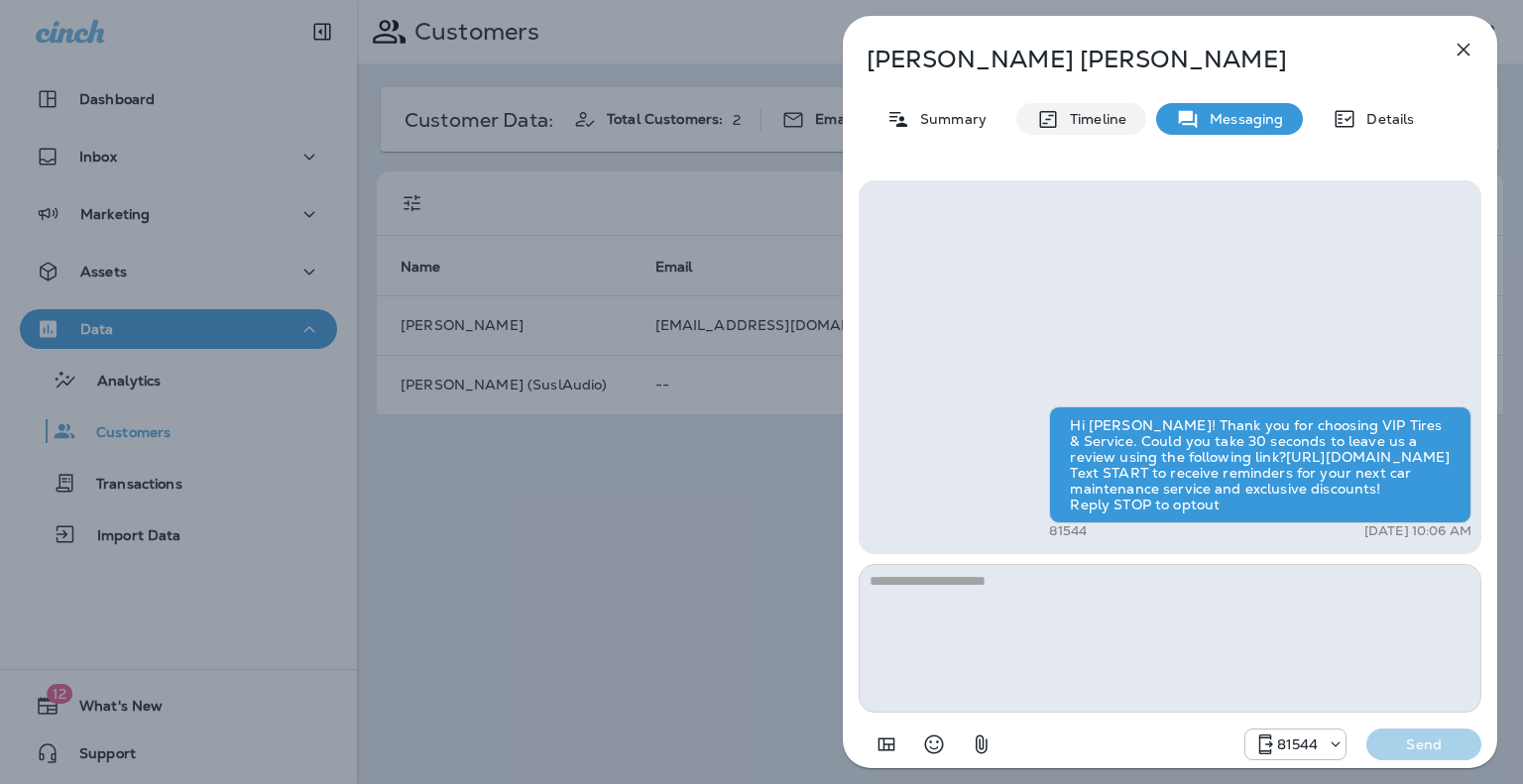 click on "Timeline" at bounding box center (1093, 119) 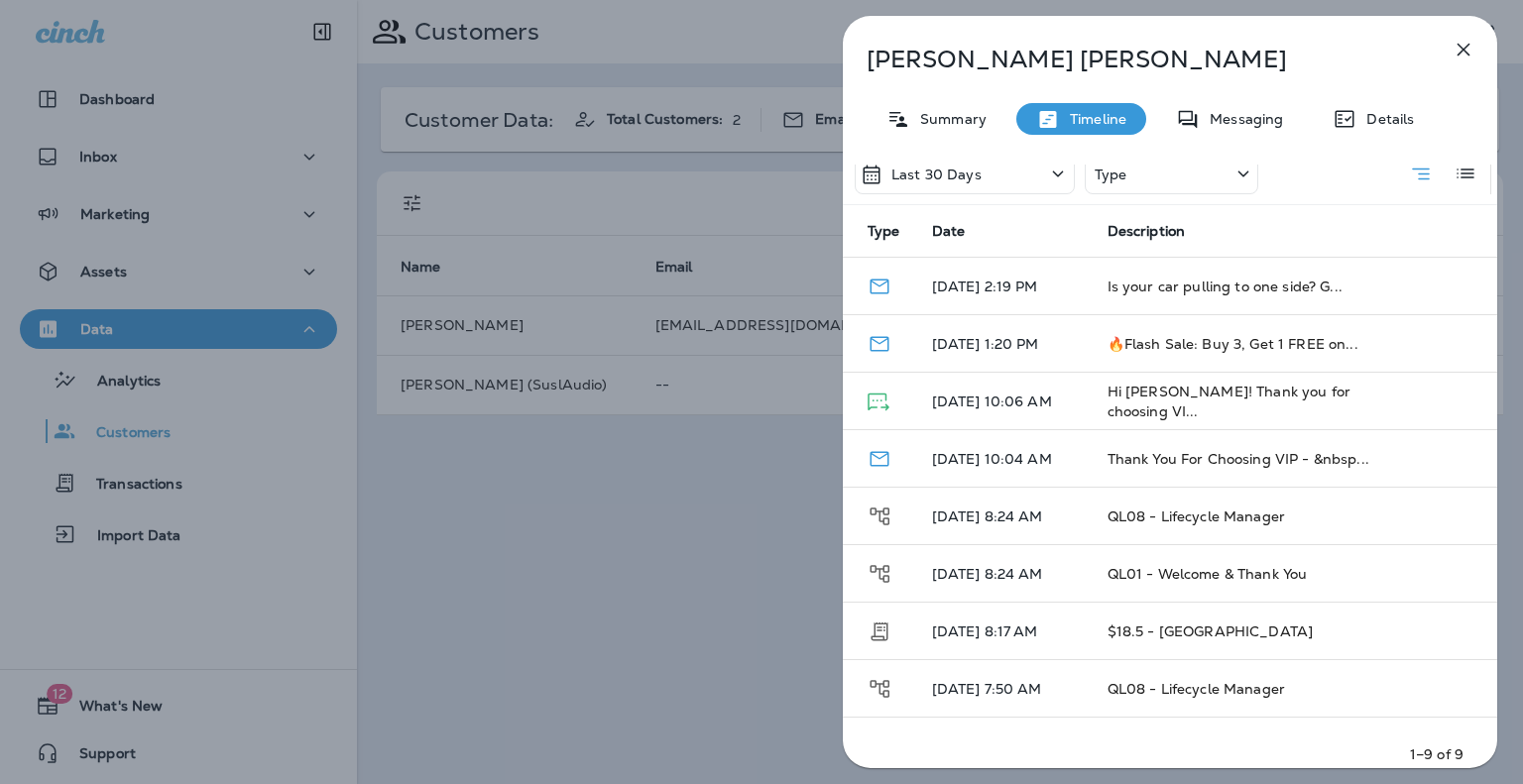 scroll, scrollTop: 0, scrollLeft: 0, axis: both 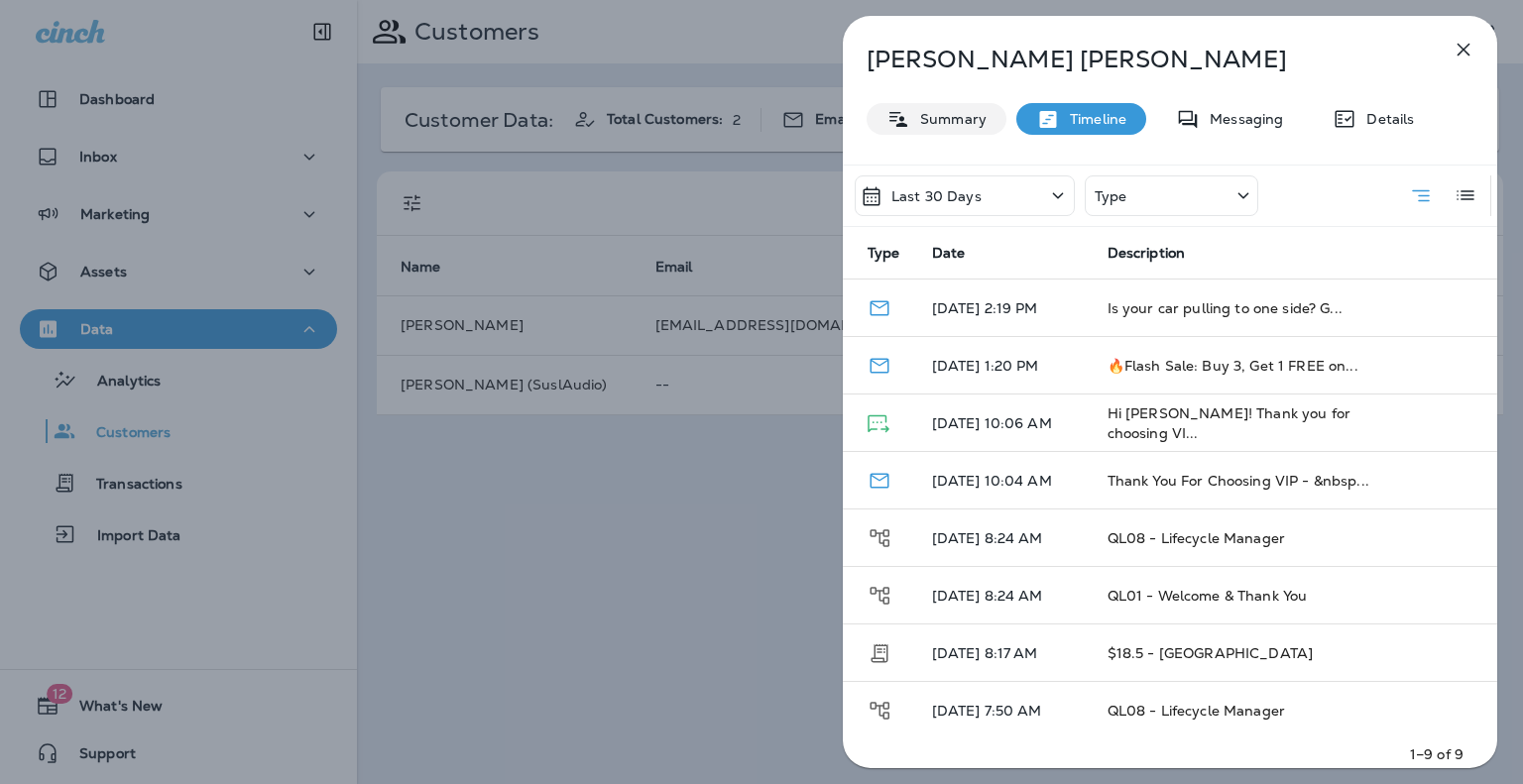 click on "Summary" at bounding box center [936, 119] 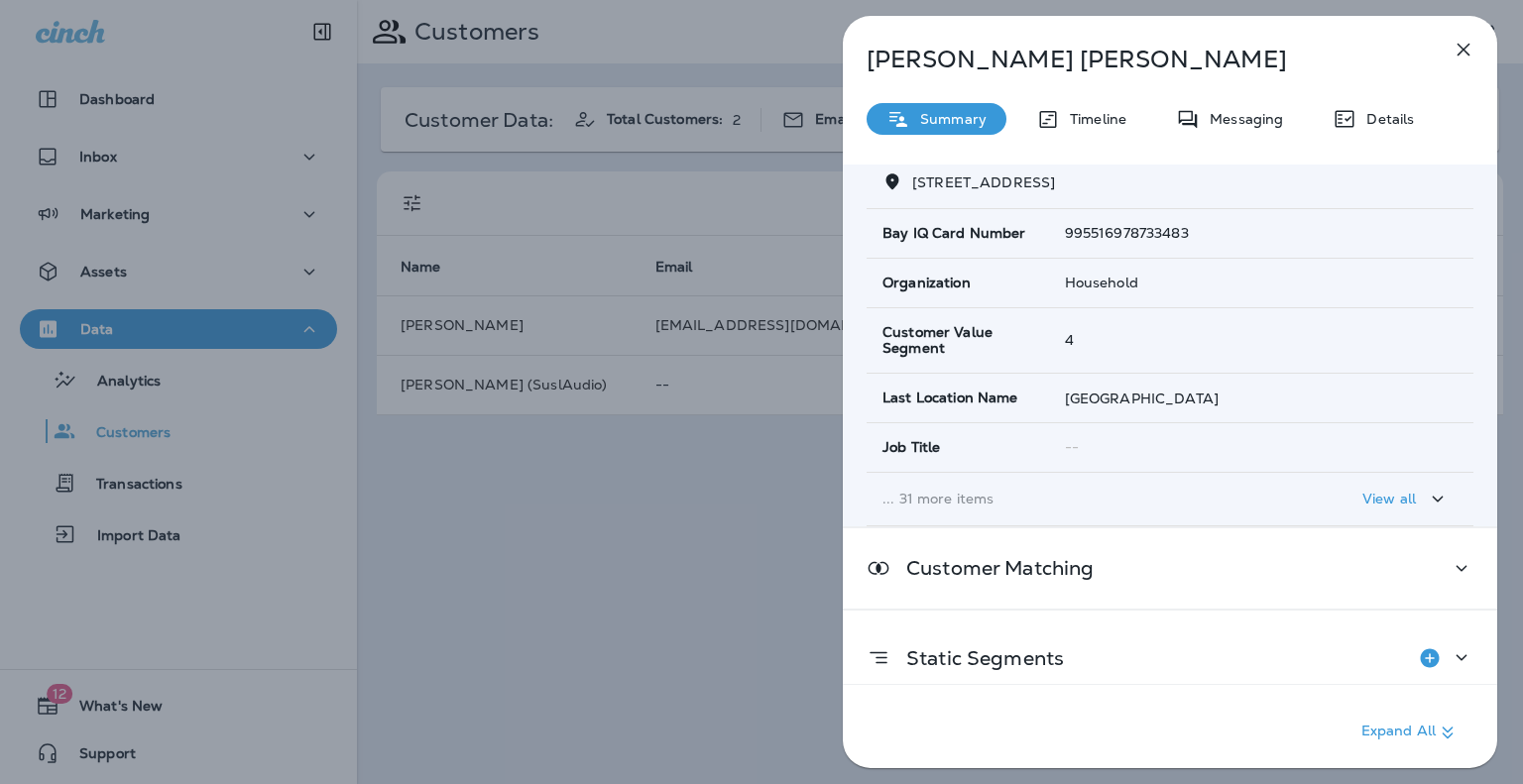 scroll, scrollTop: 354, scrollLeft: 0, axis: vertical 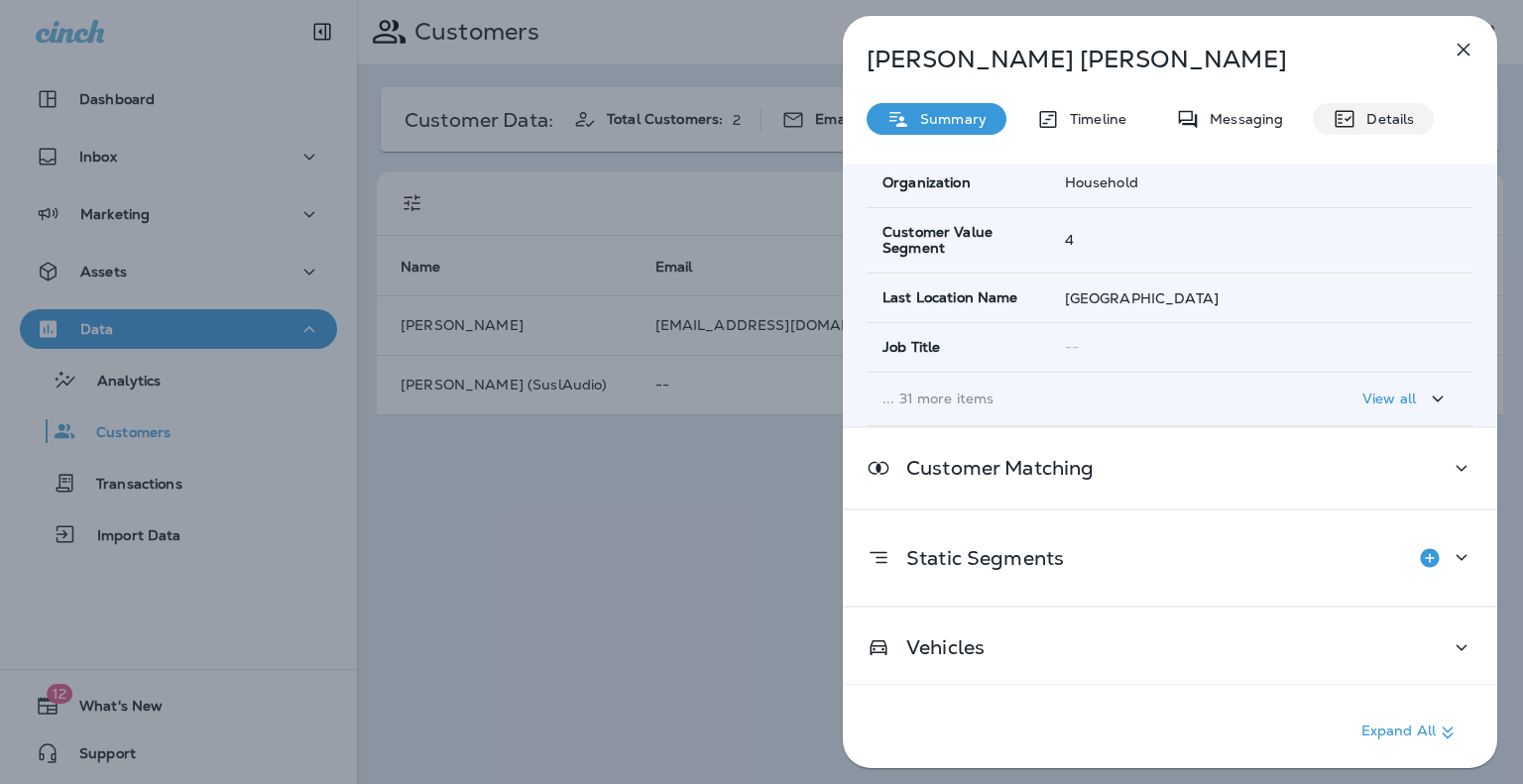 click on "Details" at bounding box center [1373, 119] 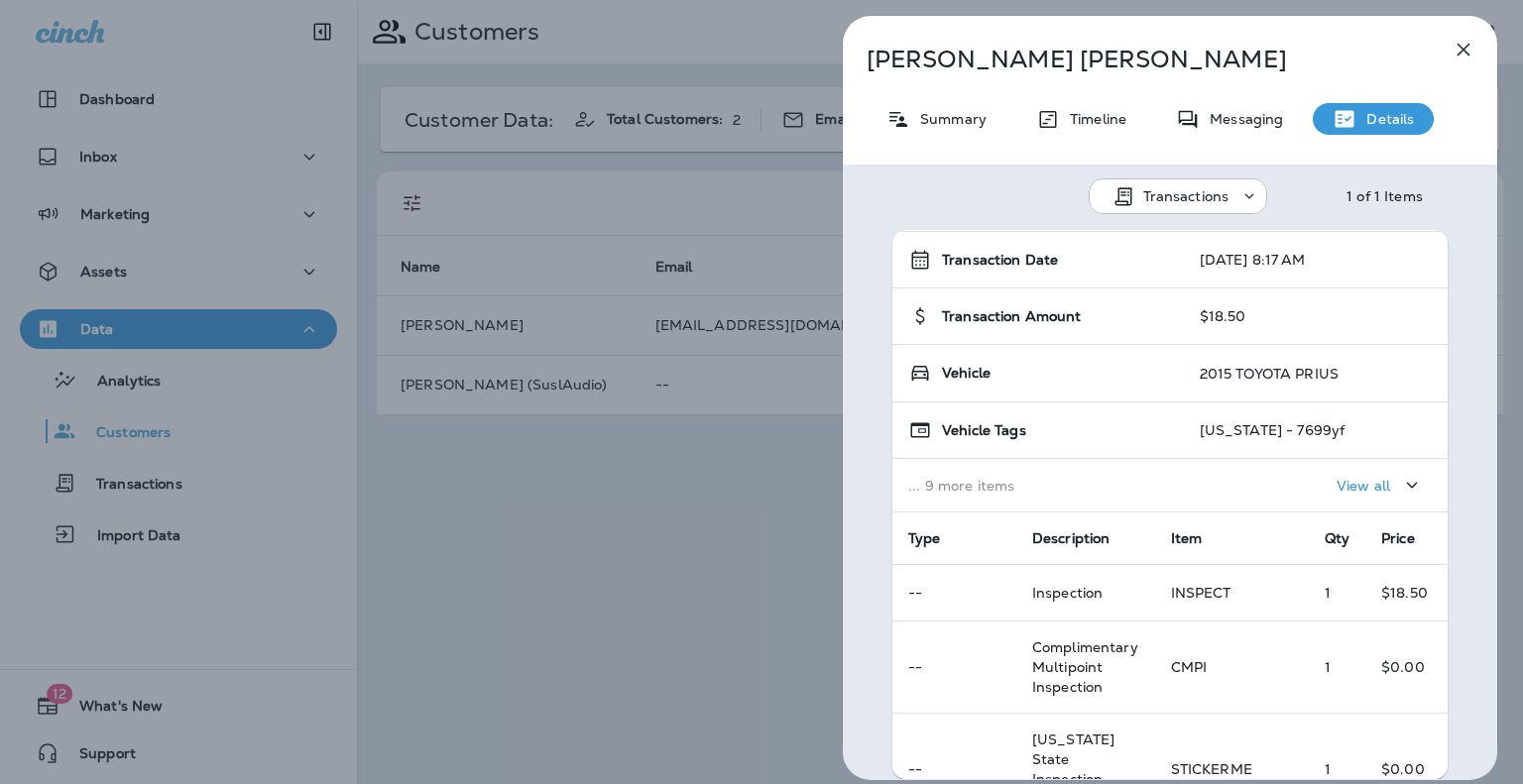 scroll, scrollTop: 0, scrollLeft: 0, axis: both 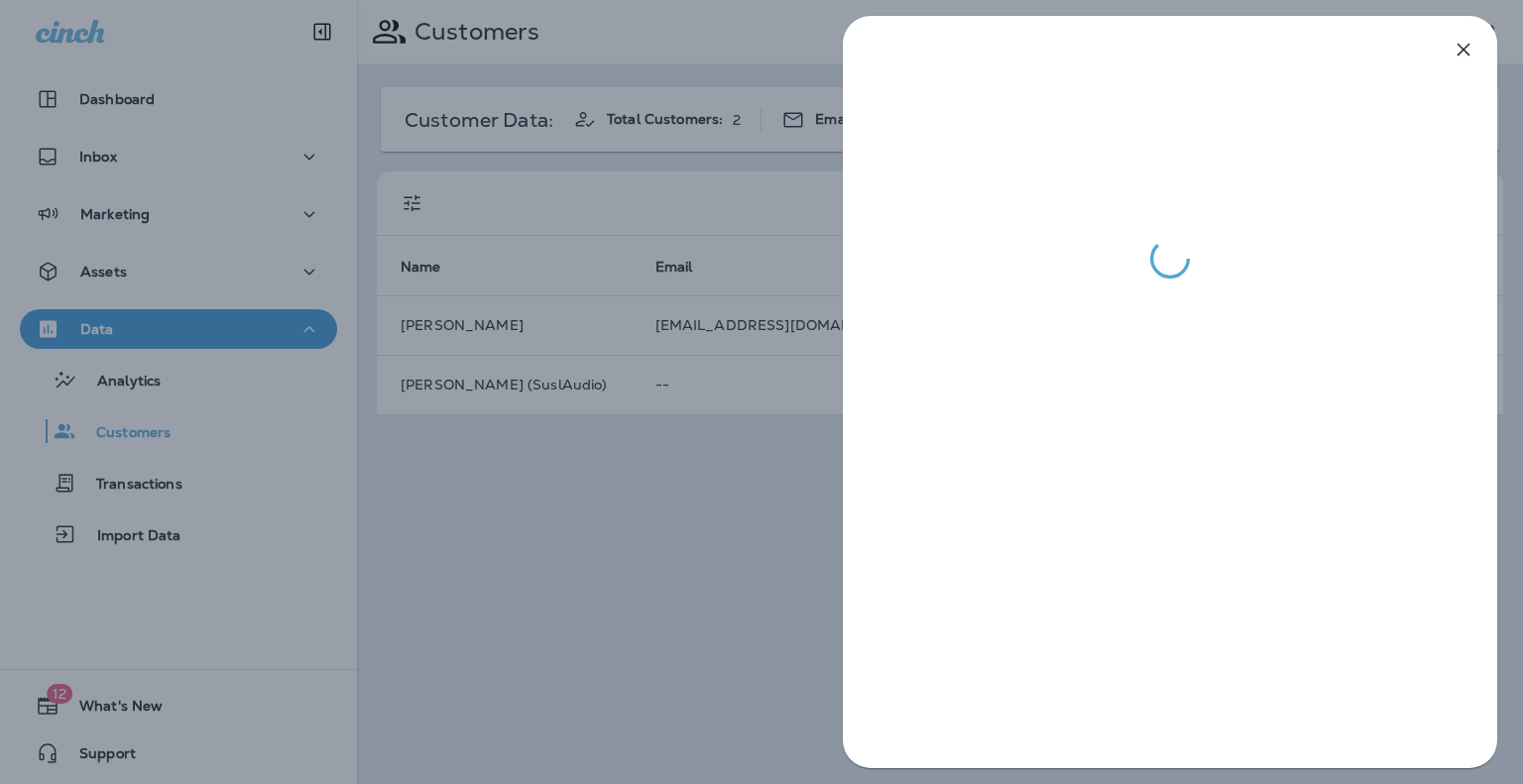 click at bounding box center (762, 392) 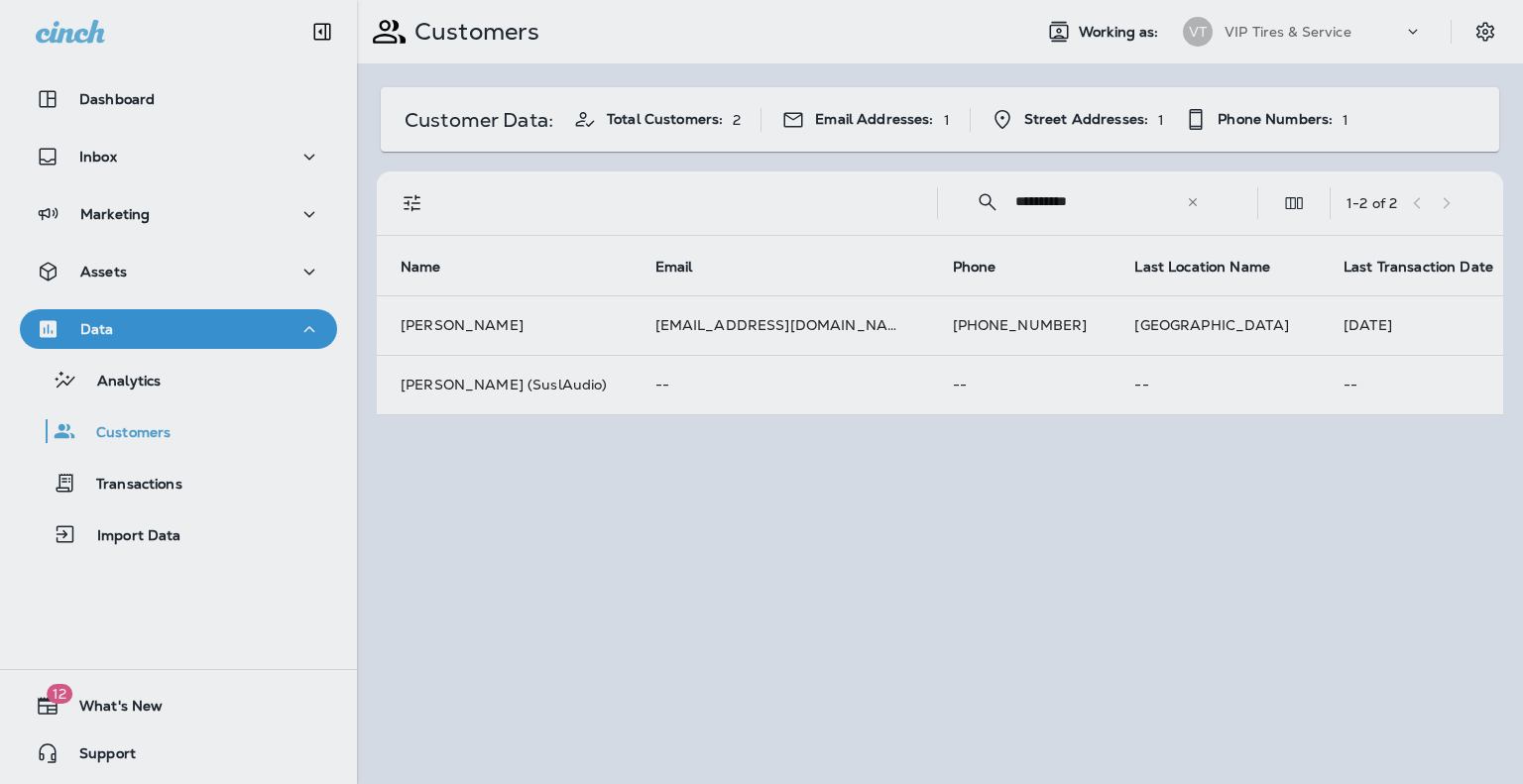 click at bounding box center [868, 392] 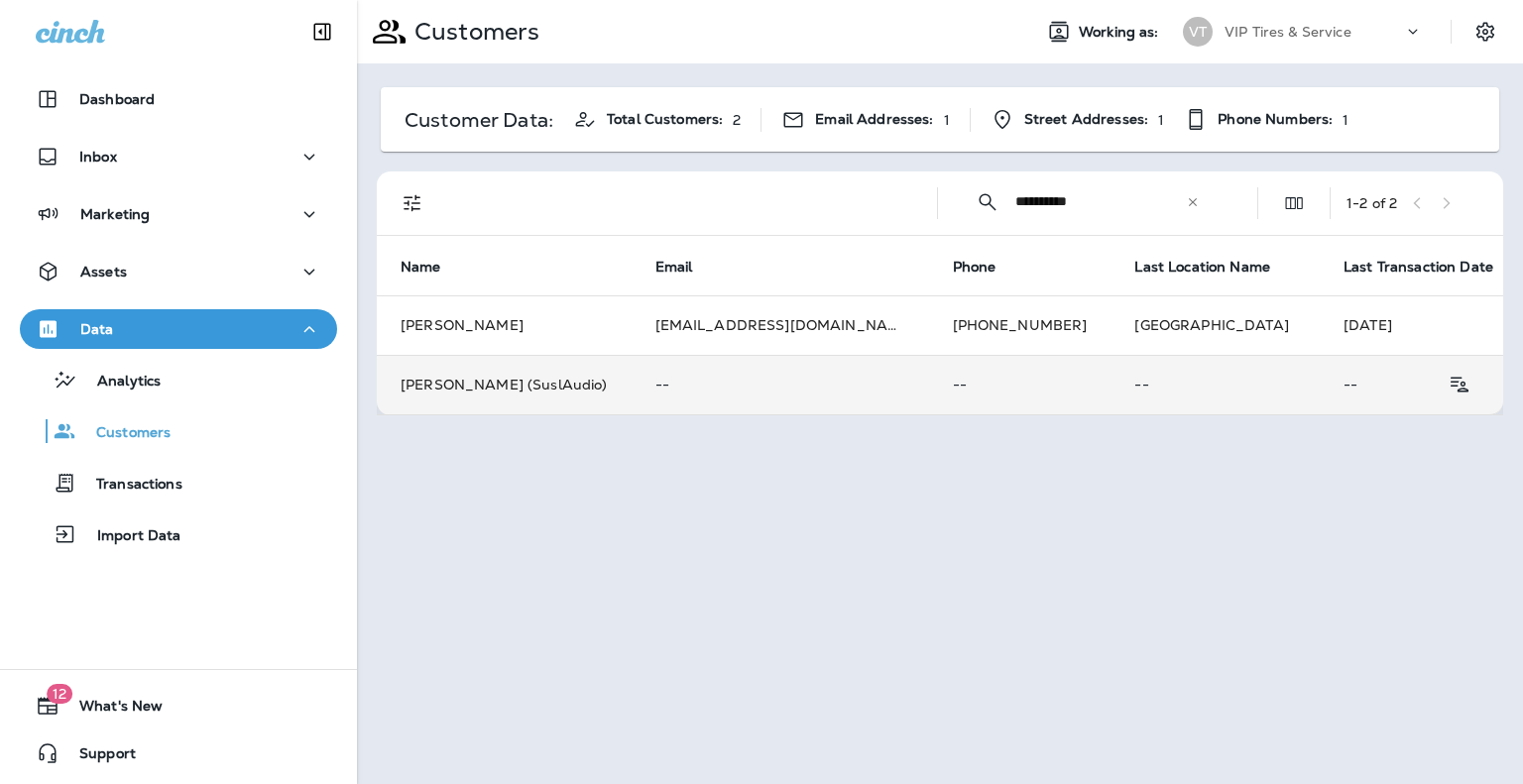 click on "Jake Susla (SuslAudio)" at bounding box center (504, 385) 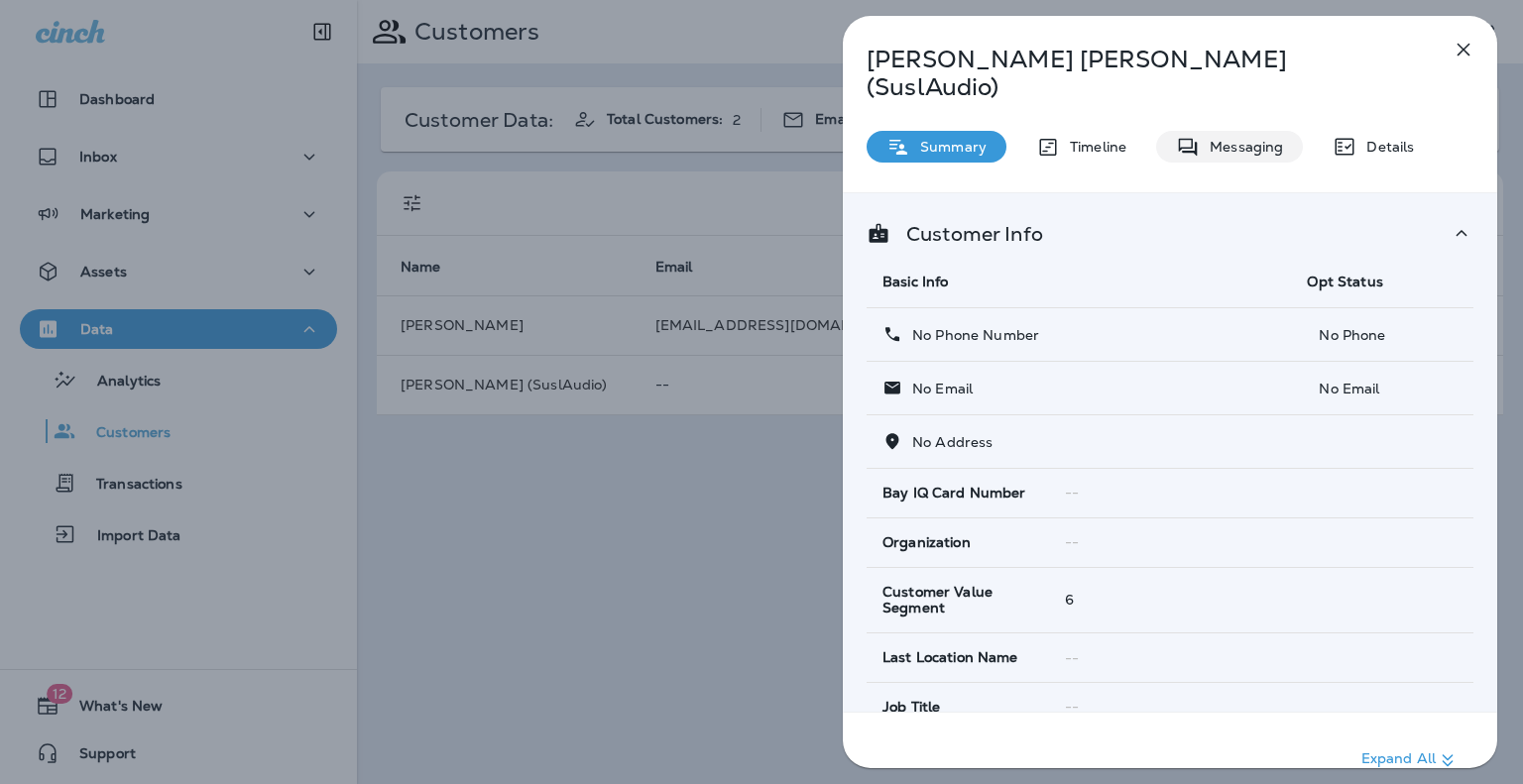 click on "Messaging" at bounding box center (1241, 147) 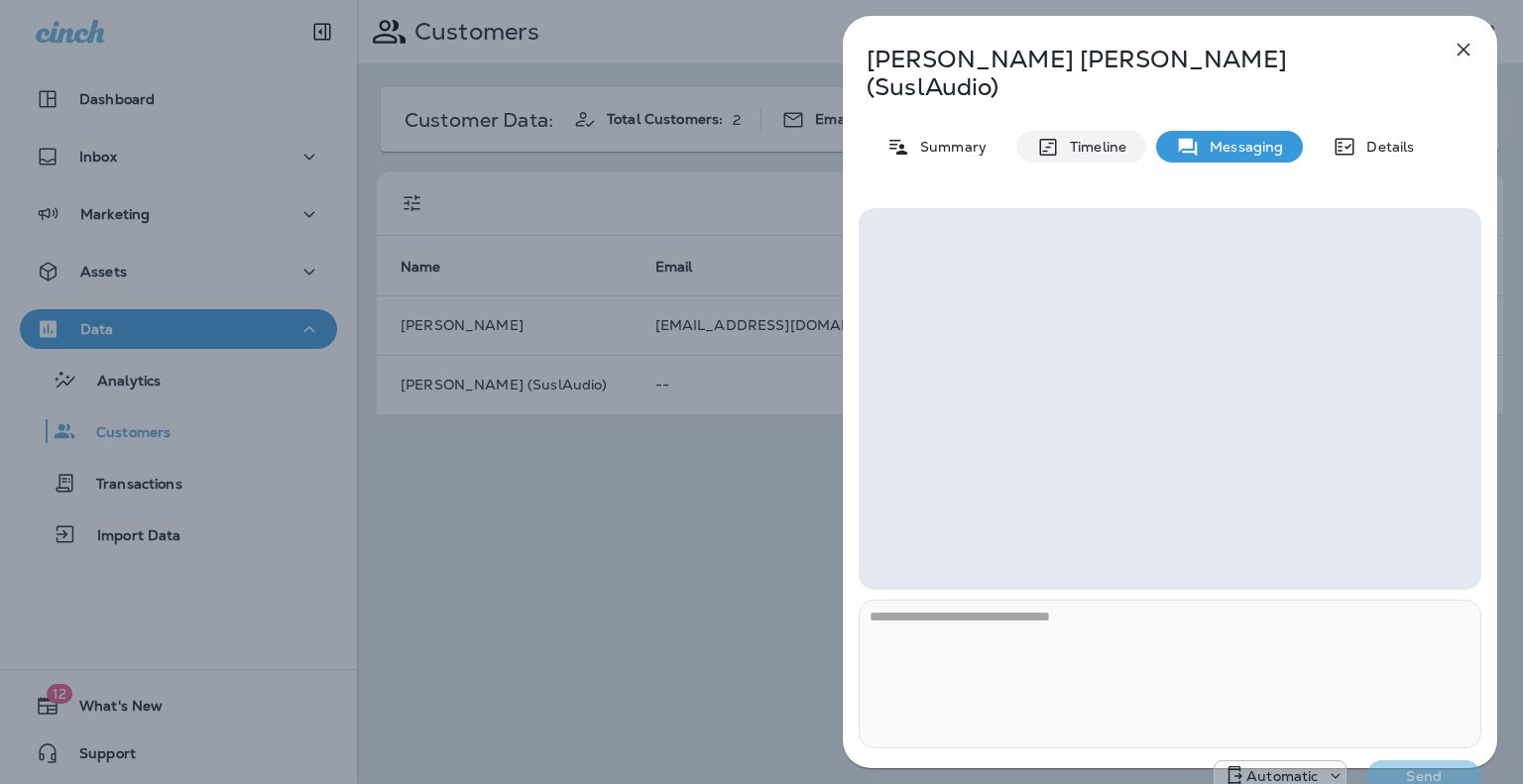 click on "Timeline" at bounding box center (1081, 147) 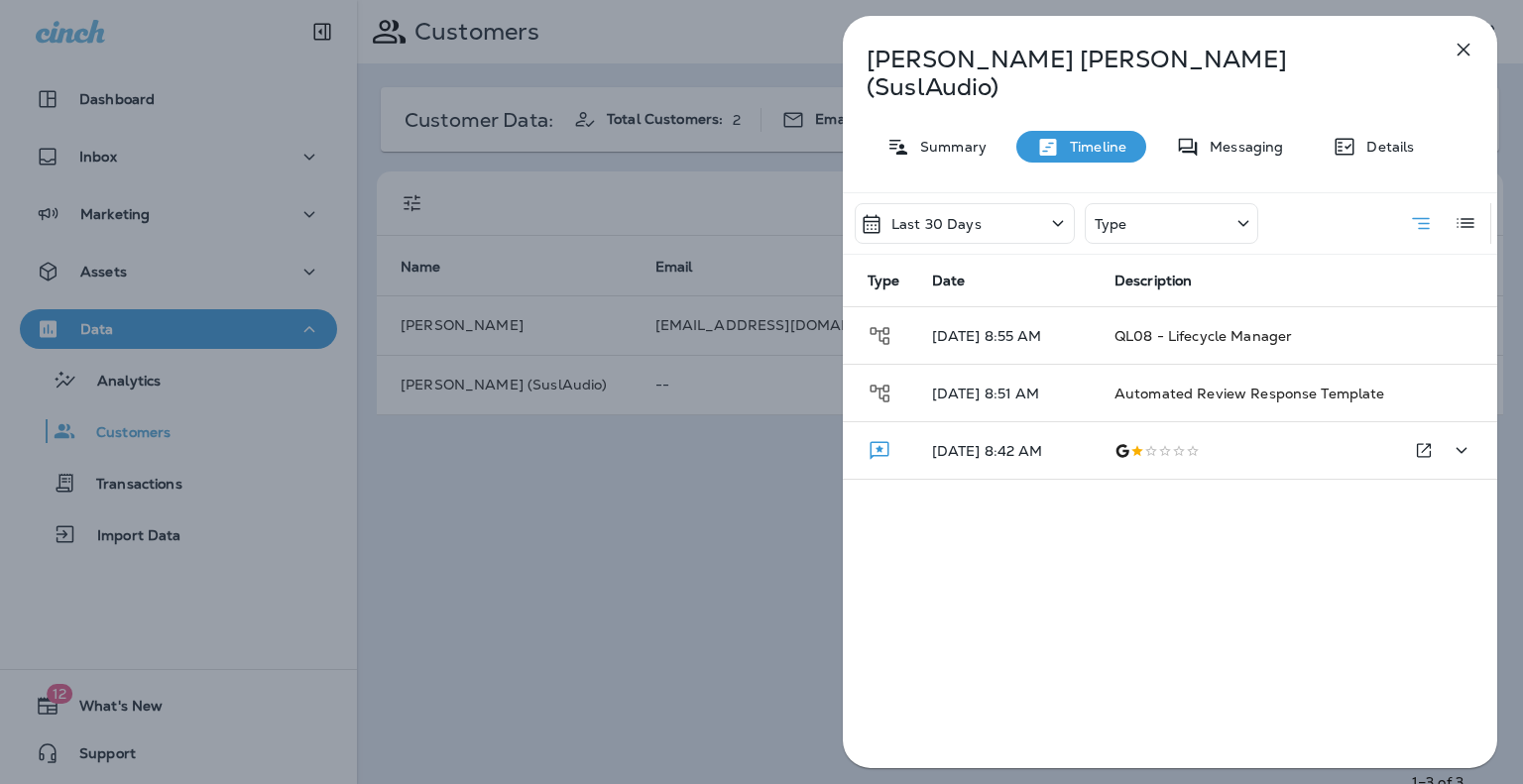 click on "06/28/25 8:42 AM" at bounding box center [1007, 451] 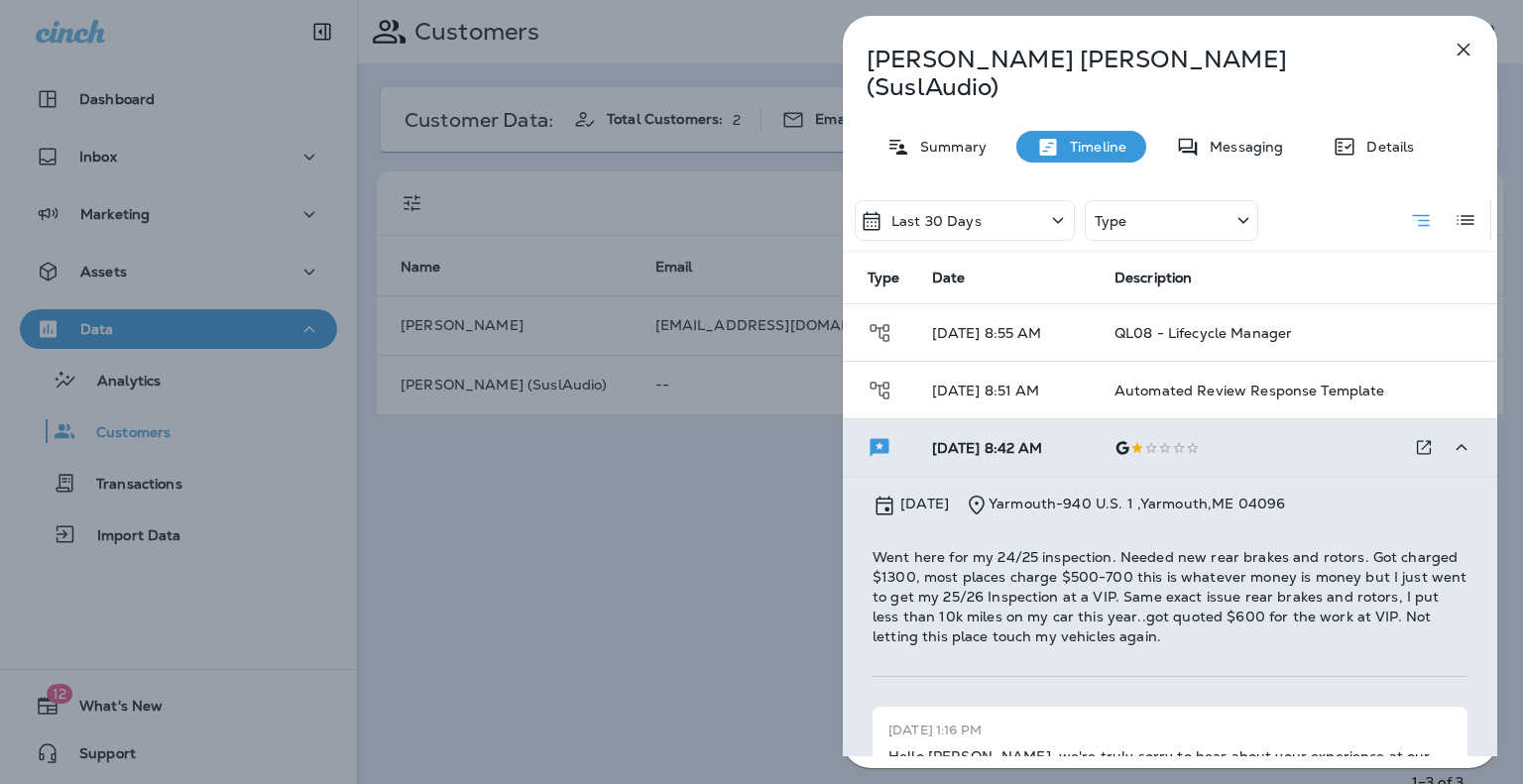scroll, scrollTop: 0, scrollLeft: 0, axis: both 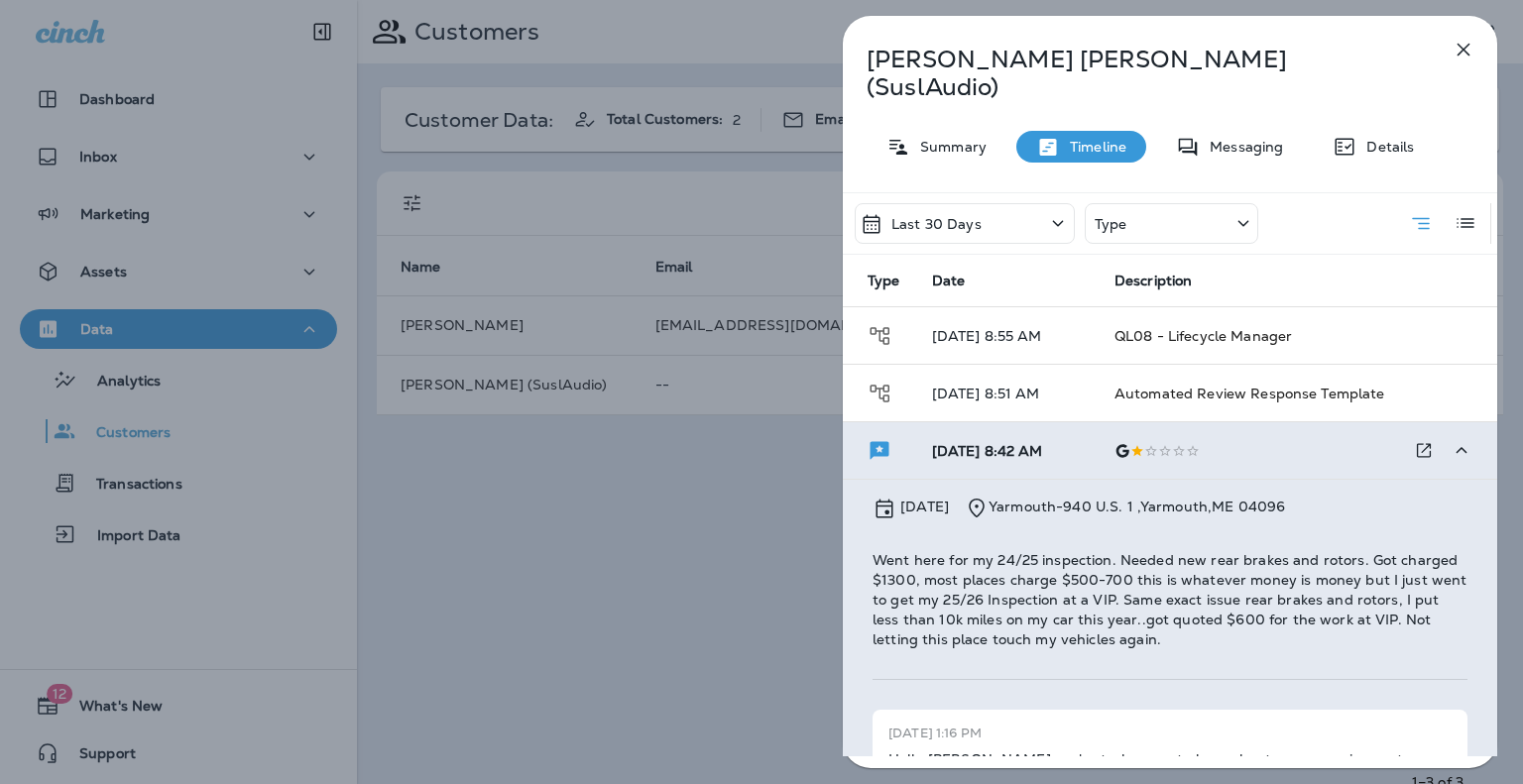 click at bounding box center [1444, 451] 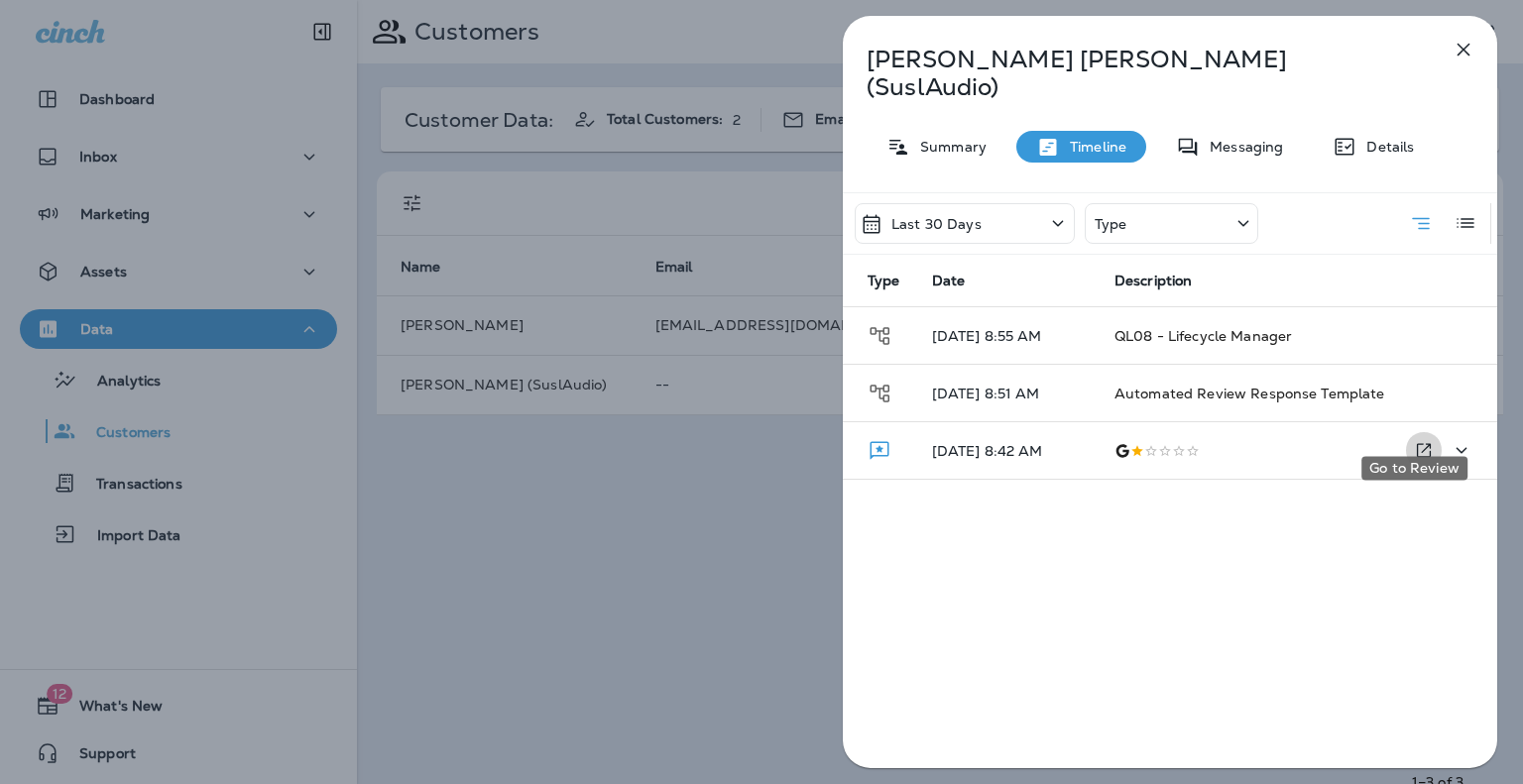 click 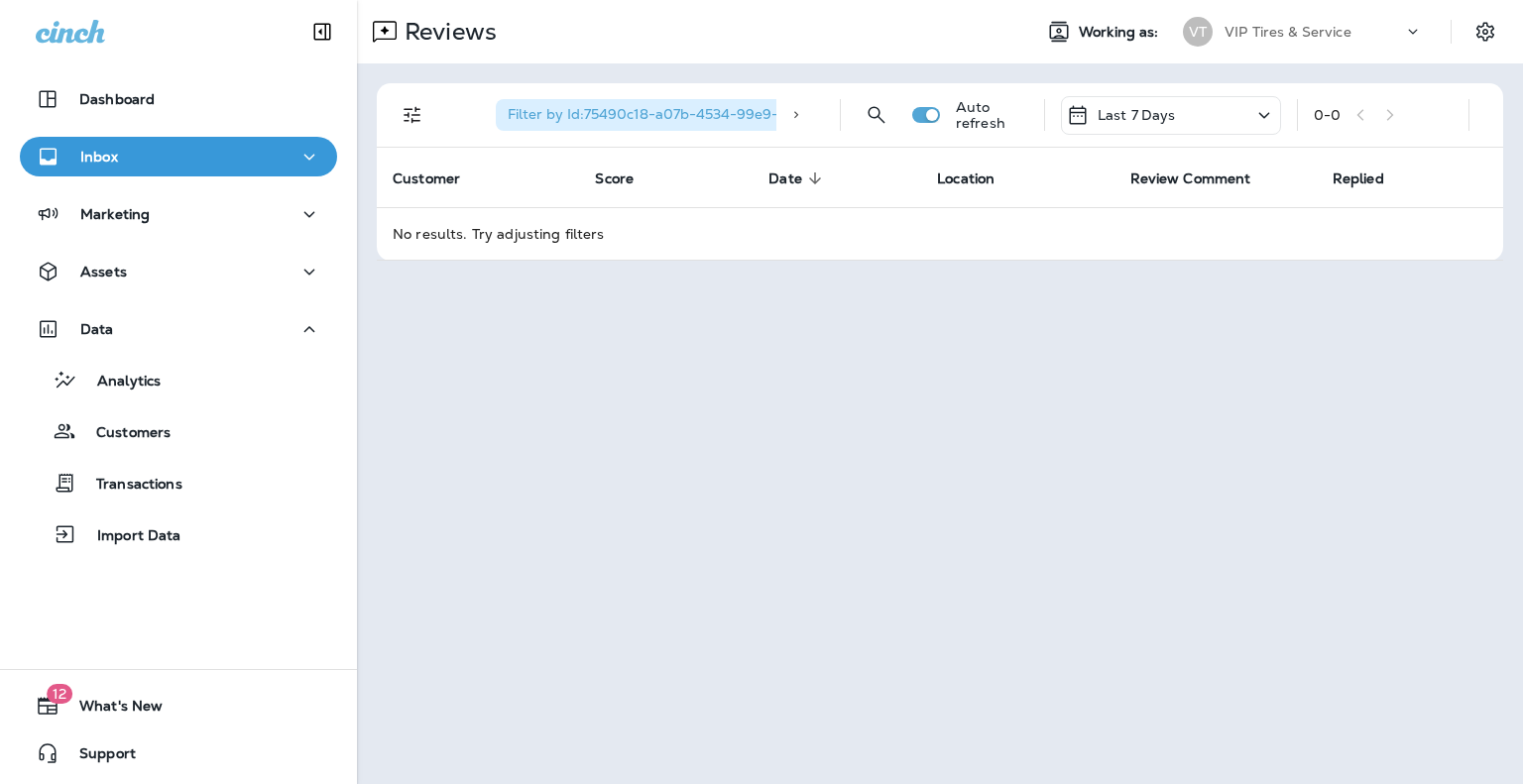 click on "Reviews Working as: VT VIP Tires & Service Filter by Id :  75490c18-a07b-4534-99e9-33c87b9f2d23   Auto refresh       Last 7 Days 0  -  0   Customer Score Date sorted descending Location Review Comment Replied No results. Try adjusting filters" at bounding box center (940, 392) 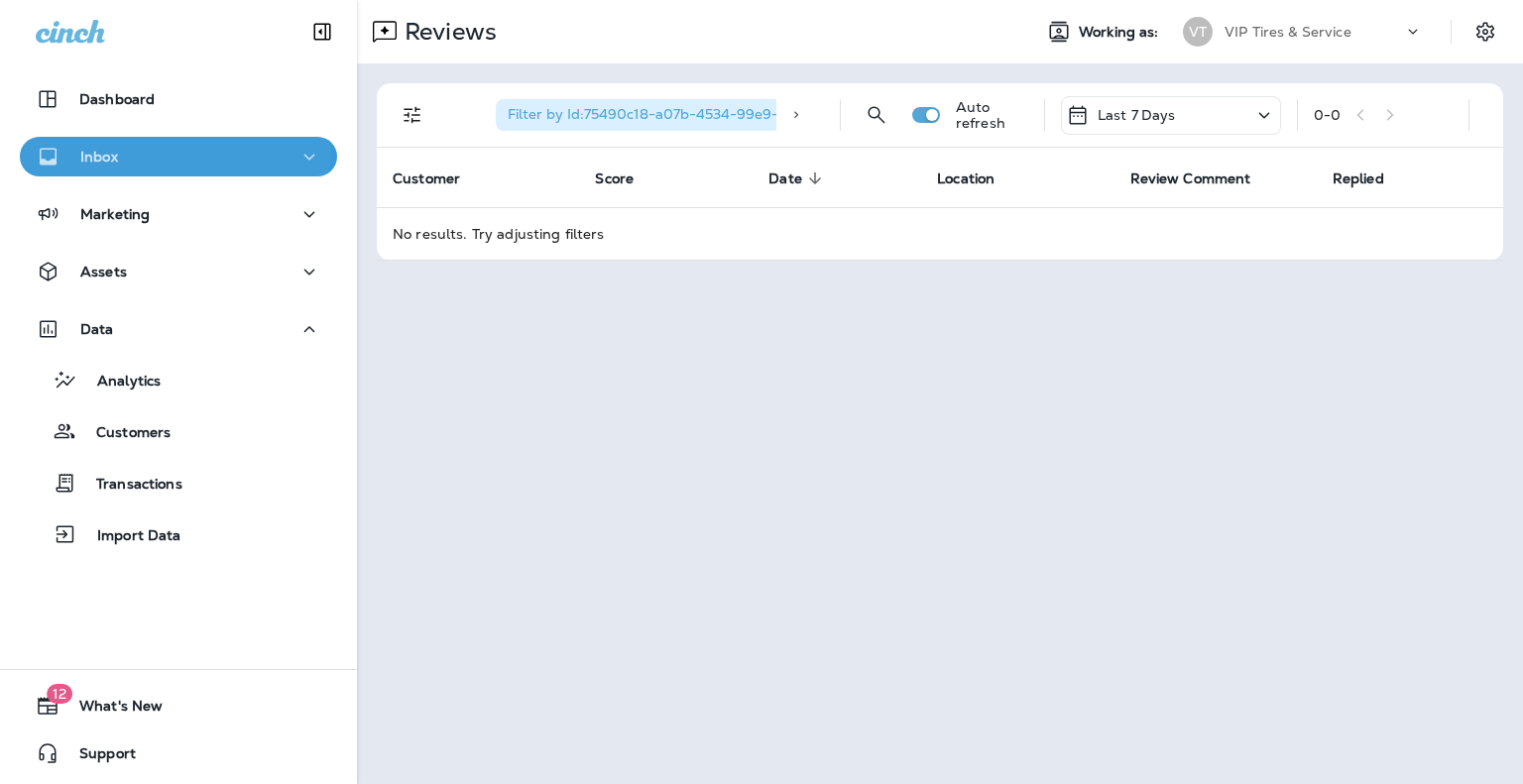 click on "Inbox" at bounding box center (178, 157) 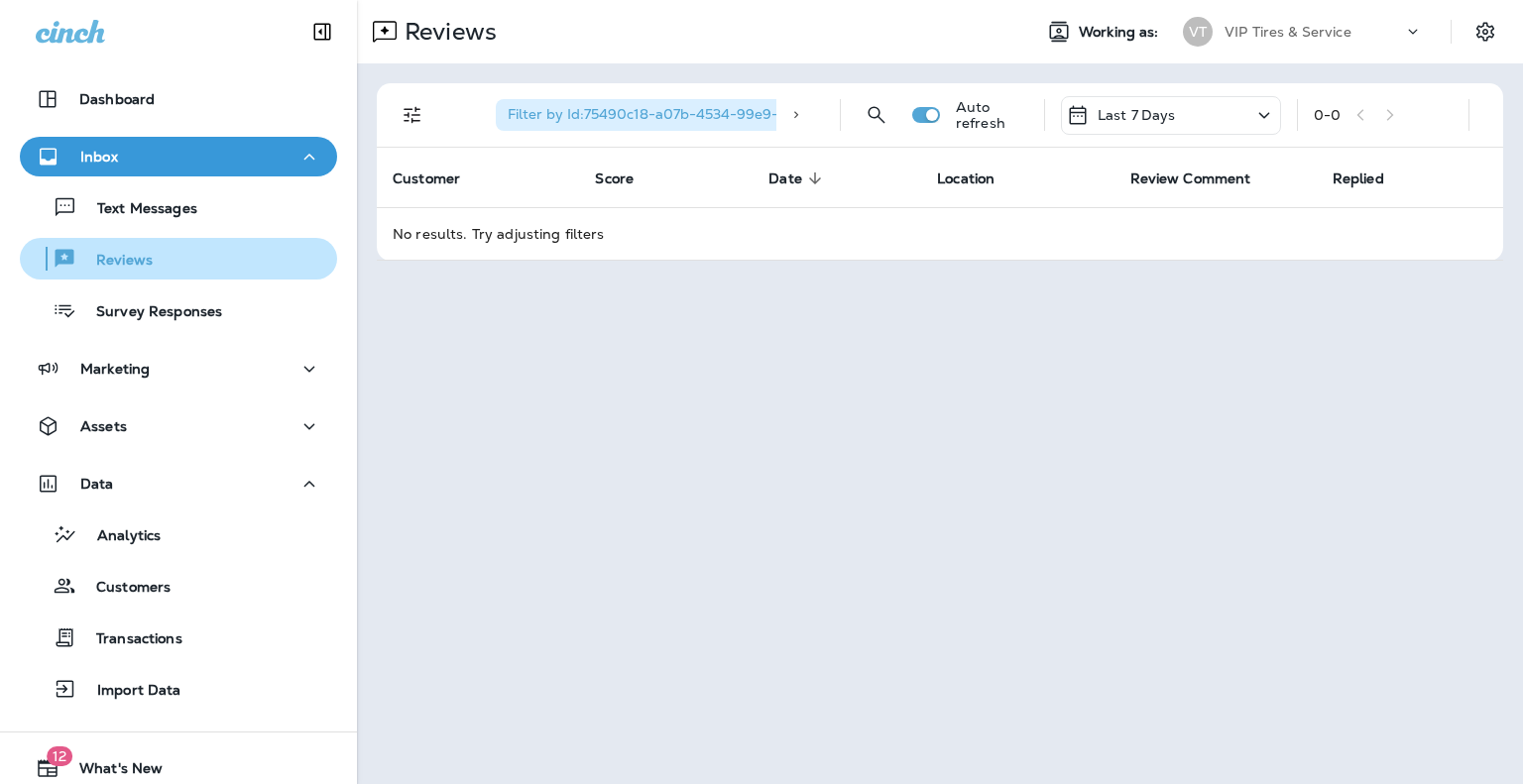 click on "Reviews" at bounding box center [114, 261] 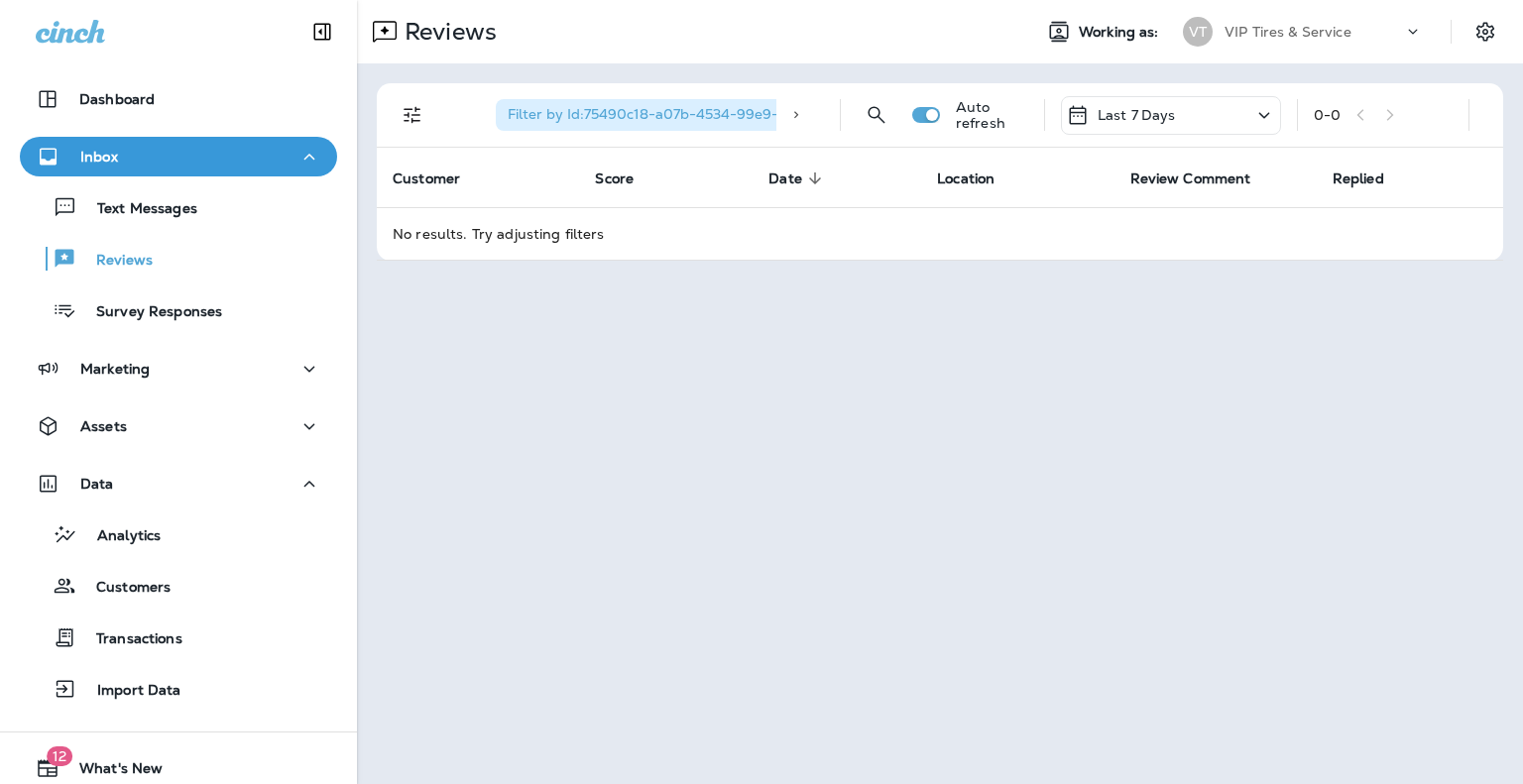 click on "Filter by Id :  75490c18-a07b-4534-99e9-33c87b9f2d23" at bounding box center [690, 114] 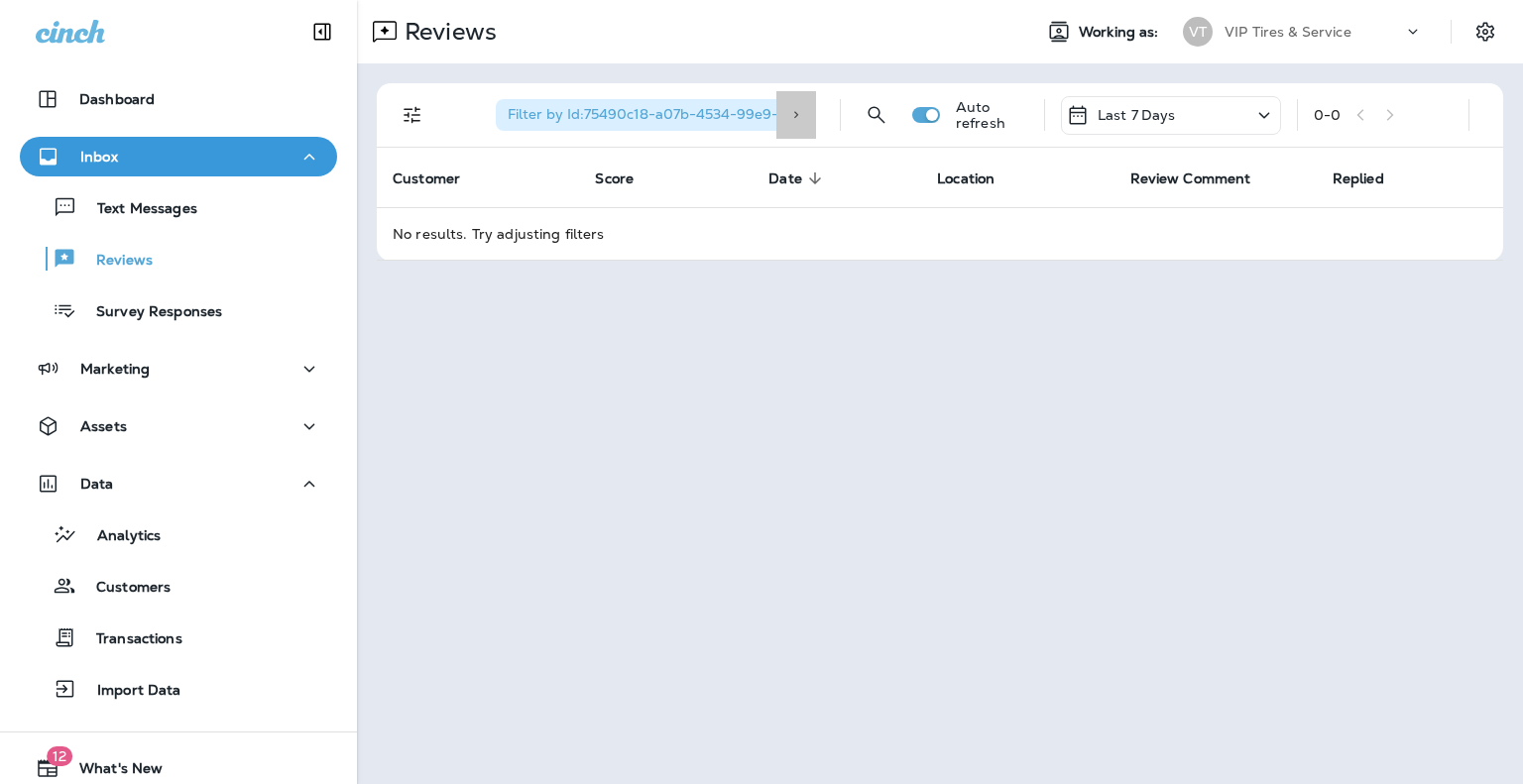click 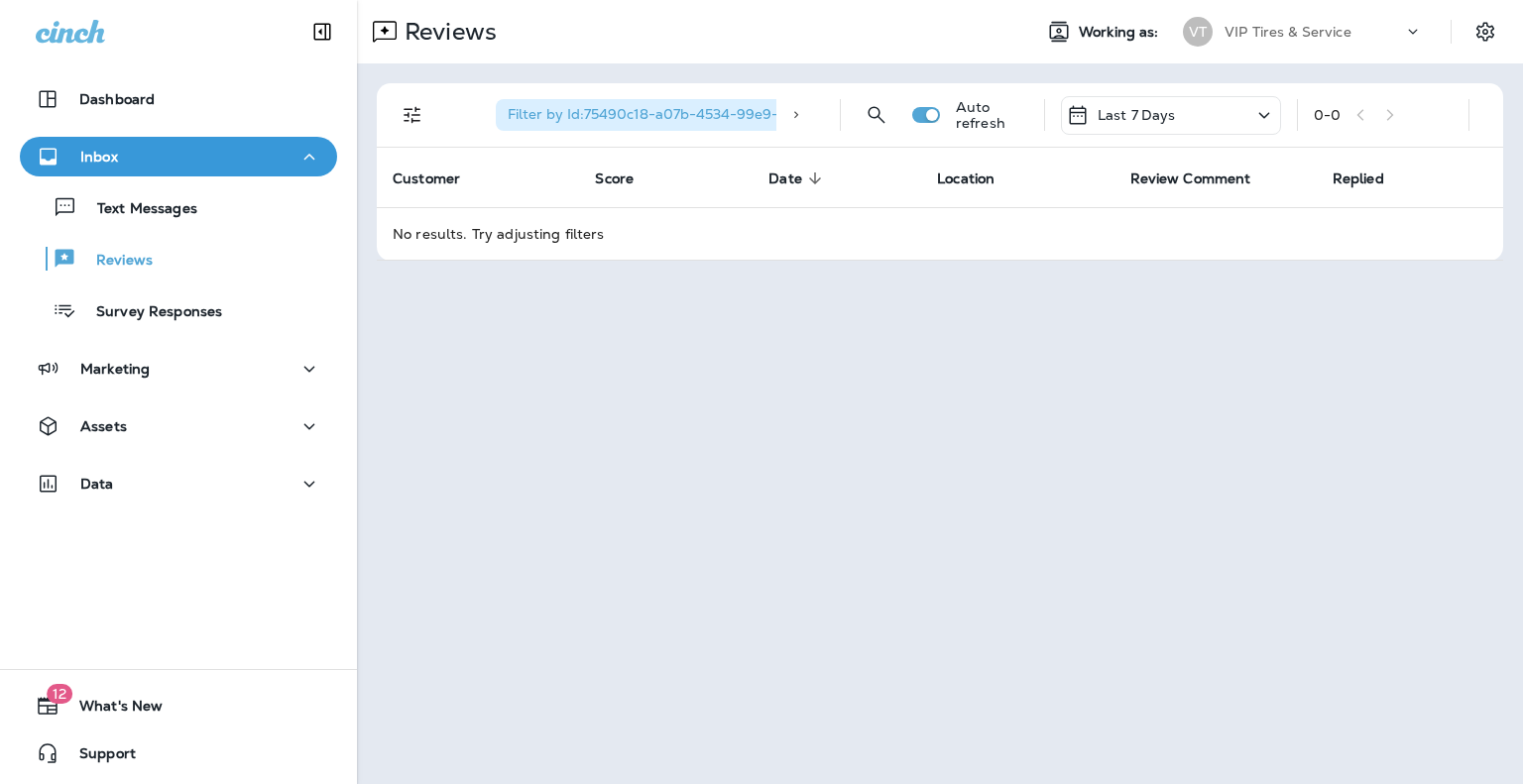 scroll, scrollTop: 0, scrollLeft: 0, axis: both 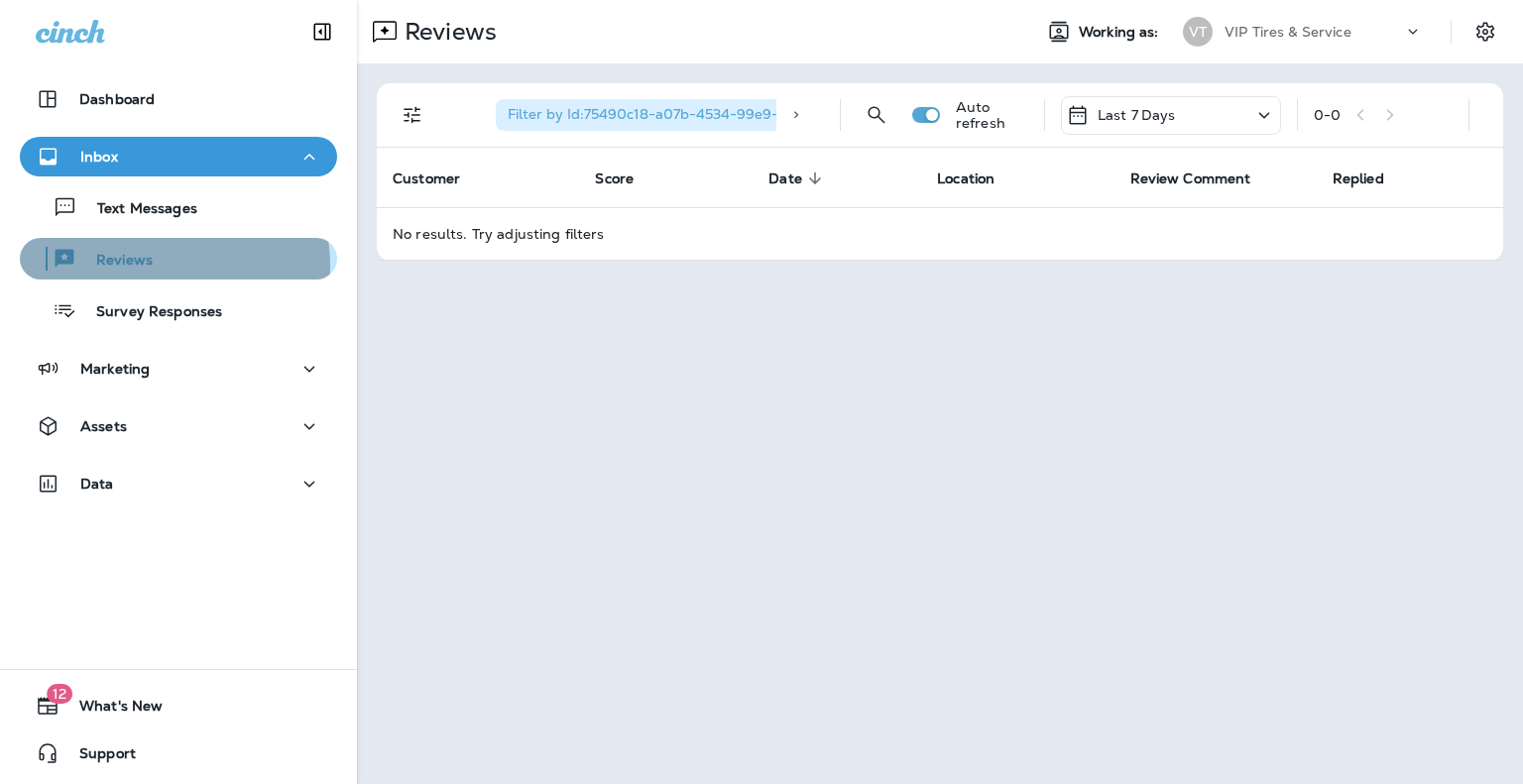 click on "Reviews" at bounding box center (178, 259) 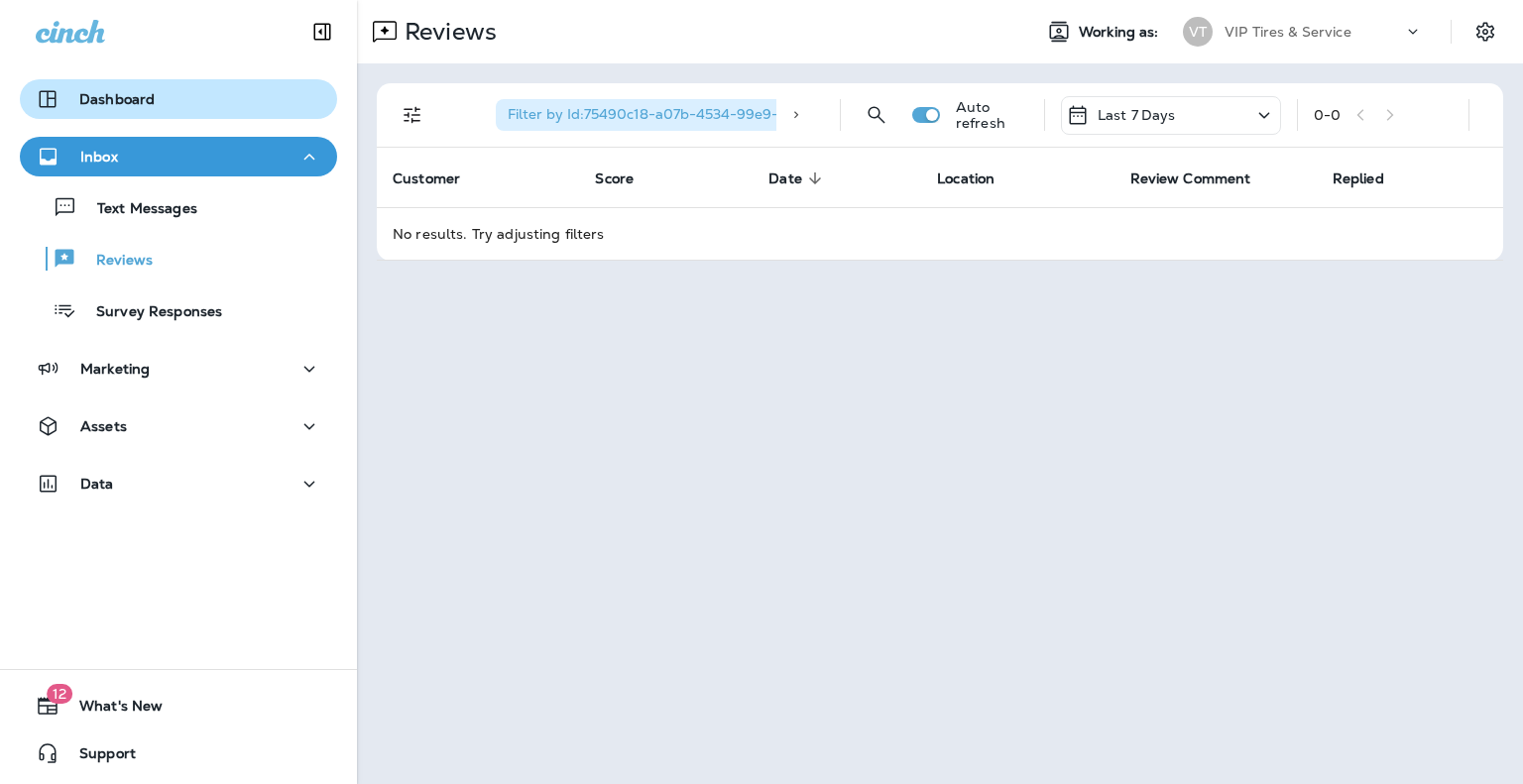 click on "Dashboard" at bounding box center (117, 99) 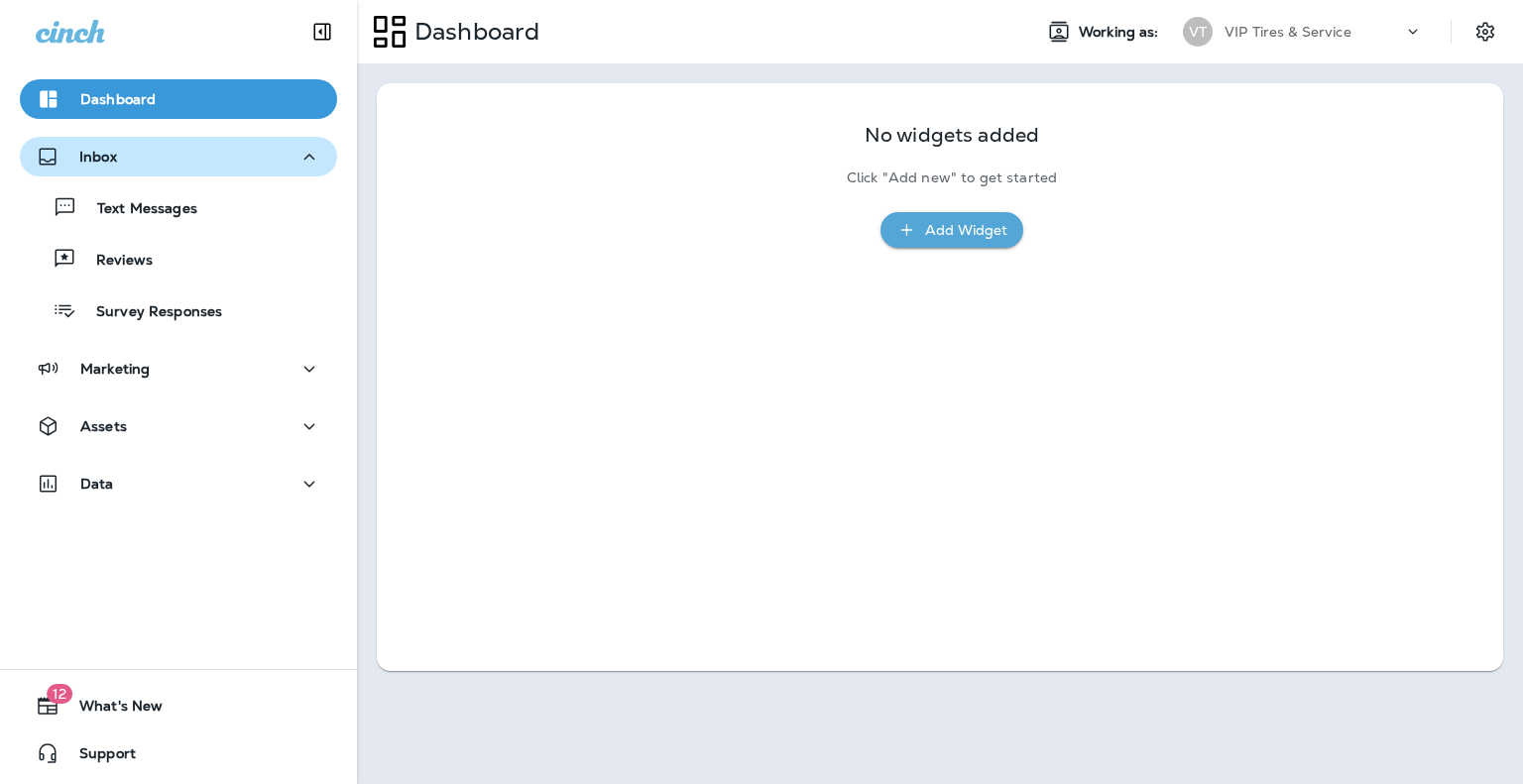 click on "Inbox" at bounding box center [178, 157] 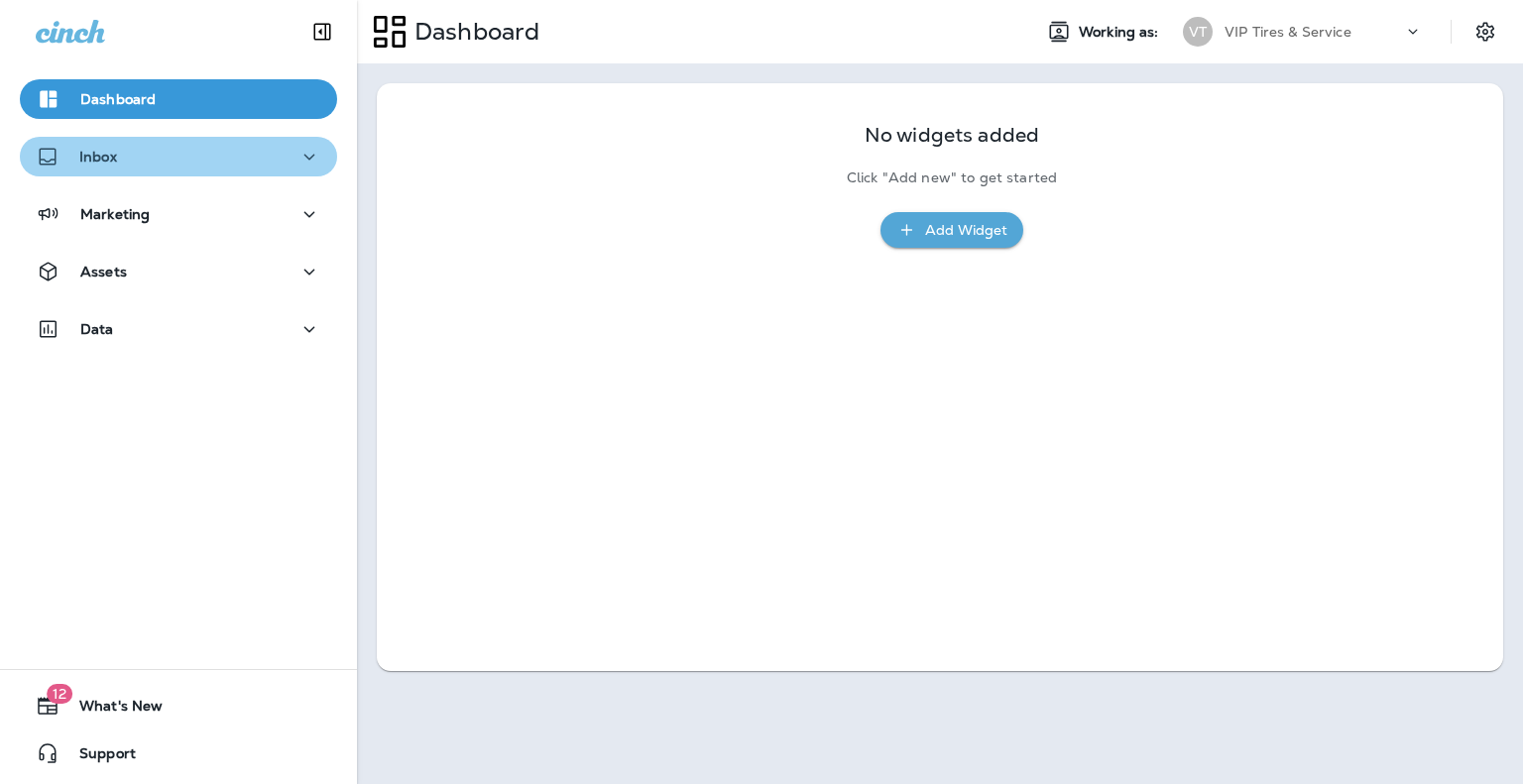 click on "Inbox" at bounding box center [178, 157] 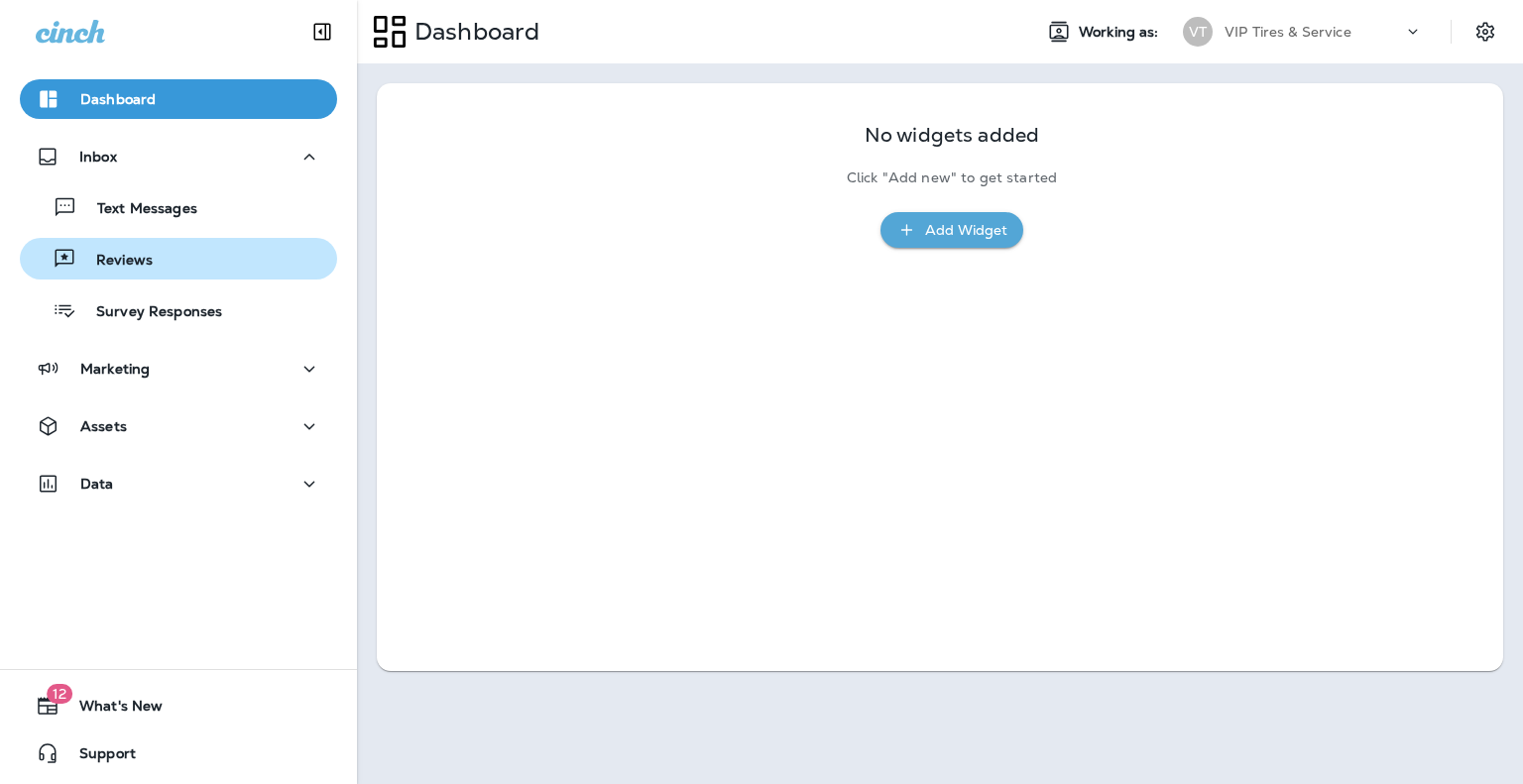 click on "Reviews" at bounding box center (178, 259) 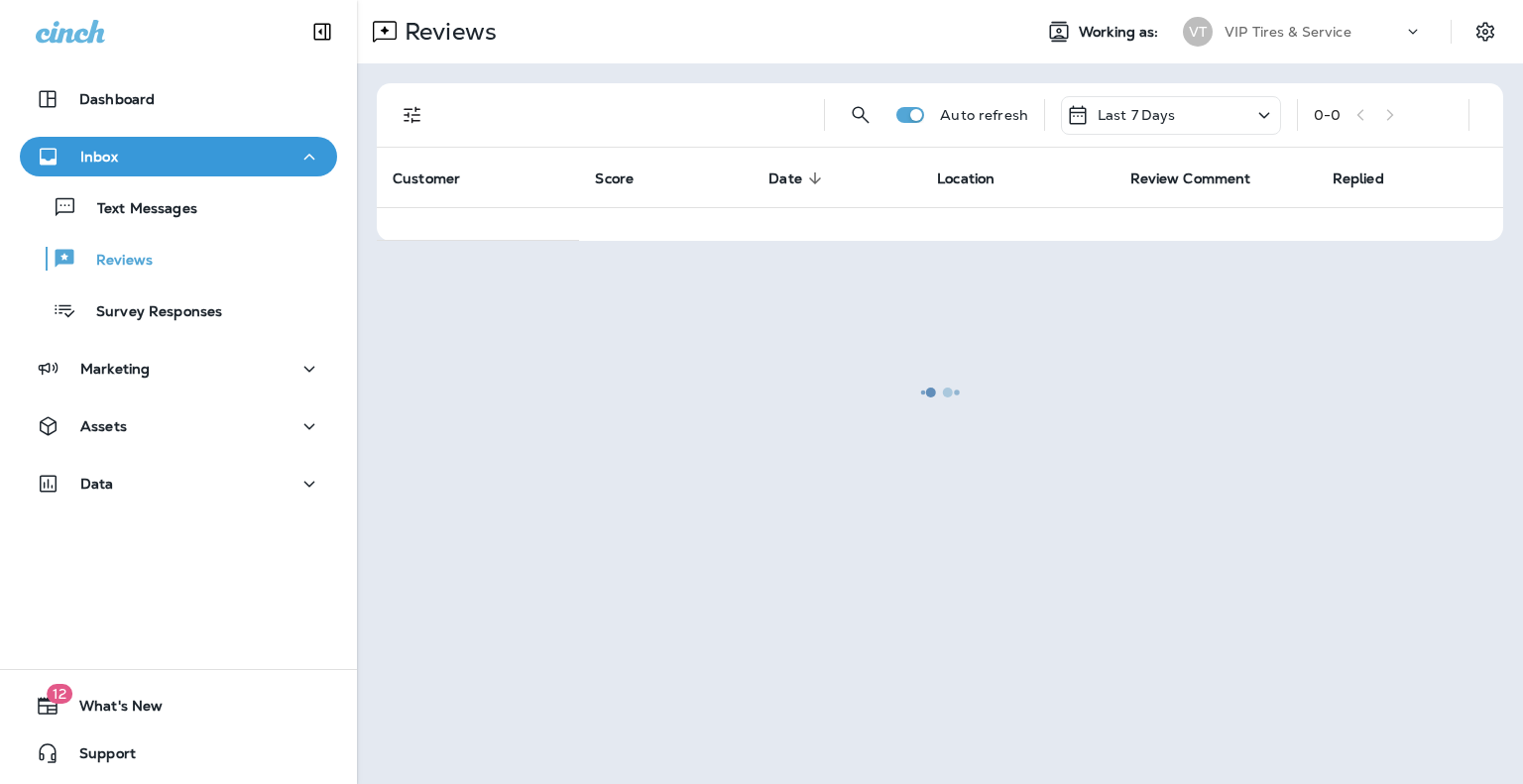 click at bounding box center [940, 392] 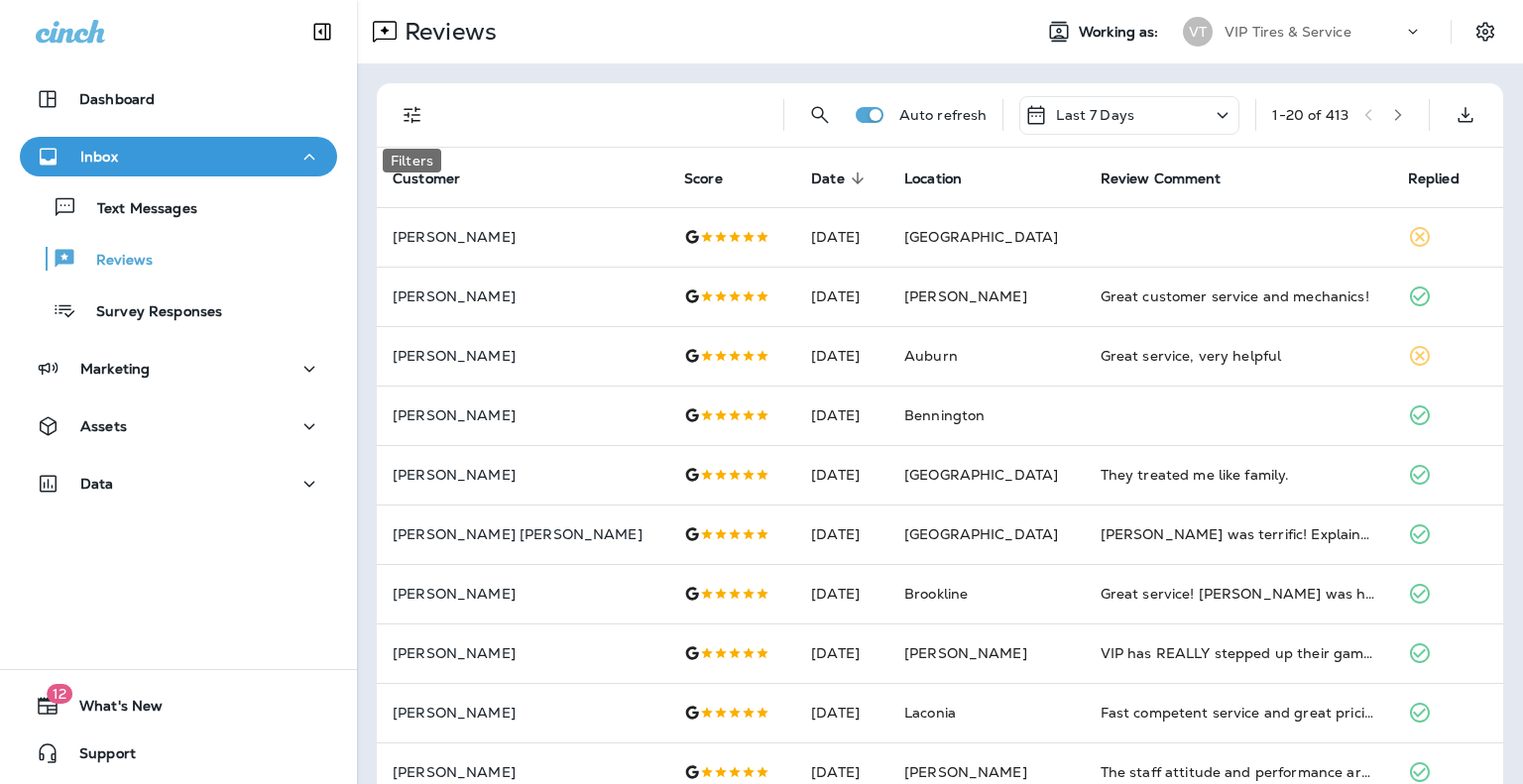 click at bounding box center (412, 115) 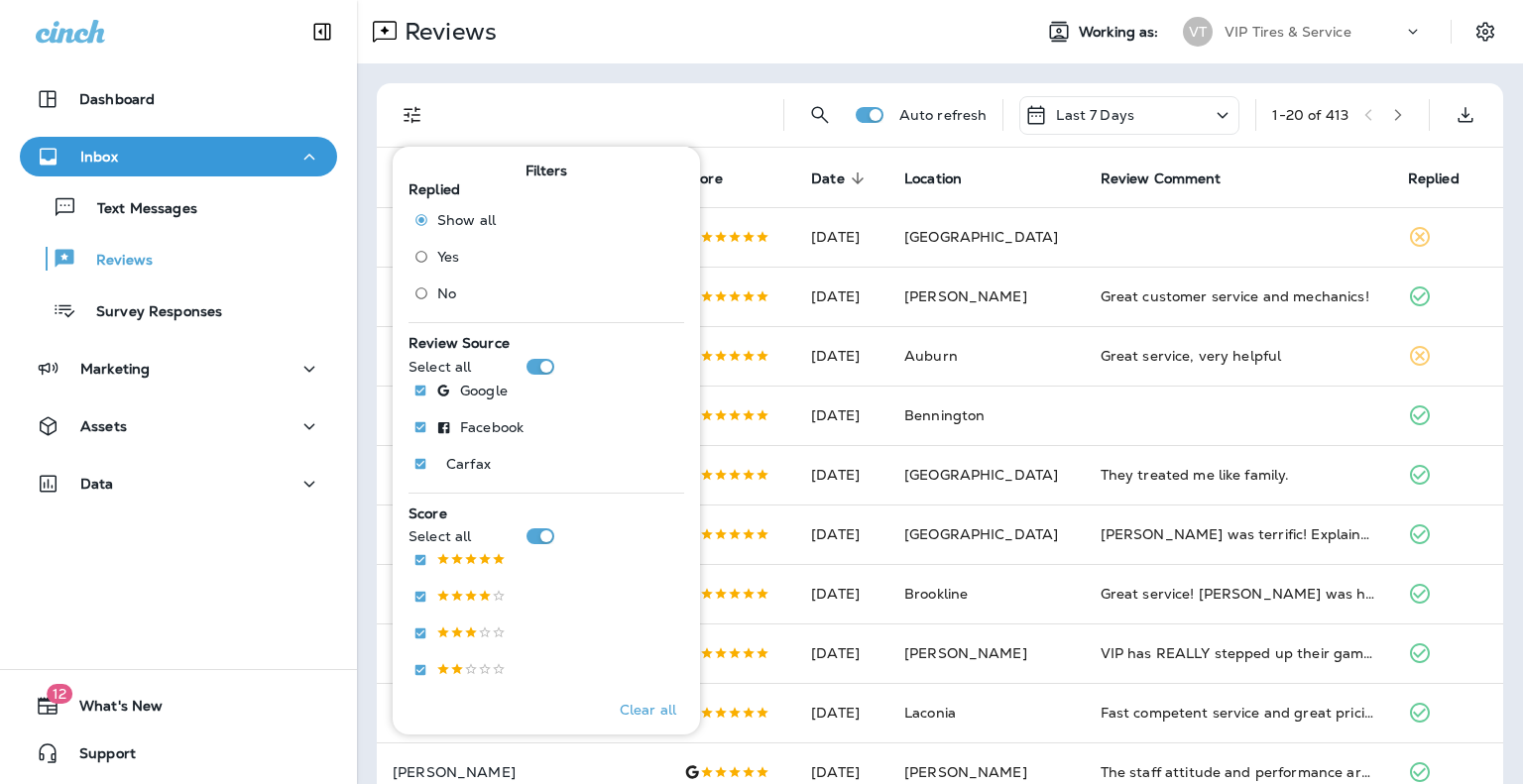 click on "No" at bounding box center (446, 293) 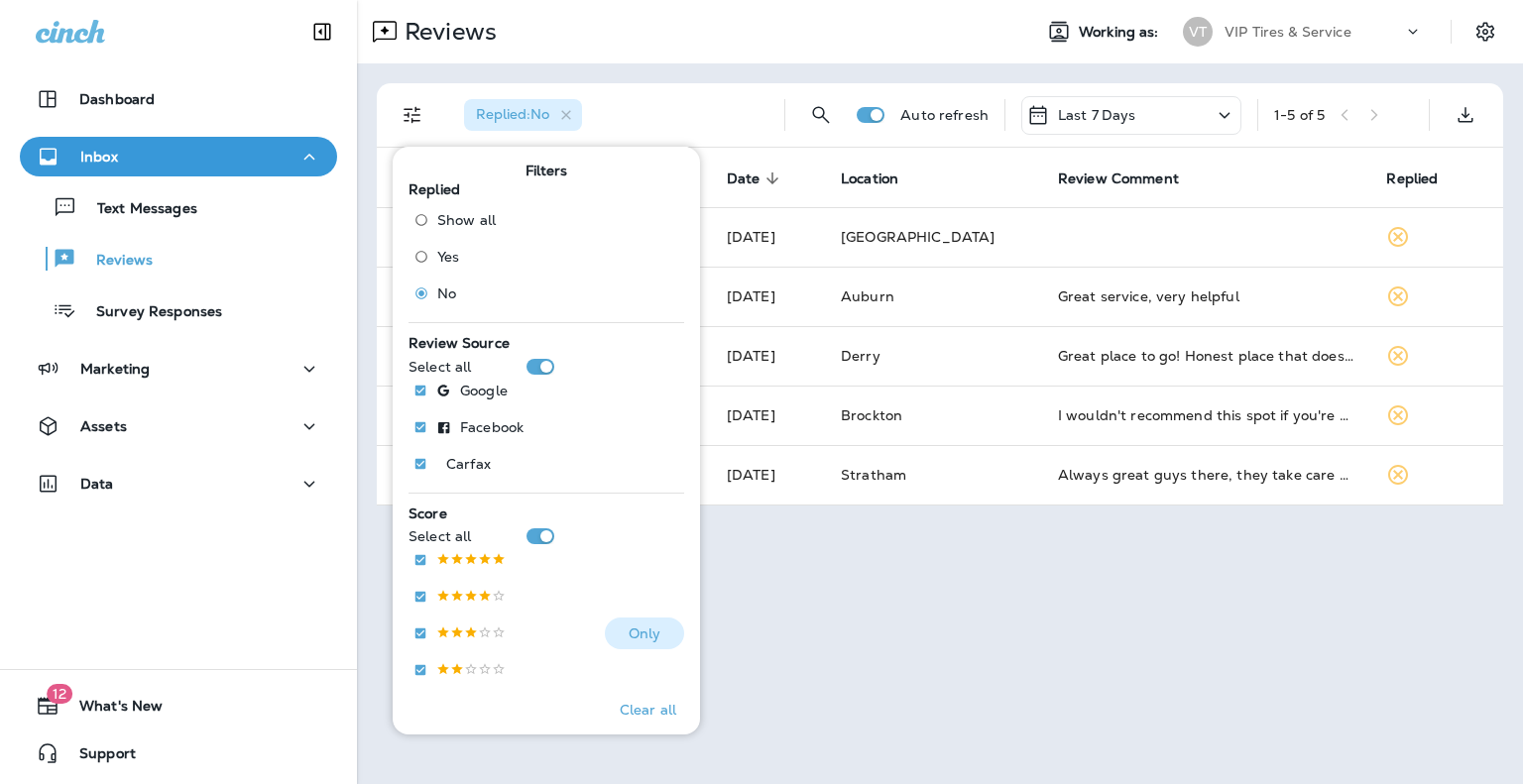 click on "Only" at bounding box center [644, 633] 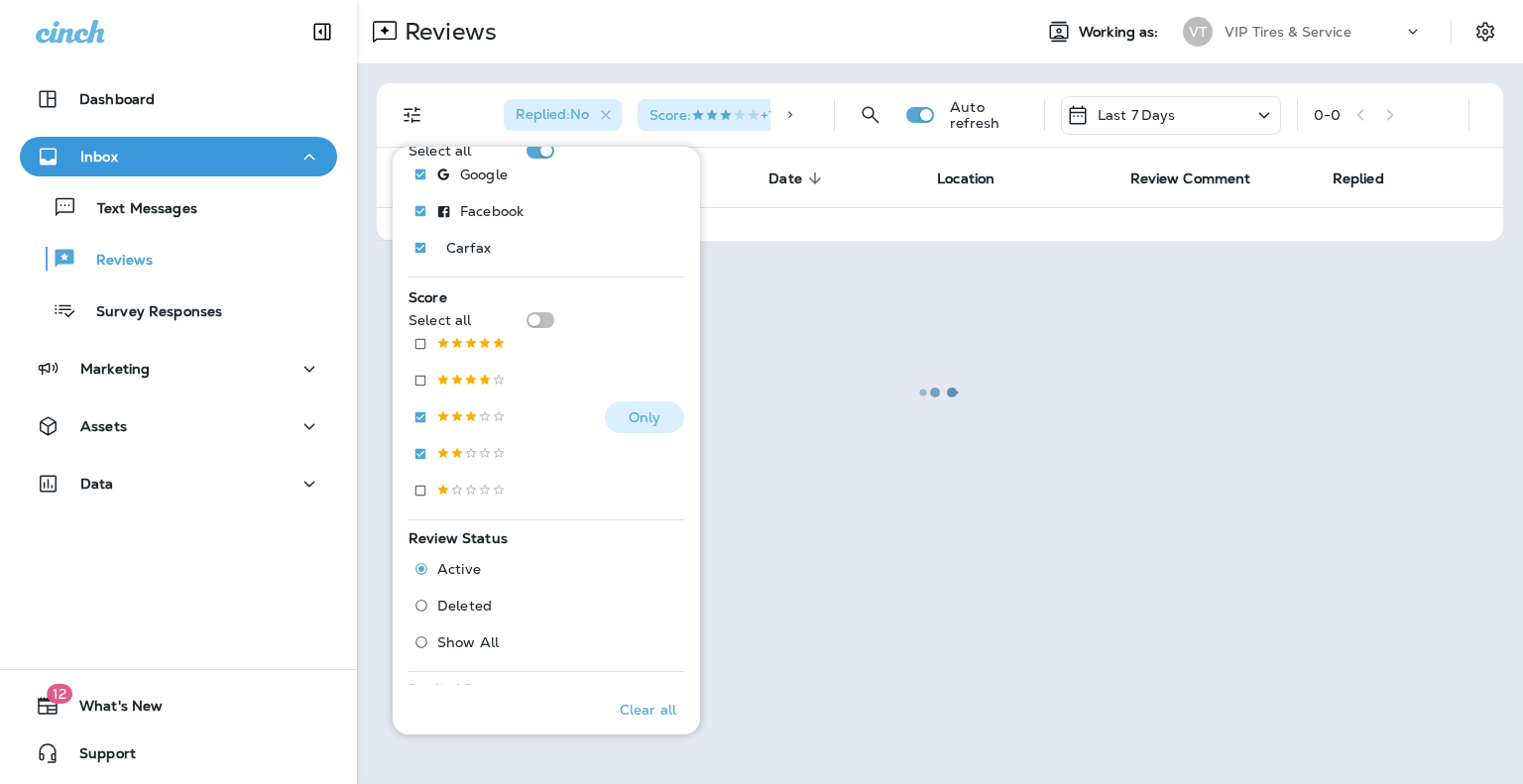 scroll, scrollTop: 396, scrollLeft: 0, axis: vertical 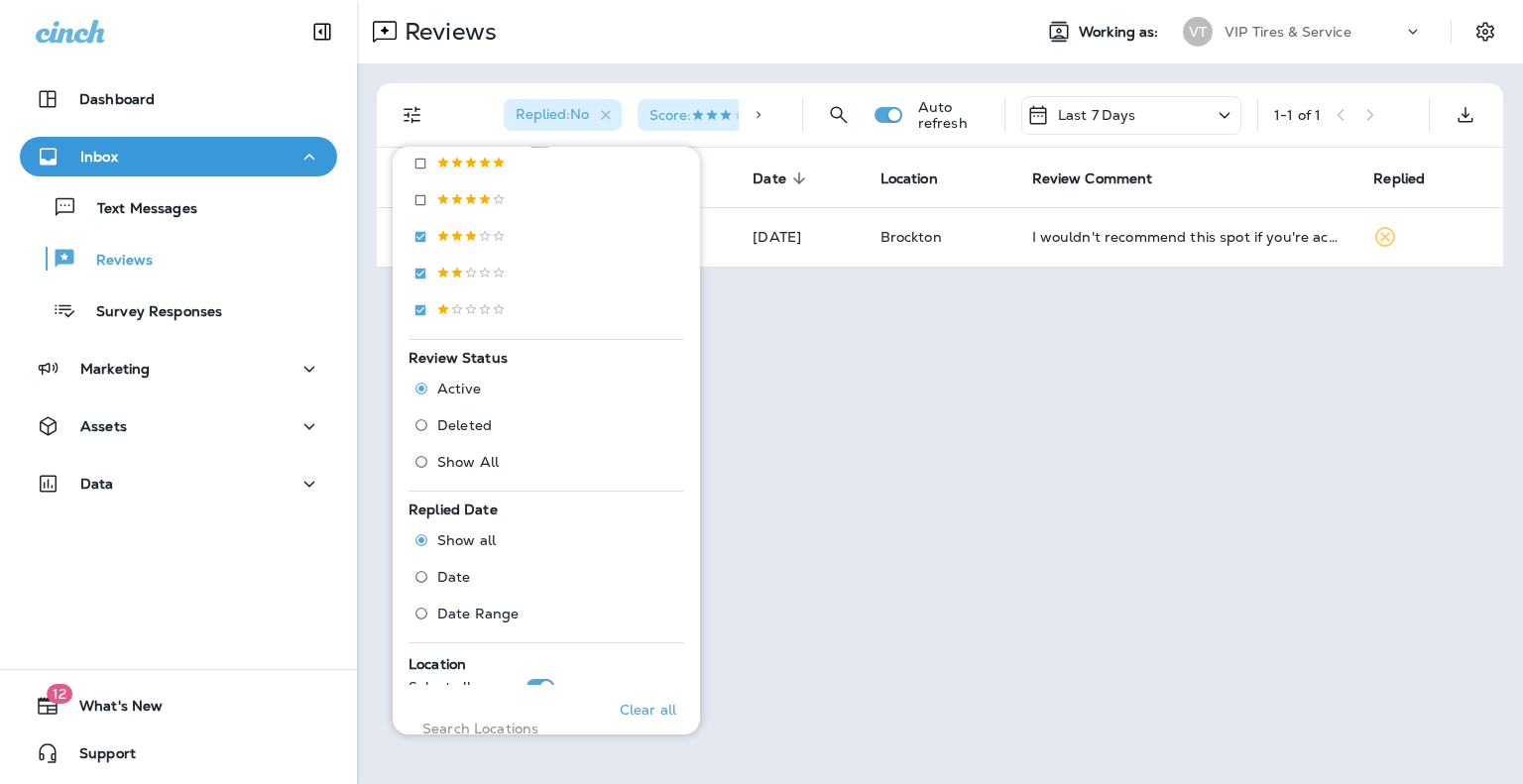 click on "Reviews Working as: VT VIP Tires & Service Replied :  No Score :   +2   Auto refresh       Last 7 Days 1  -  1   of 1 Customer Score Date sorted descending Location Review Comment Replied [PERSON_NAME] [DATE] [PERSON_NAME] I wouldn't recommend this spot if you're actually trying to get something fixed lol. I brought my car there twice, same car nothings changed, and they couldn't told me both times there was nothing wrong with my tires. i still kept waking up to flats. i took it else where and both times there was a lot wrong with both tires." at bounding box center [940, 392] 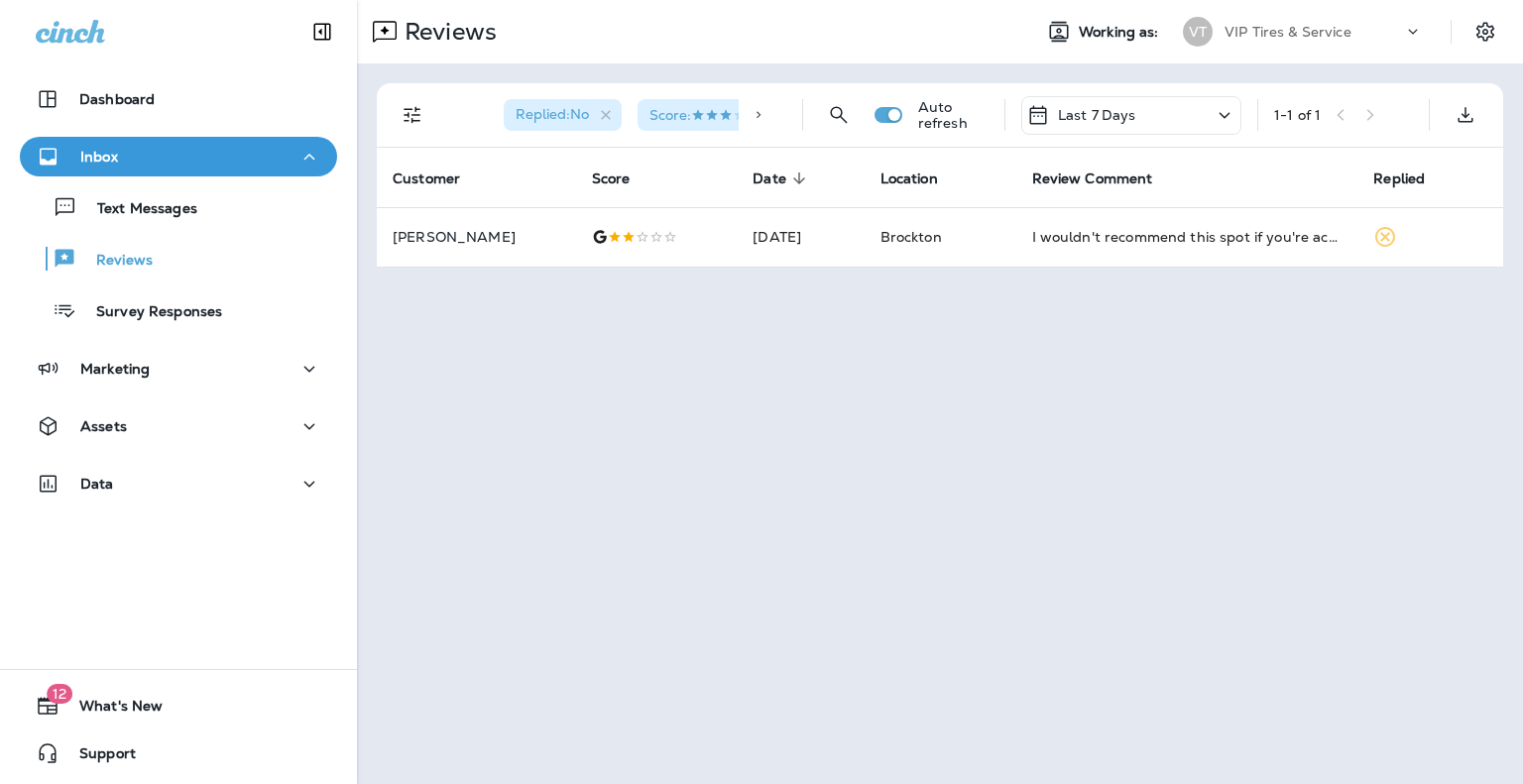 click on "Reviews Working as: VT VIP Tires & Service Replied :  No Score :   +2   Auto refresh       Last 7 Days 1  -  1   of 1 Customer Score Date sorted descending Location Review Comment Replied [PERSON_NAME] [DATE] [PERSON_NAME] I wouldn't recommend this spot if you're actually trying to get something fixed lol. I brought my car there twice, same car nothings changed, and they couldn't told me both times there was nothing wrong with my tires. i still kept waking up to flats. i took it else where and both times there was a lot wrong with both tires." at bounding box center [940, 392] 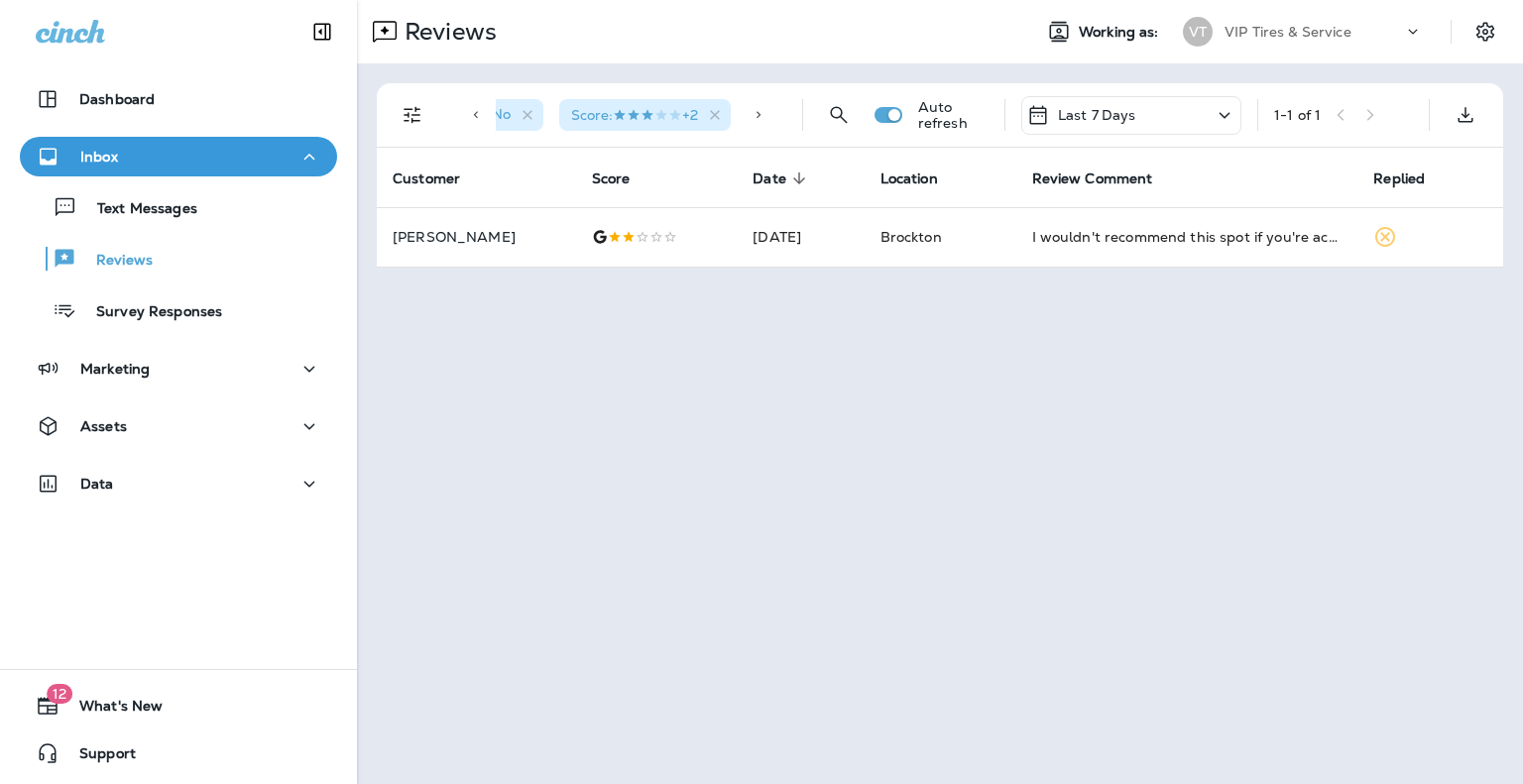 click on "Score :   +2" at bounding box center [635, 115] 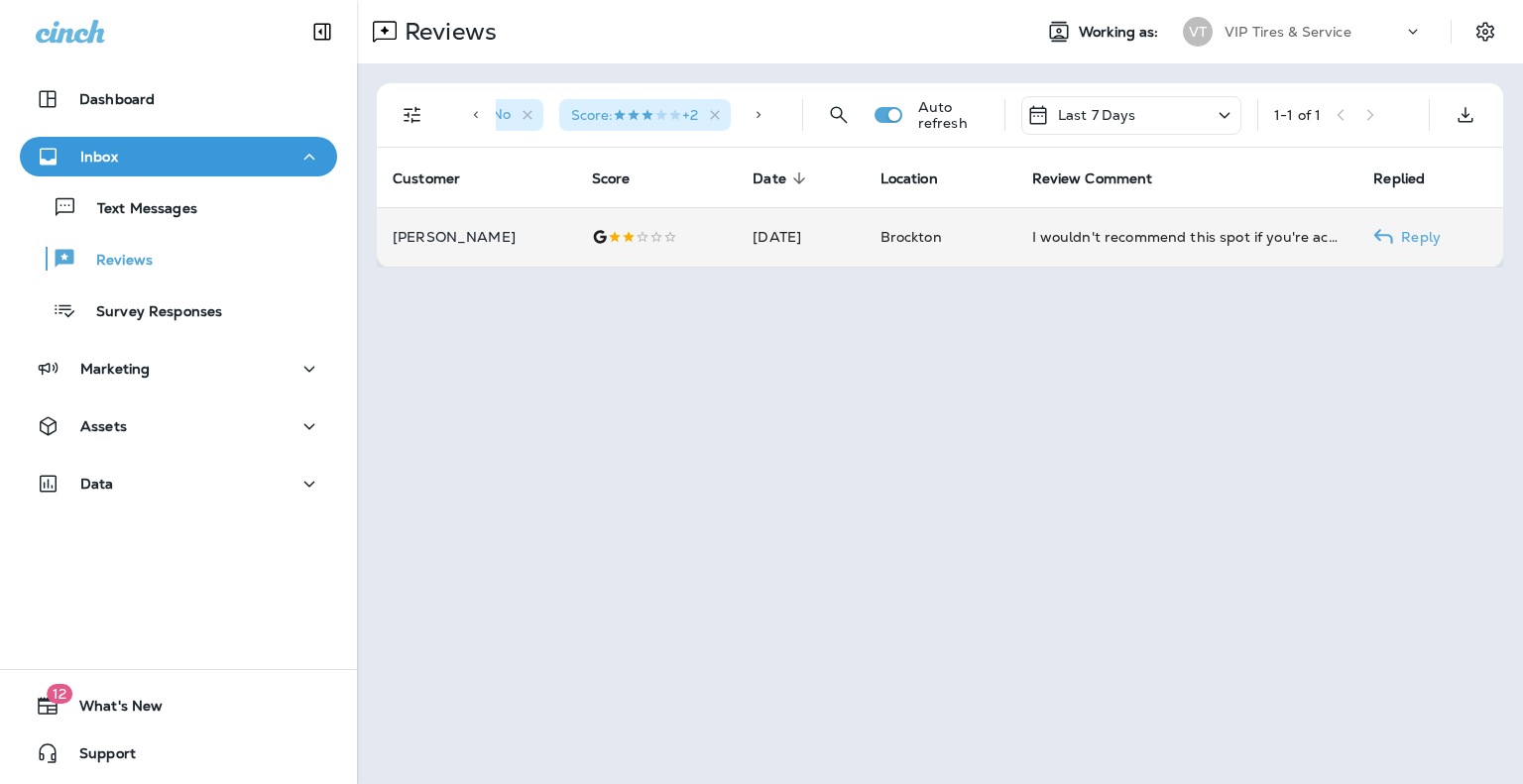 click at bounding box center [656, 237] 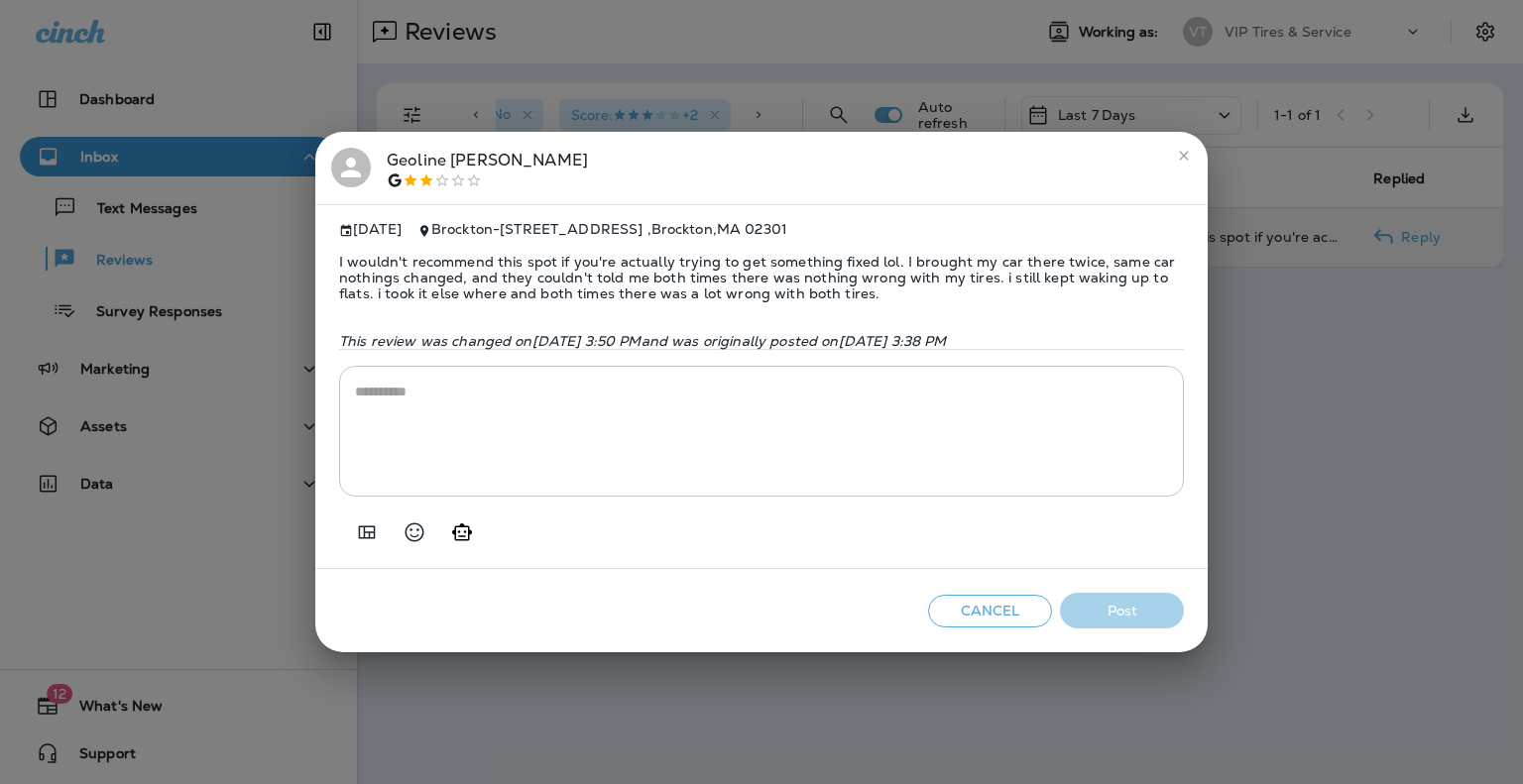 click on "[PERSON_NAME] [DATE] [GEOGRAPHIC_DATA]  -  [STREET_ADDRESS] I wouldn't recommend this spot if you're actually trying to get something fixed lol. I brought my car there twice, same car nothings changed, and they couldn't told me both times there was nothing wrong with my tires. i still kept waking up to flats. i took it else where and both times there was a lot wrong with both tires. This review was changed [DATE][DATE] 3:50 PM  and was originally posted [DATE][DATE] 3:38 PM * ​ Cancel Post" at bounding box center (762, 392) 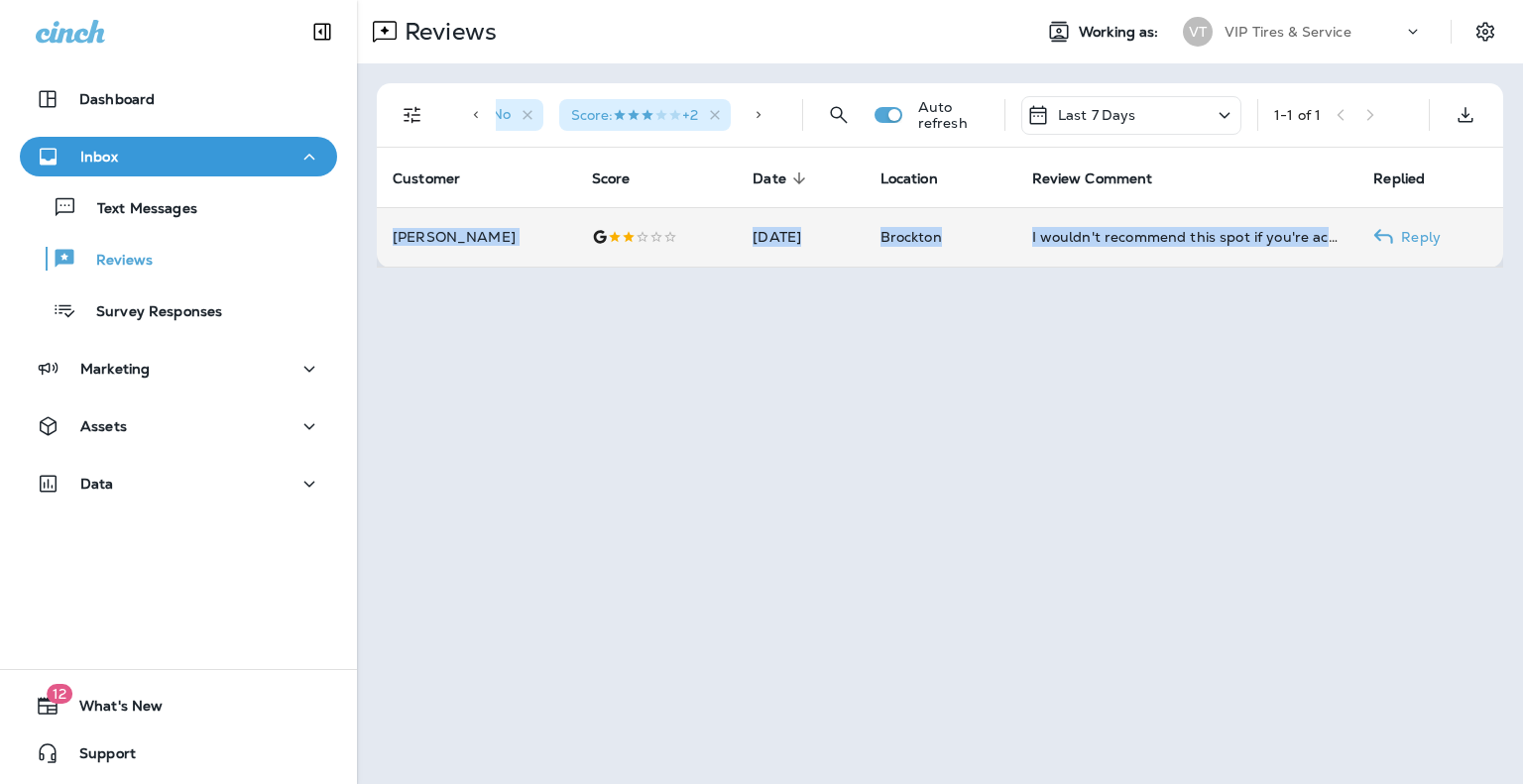 click on "Reviews Working as: VT VIP Tires & Service Replied :  No Score :   +2   Auto refresh       Last 7 Days 1  -  1   of 1 Customer Score Date sorted descending Location Review Comment Replied [PERSON_NAME] [DATE] [PERSON_NAME] I wouldn't recommend this spot if you're actually trying to get something fixed lol. I brought my car there twice, same car nothings changed, and they couldn't told me both times there was nothing wrong with my tires. i still kept waking up to flats. i took it else where and both times there was a lot wrong with both tires. Reply" at bounding box center [940, 392] 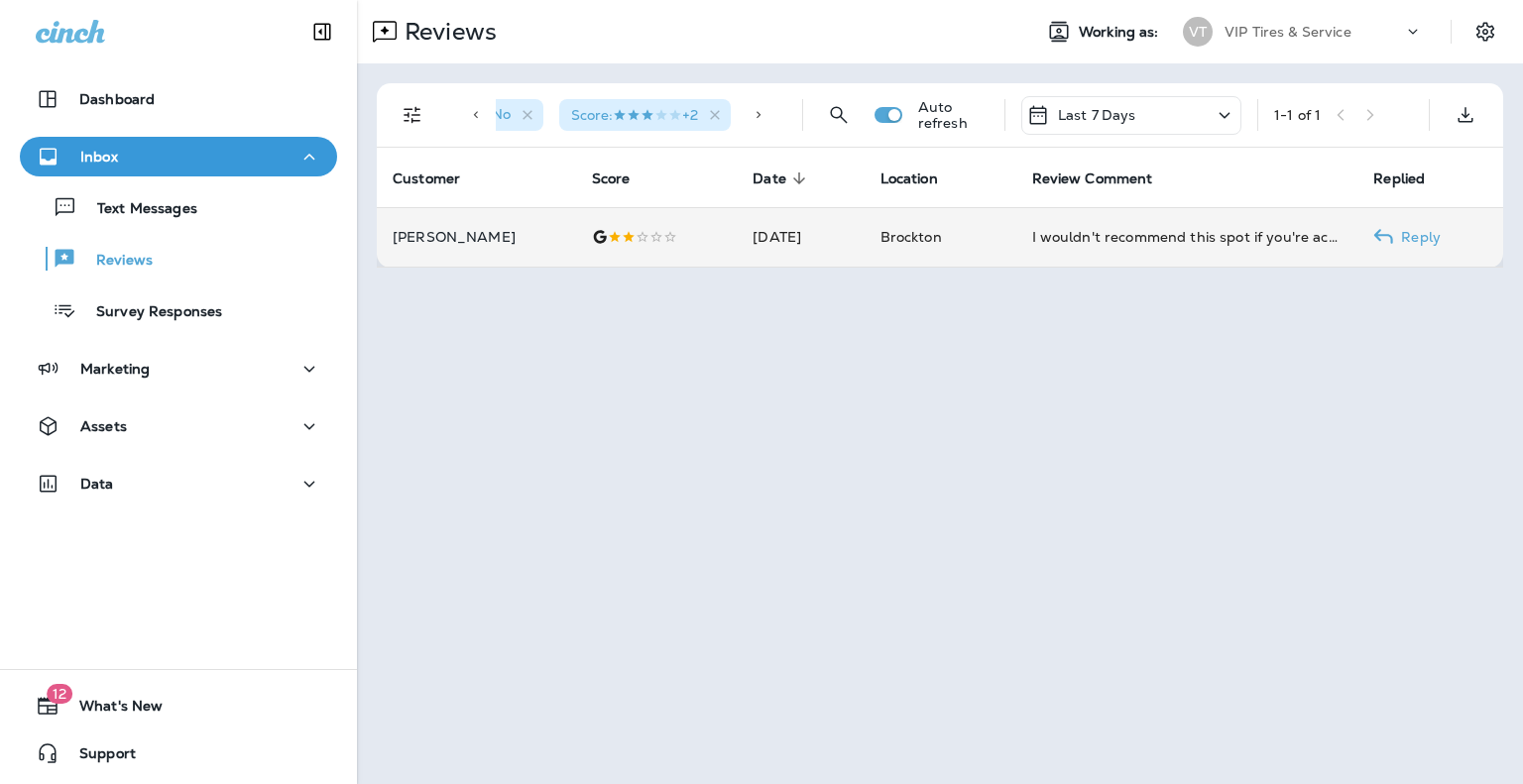 click at bounding box center [656, 237] 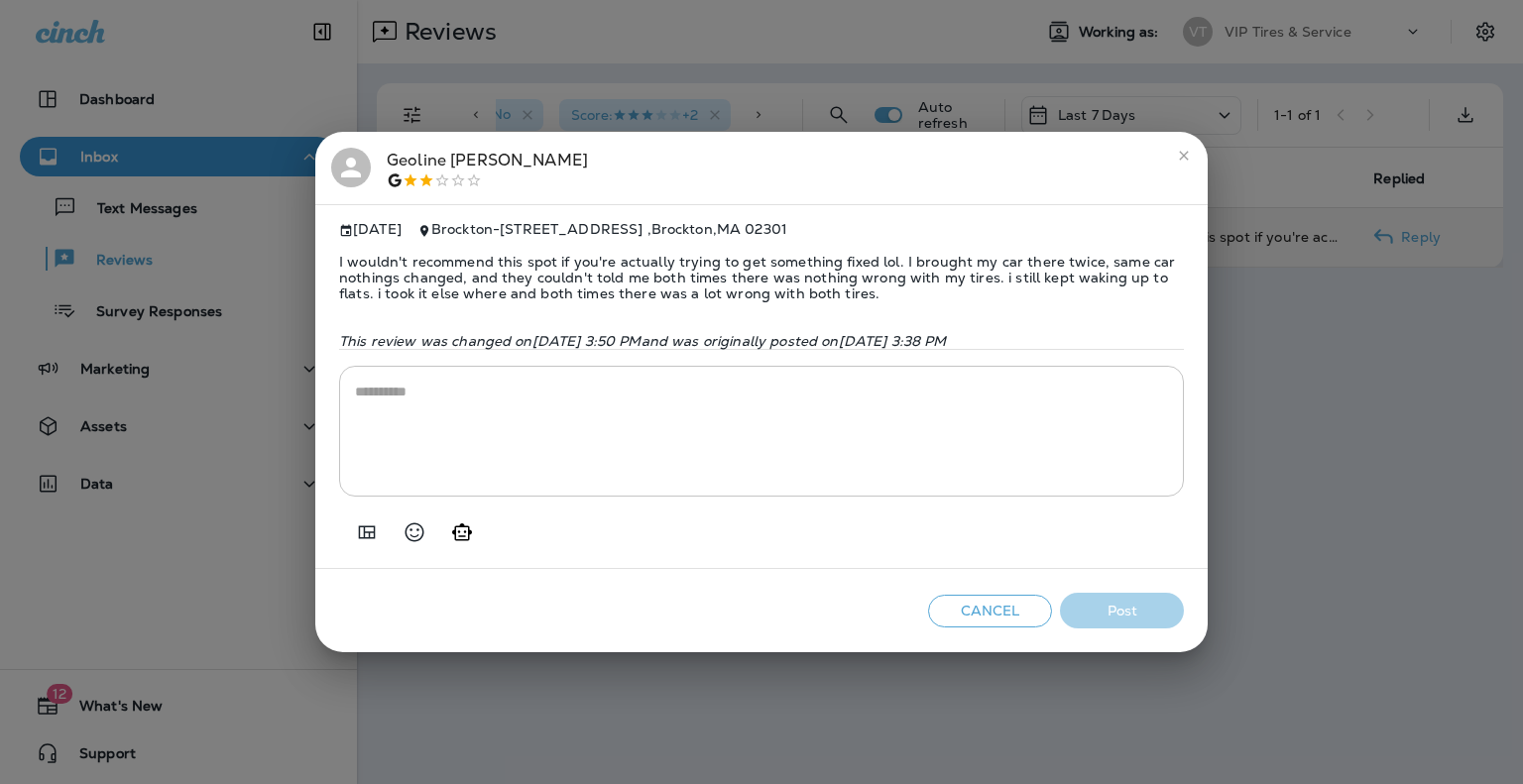 click at bounding box center (762, 431) 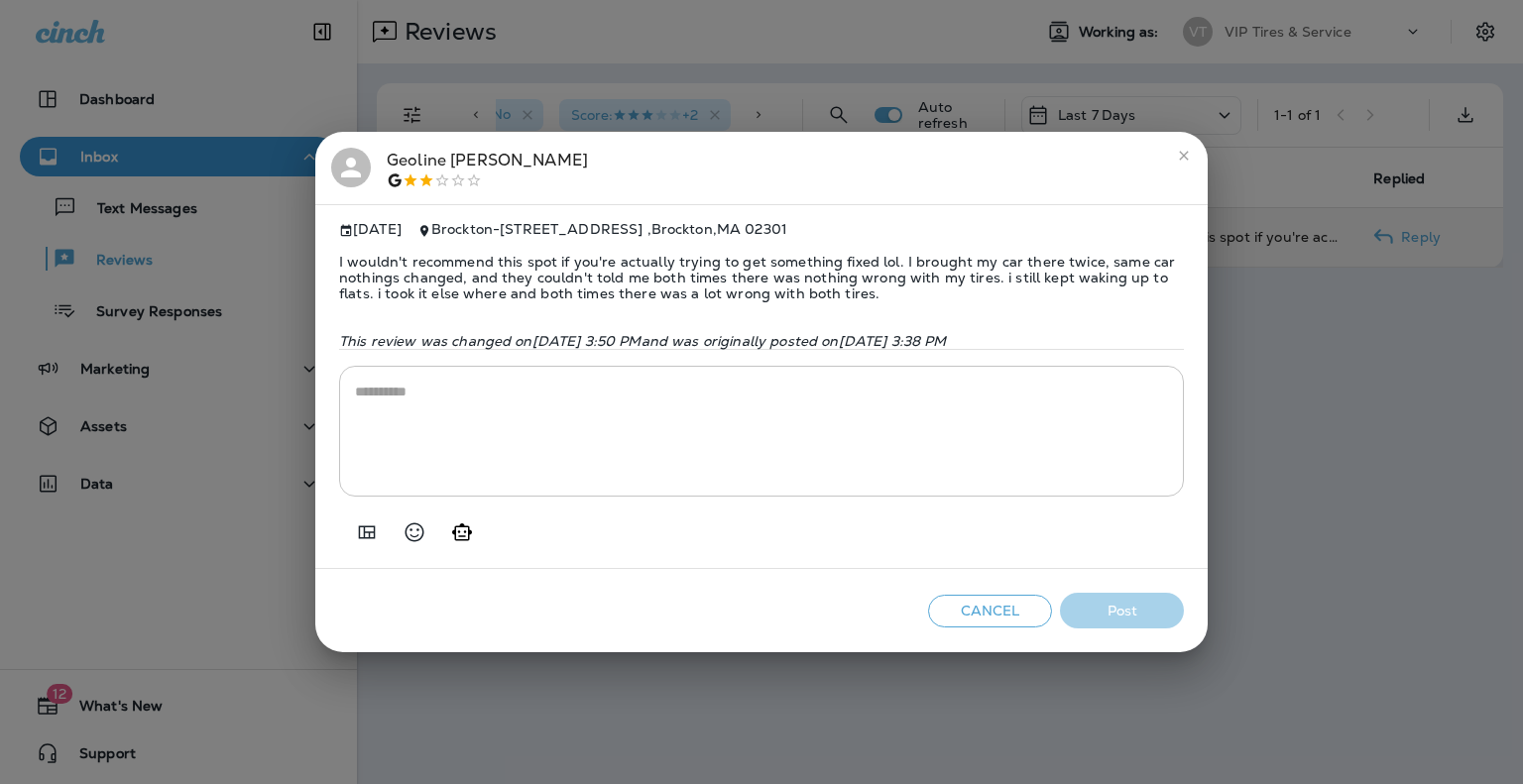 click on "[PERSON_NAME] [DATE] [GEOGRAPHIC_DATA]  -  [STREET_ADDRESS] I wouldn't recommend this spot if you're actually trying to get something fixed lol. I brought my car there twice, same car nothings changed, and they couldn't told me both times there was nothing wrong with my tires. i still kept waking up to flats. i took it else where and both times there was a lot wrong with both tires. This review was changed [DATE][DATE] 3:50 PM  and was originally posted [DATE][DATE] 3:38 PM * ​ Cancel Post" at bounding box center (762, 392) 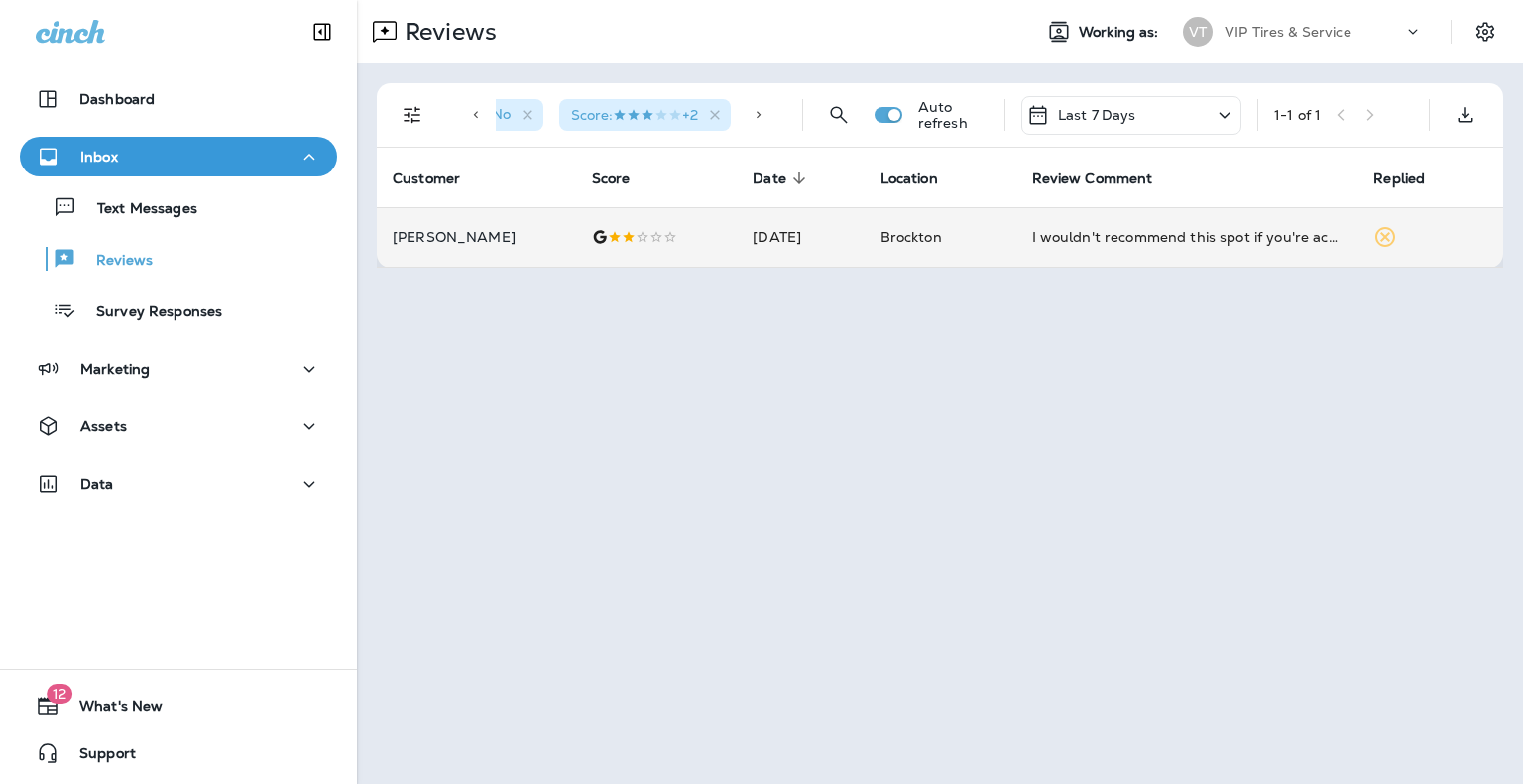 click 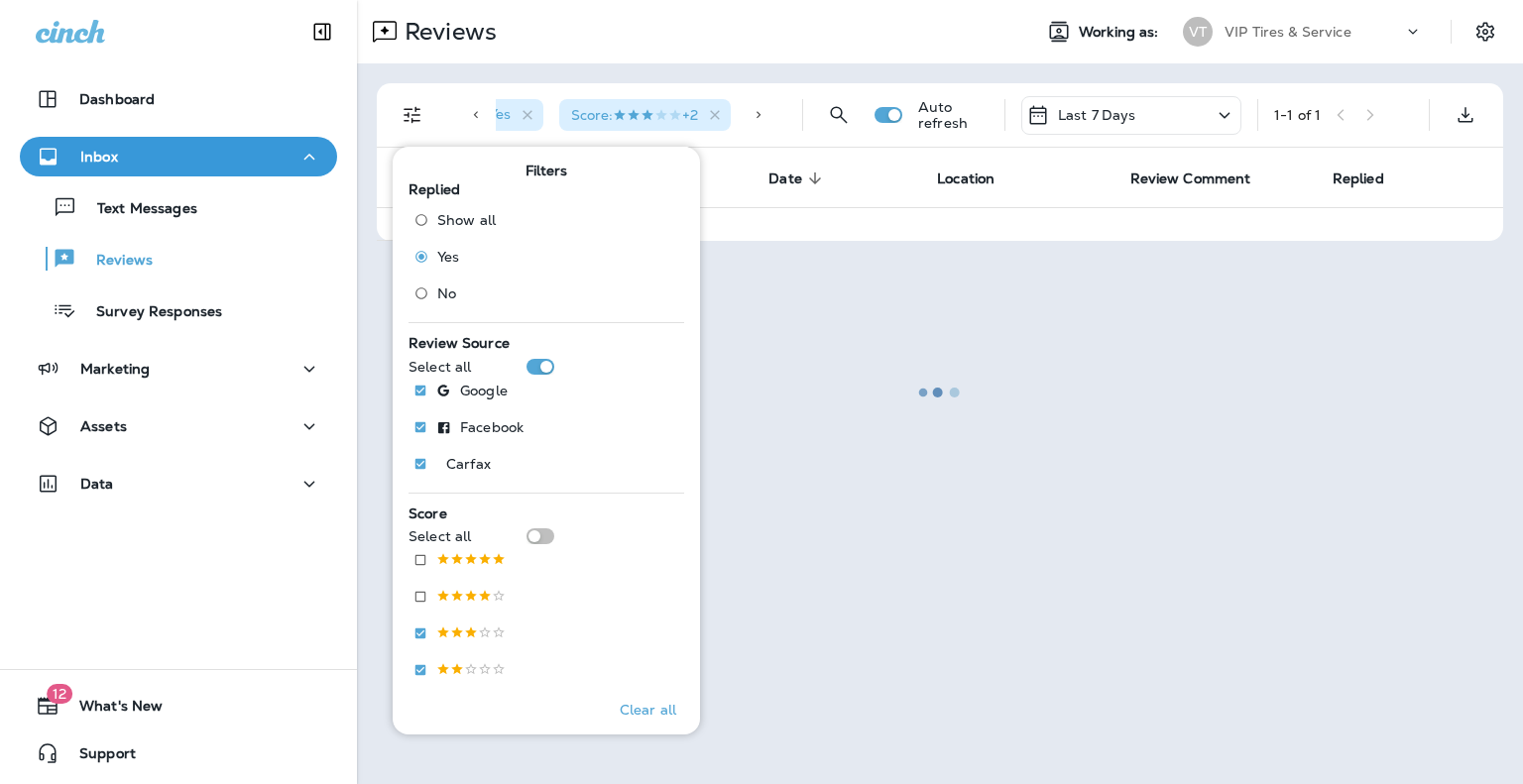 click 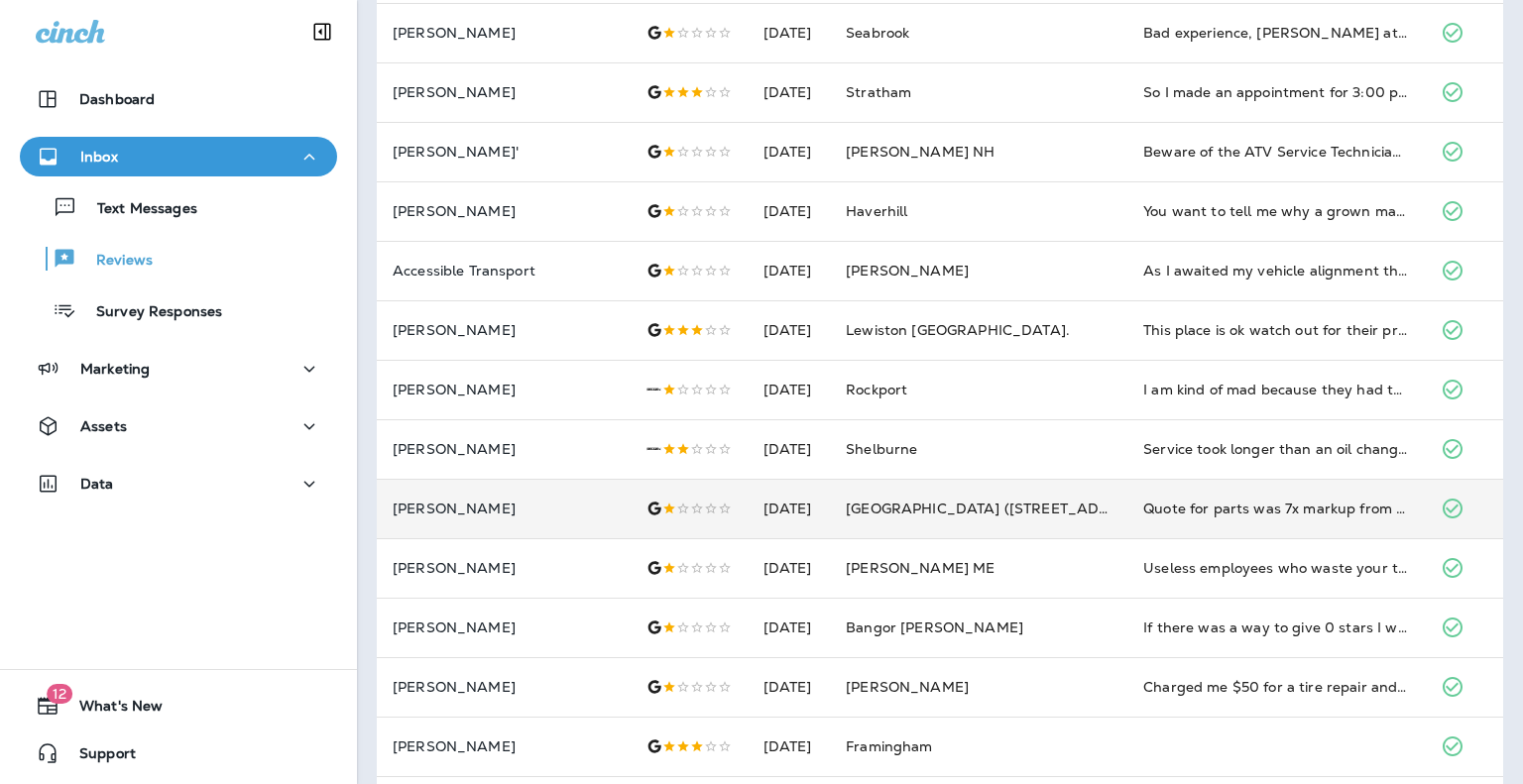 scroll, scrollTop: 632, scrollLeft: 0, axis: vertical 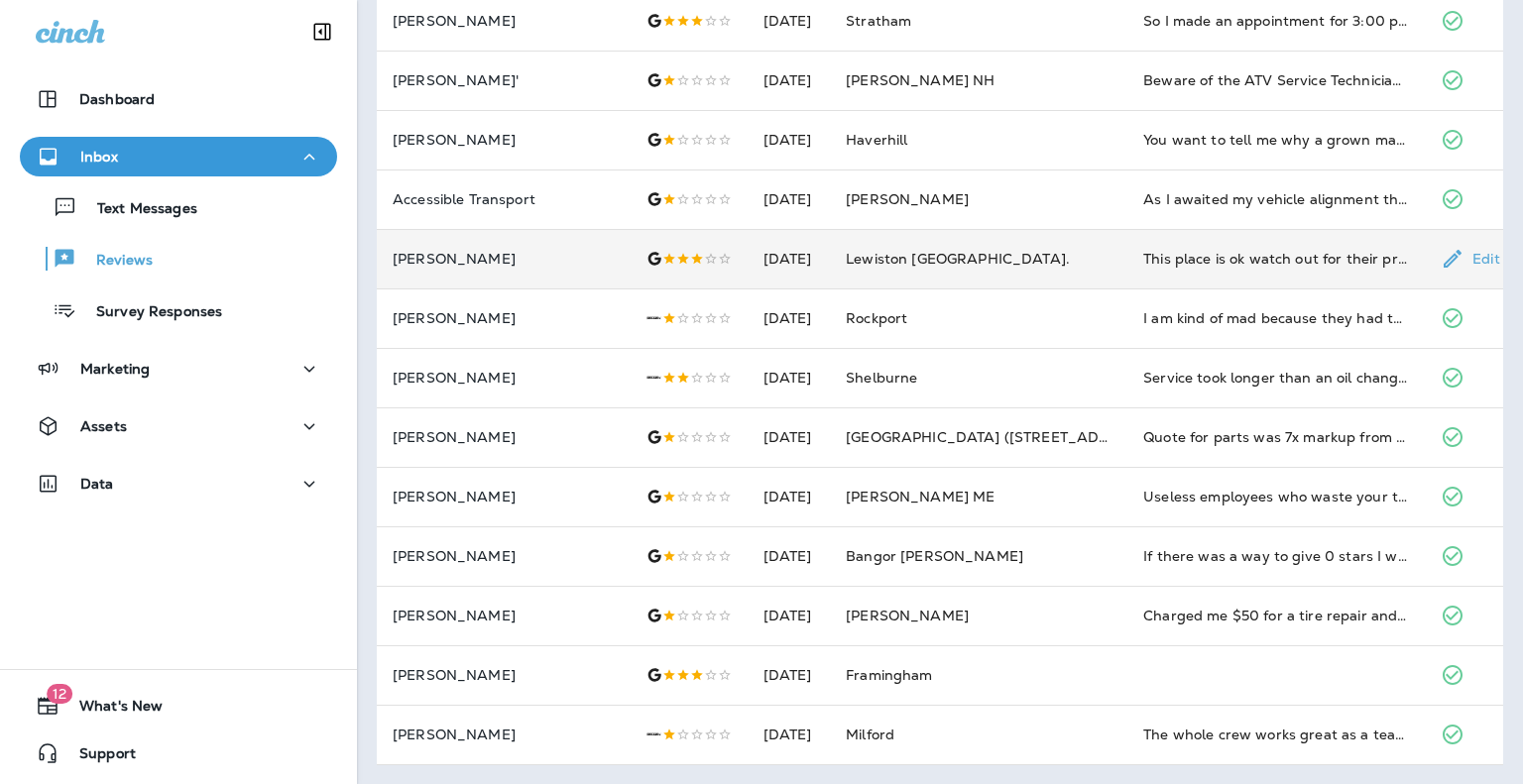 click on "[PERSON_NAME]" at bounding box center [504, 259] 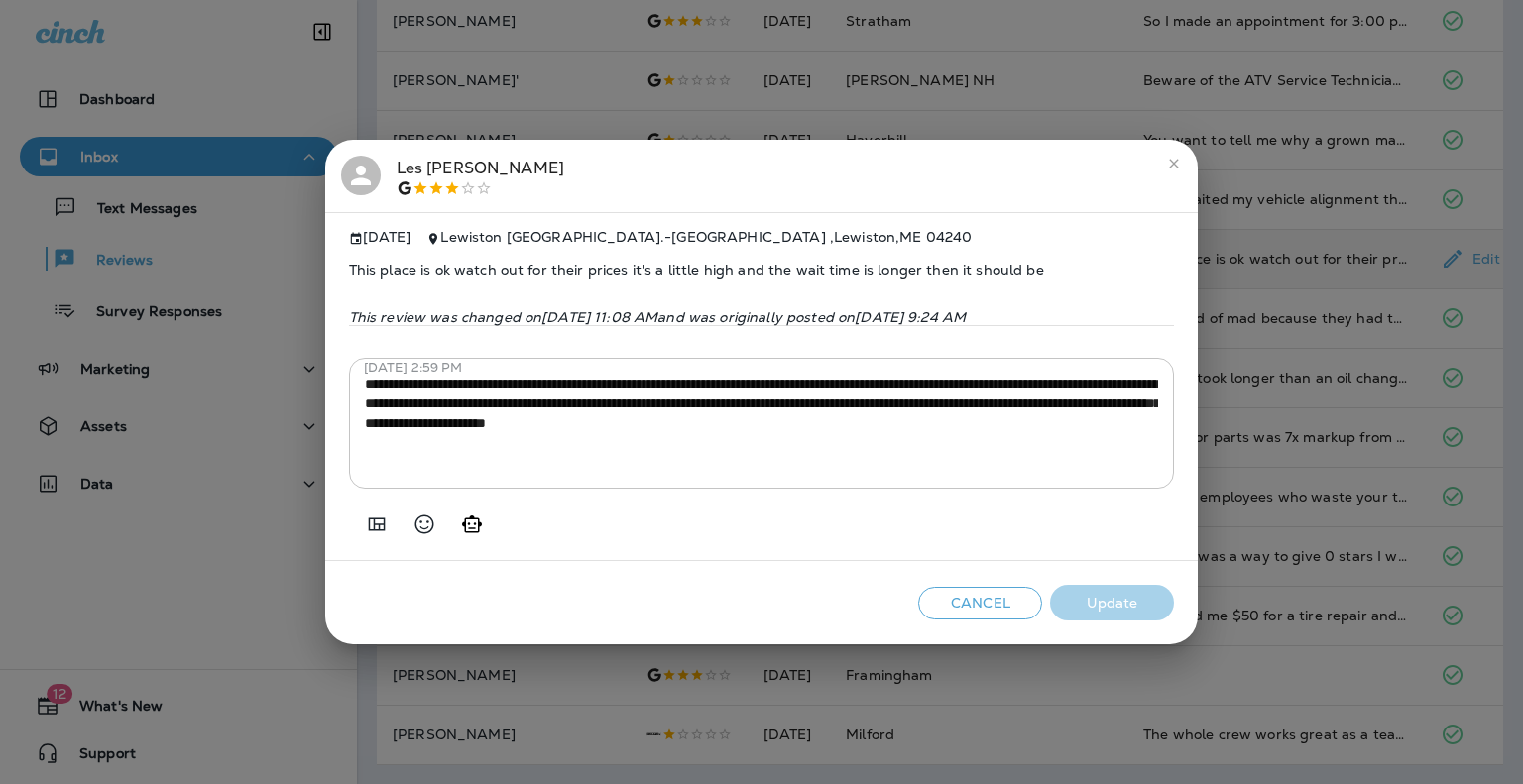 click on "**********" at bounding box center (762, 392) 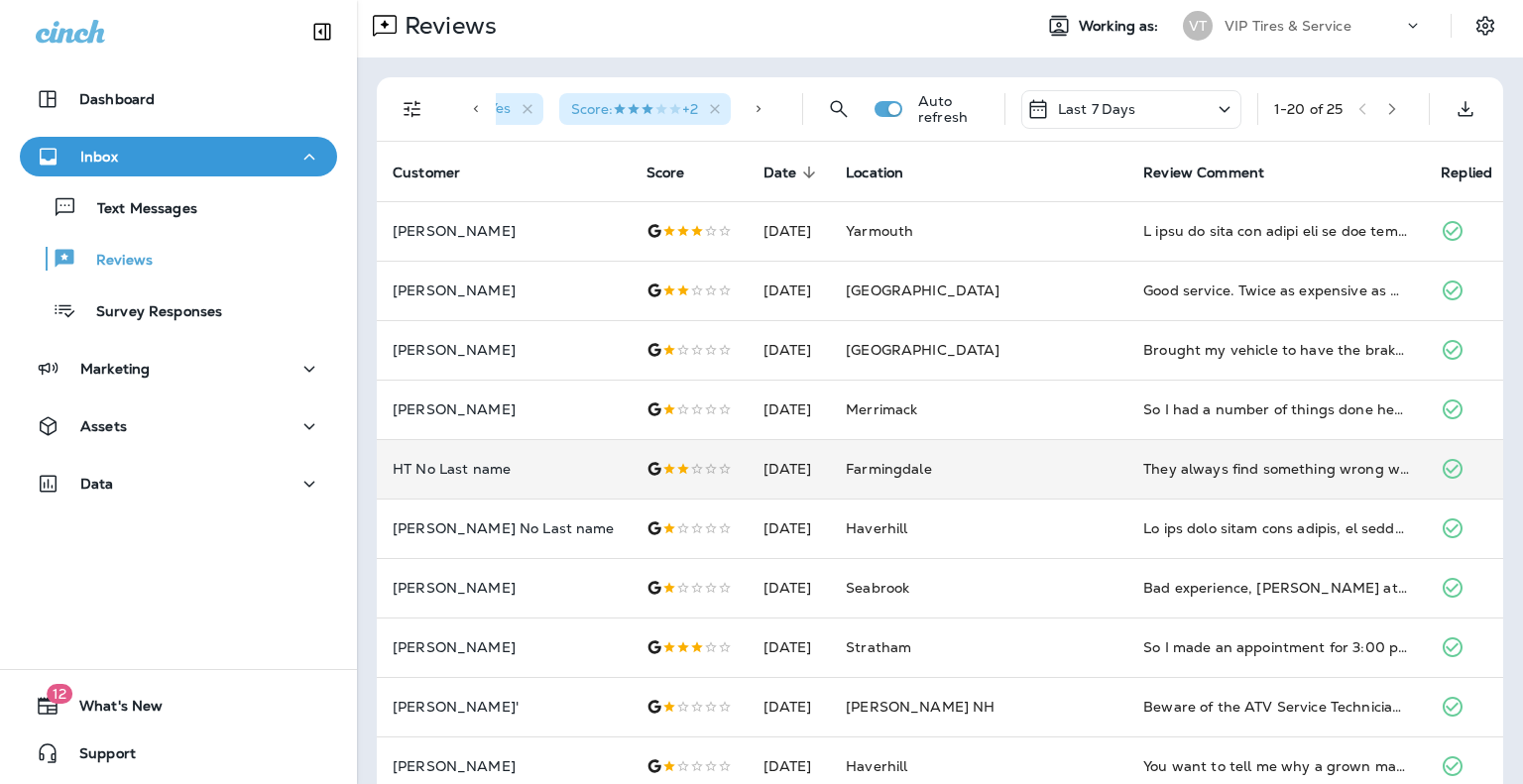 scroll, scrollTop: 0, scrollLeft: 0, axis: both 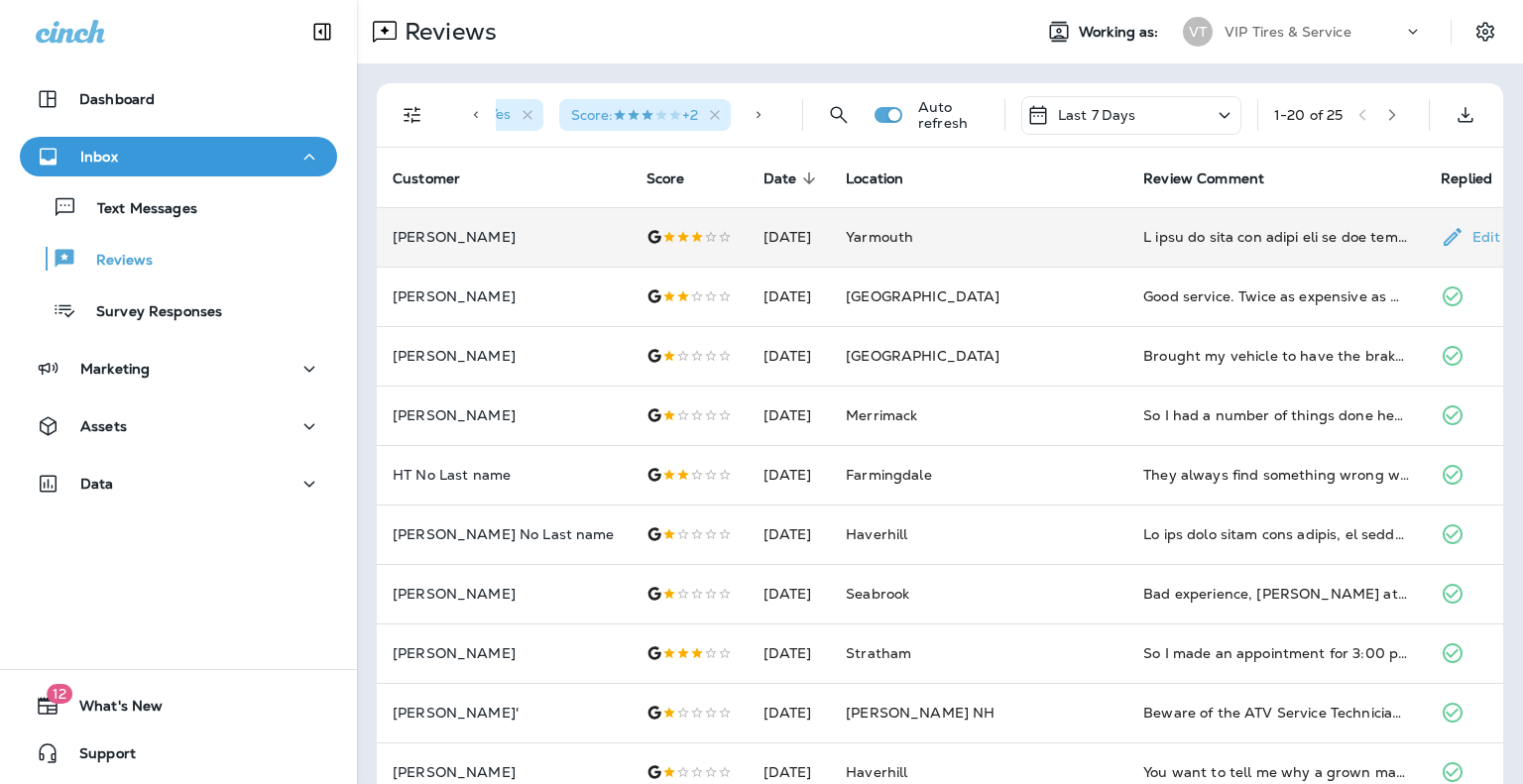click on "[PERSON_NAME]" at bounding box center (504, 237) 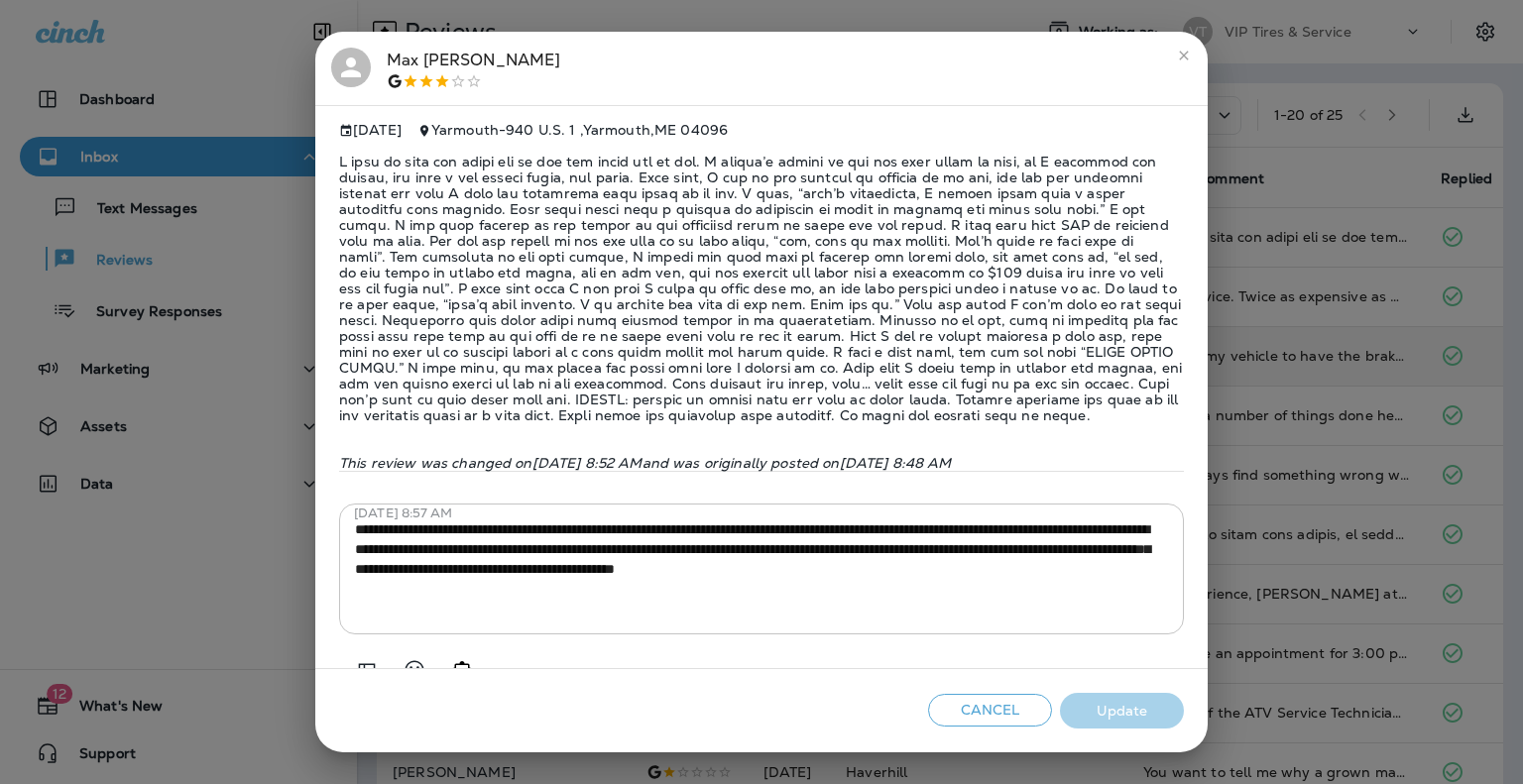 drag, startPoint x: 1294, startPoint y: 375, endPoint x: 1223, endPoint y: 327, distance: 85.70298 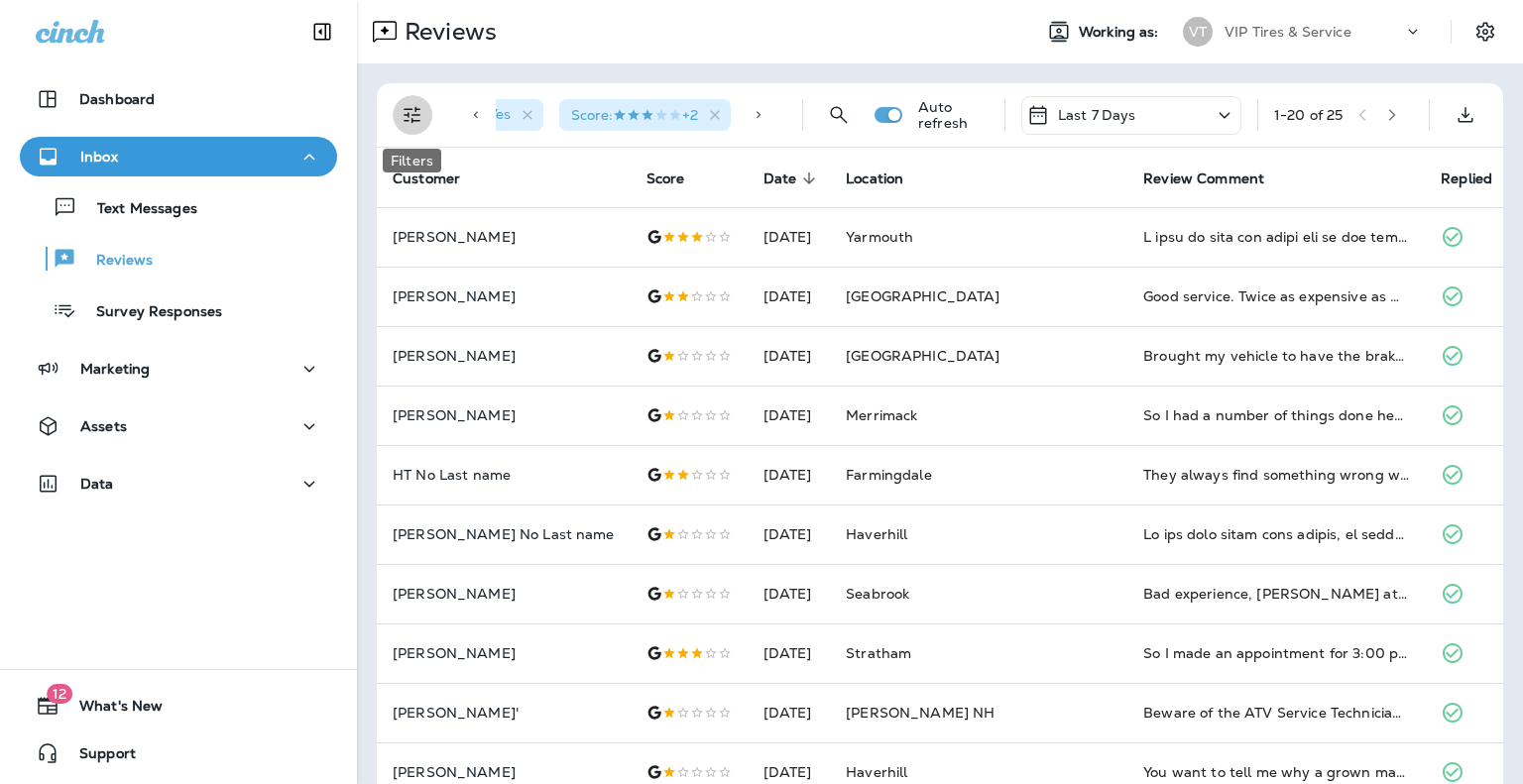 click 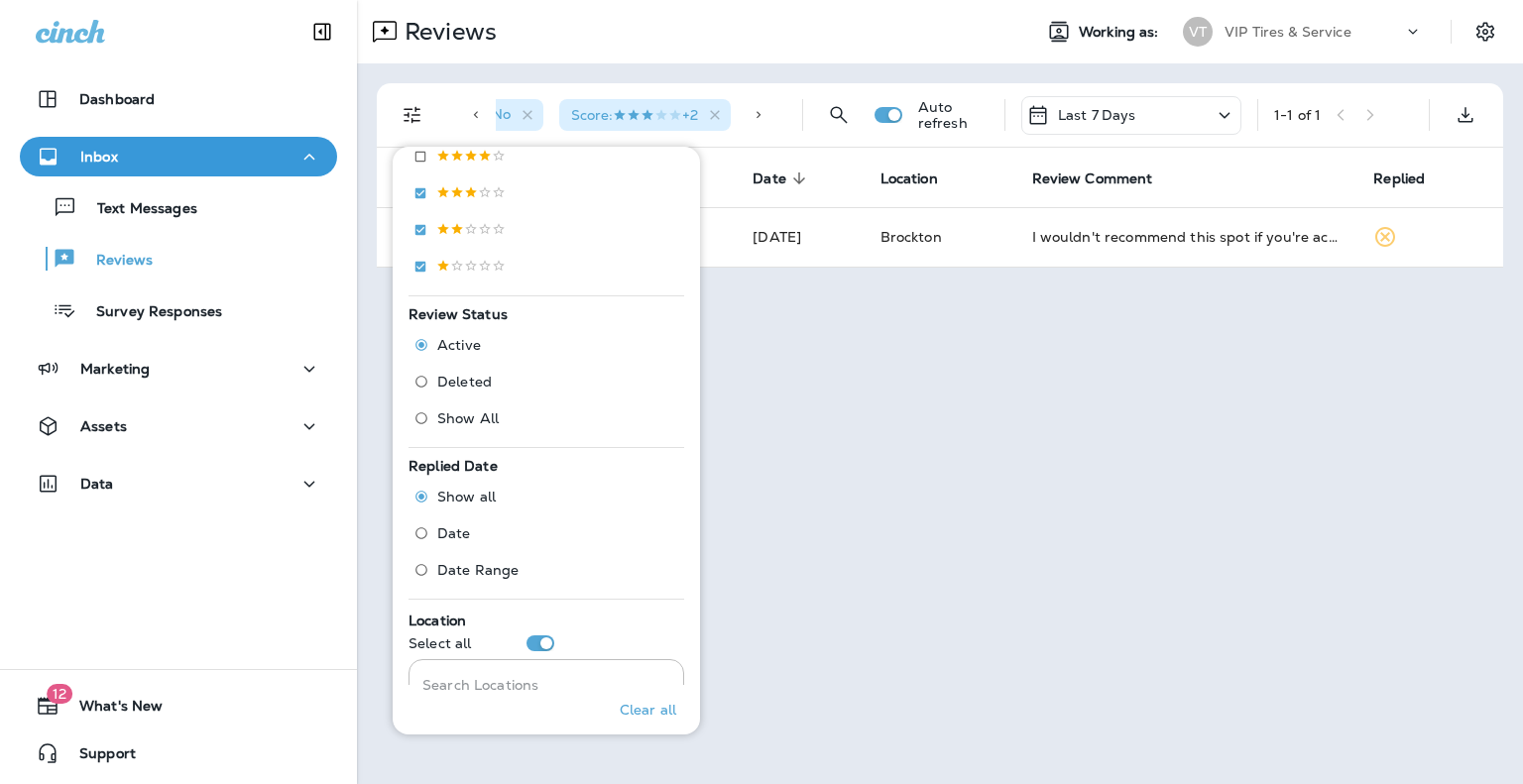 scroll, scrollTop: 396, scrollLeft: 0, axis: vertical 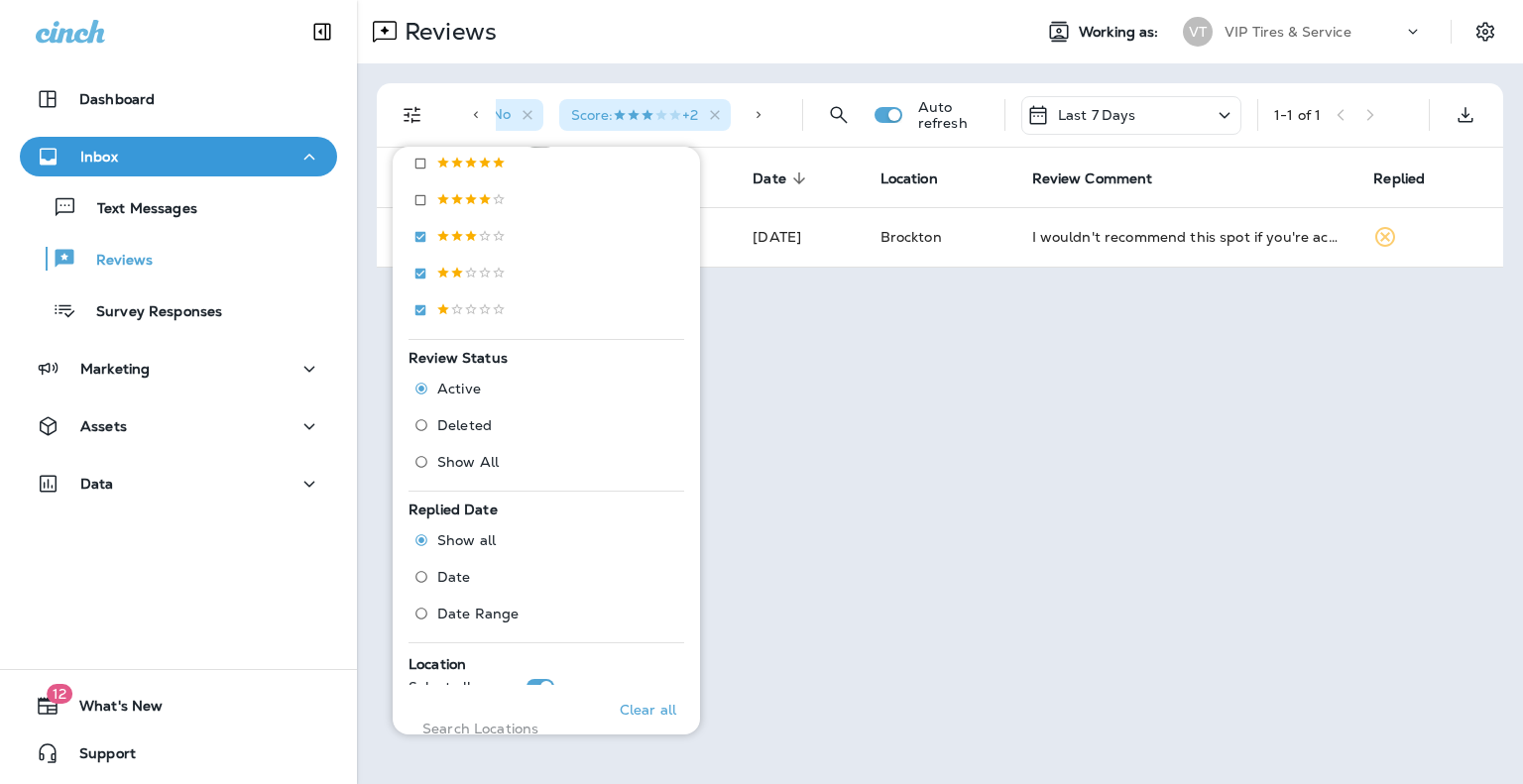 click on "Reviews Working as: VT VIP Tires & Service Replied :  No Score :   +2   Auto refresh       Last 7 Days 1  -  1   of 1 Customer Score Date sorted descending Location Review Comment Replied [PERSON_NAME] [DATE] [PERSON_NAME] I wouldn't recommend this spot if you're actually trying to get something fixed lol. I brought my car there twice, same car nothings changed, and they couldn't told me both times there was nothing wrong with my tires. i still kept waking up to flats. i took it else where and both times there was a lot wrong with both tires." at bounding box center (940, 392) 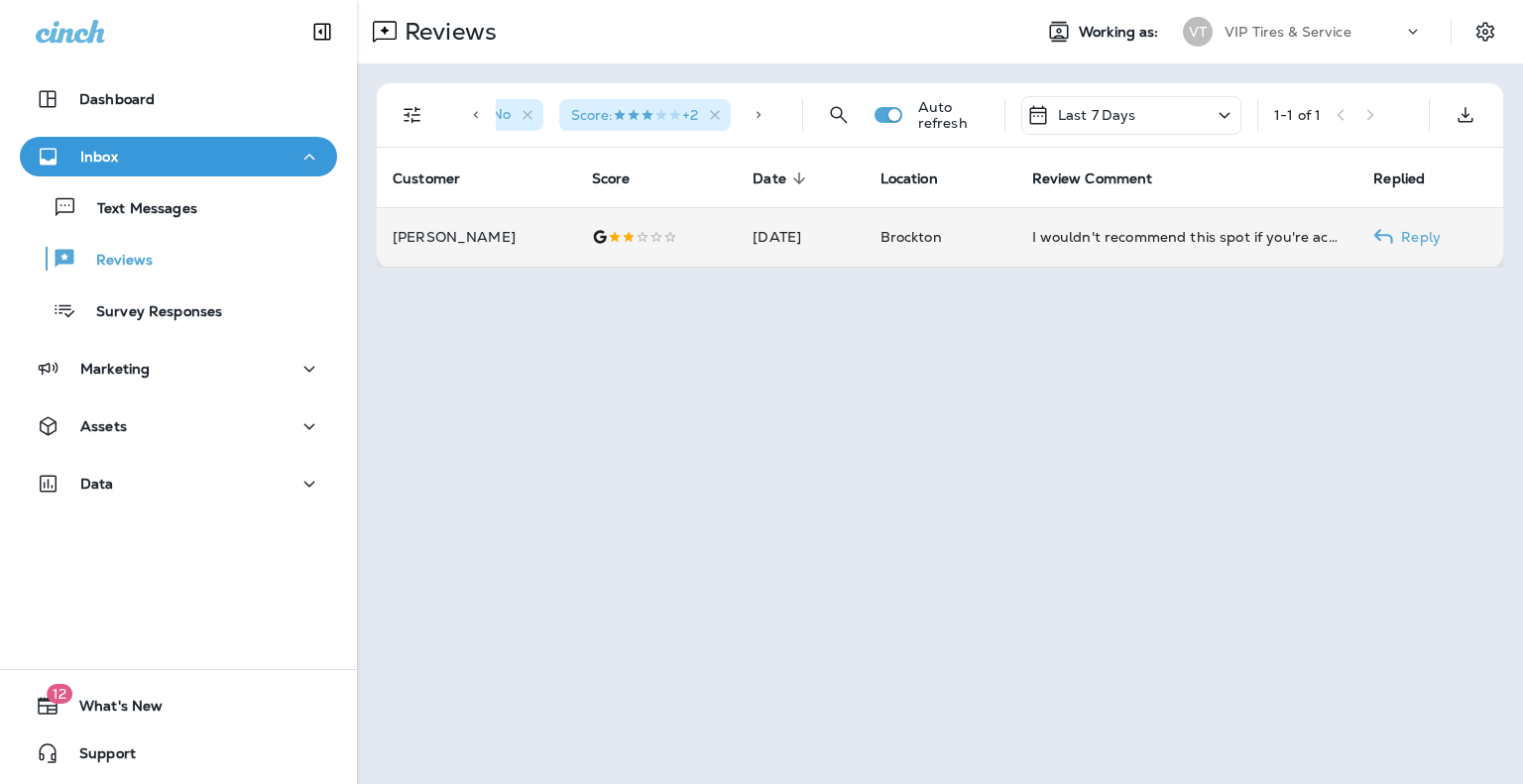 click on "[DATE]" at bounding box center [800, 237] 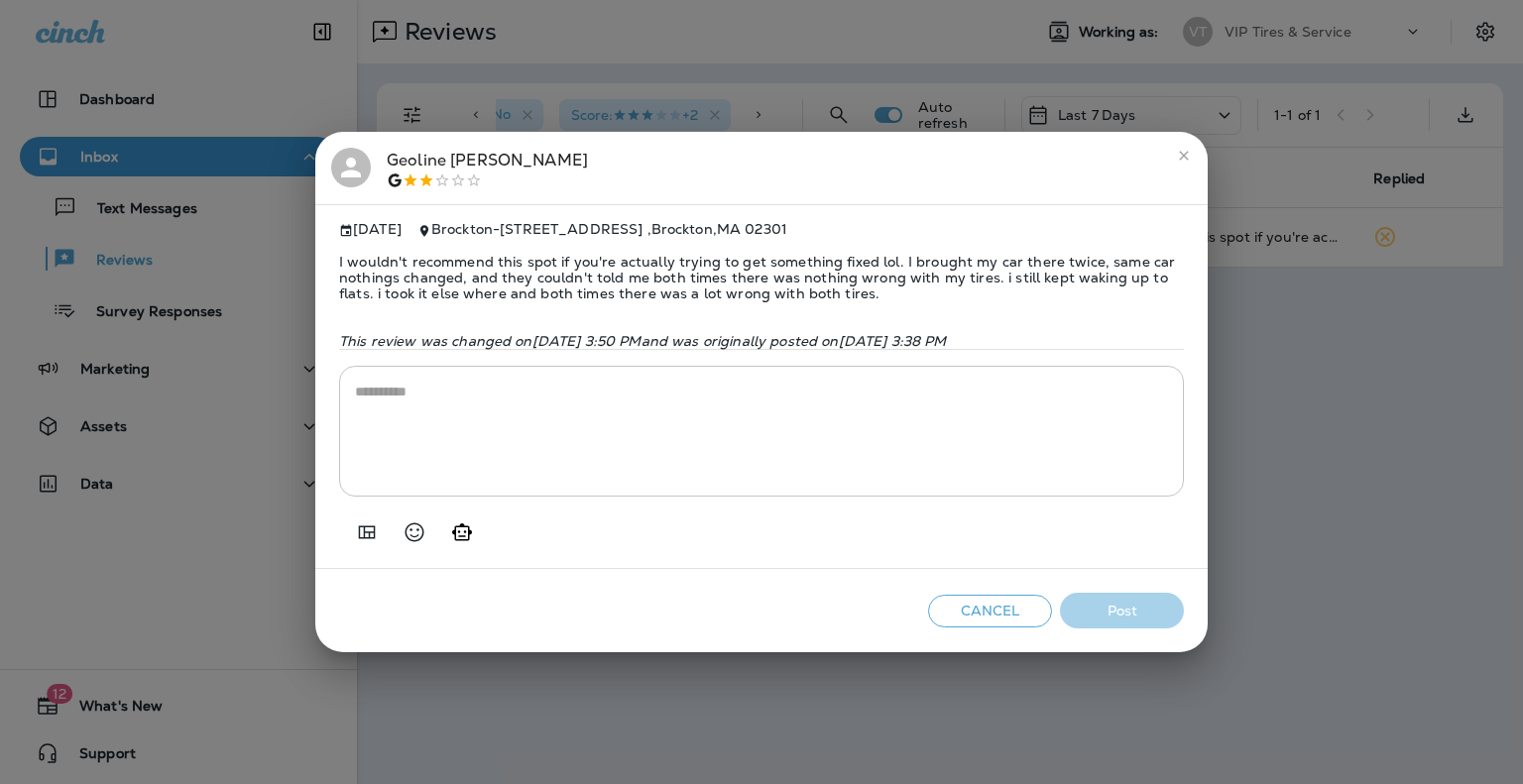 click on "I wouldn't recommend this spot if you're actually trying to get something fixed lol. I brought my car there twice, same car nothings changed, and they couldn't told me both times there was nothing wrong with my tires. i still kept waking up to flats. i took it else where and both times there was a lot wrong with both tires." at bounding box center (762, 278) 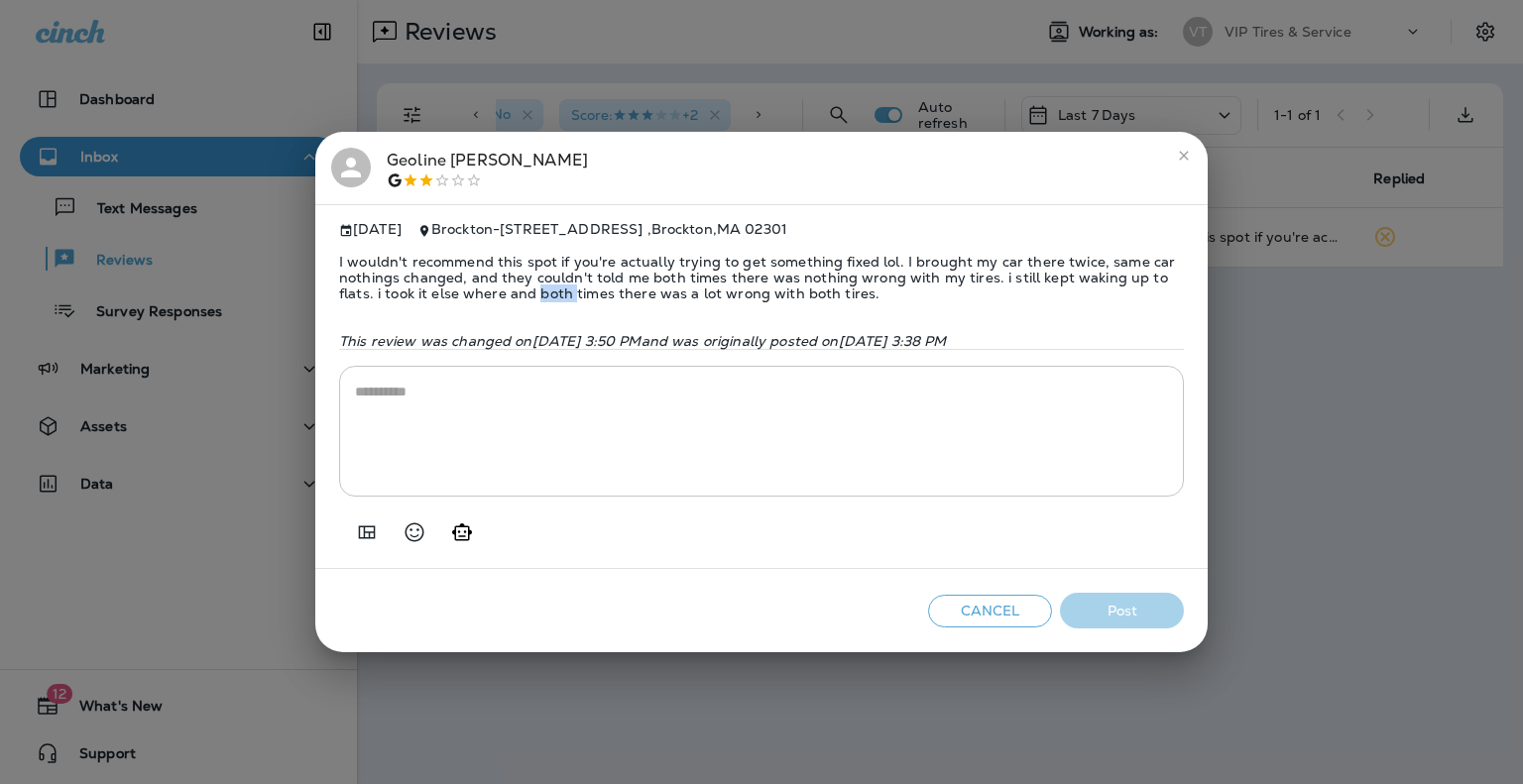 click on "I wouldn't recommend this spot if you're actually trying to get something fixed lol. I brought my car there twice, same car nothings changed, and they couldn't told me both times there was nothing wrong with my tires. i still kept waking up to flats. i took it else where and both times there was a lot wrong with both tires." at bounding box center (762, 278) 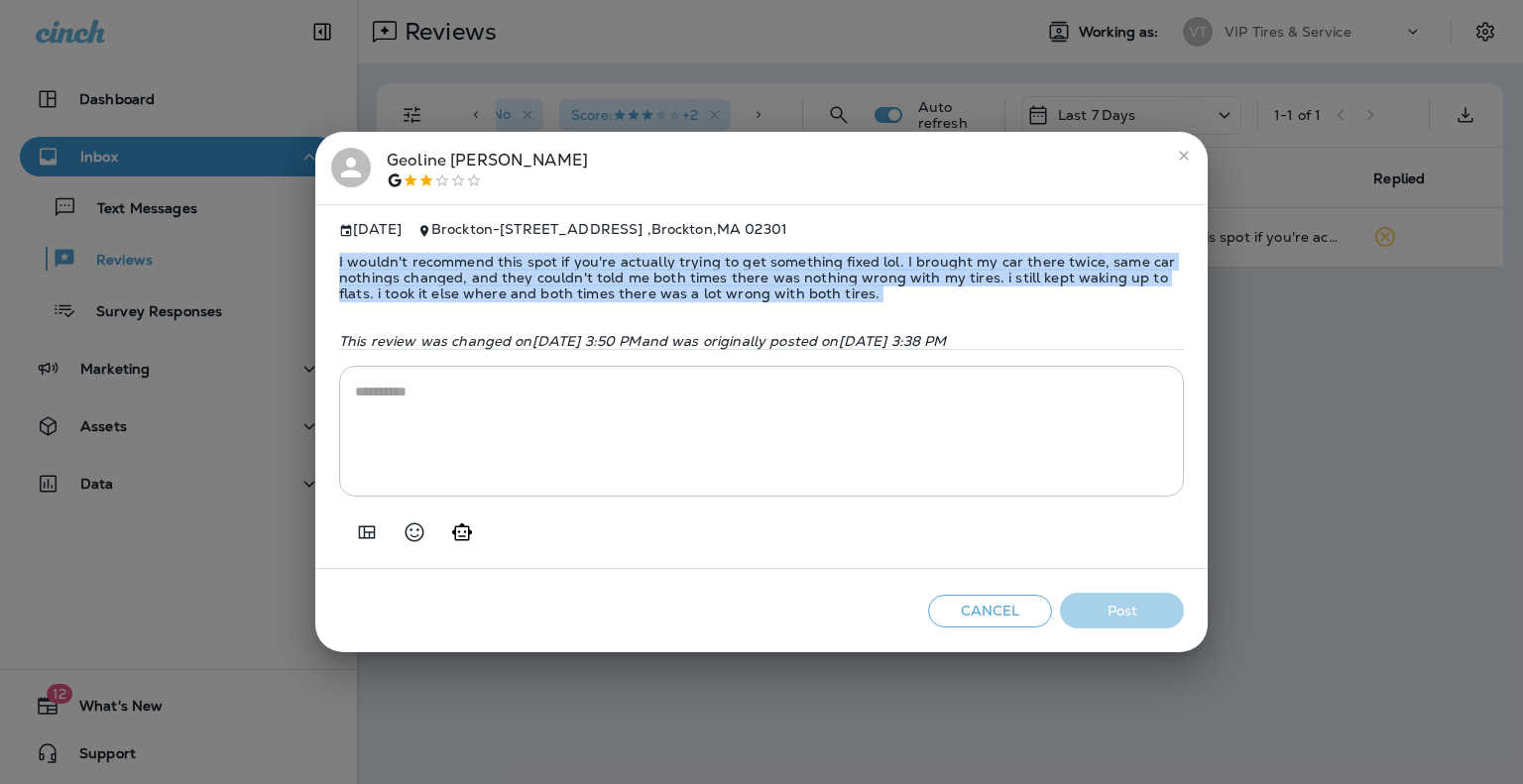 click on "I wouldn't recommend this spot if you're actually trying to get something fixed lol. I brought my car there twice, same car nothings changed, and they couldn't told me both times there was nothing wrong with my tires. i still kept waking up to flats. i took it else where and both times there was a lot wrong with both tires." at bounding box center [762, 278] 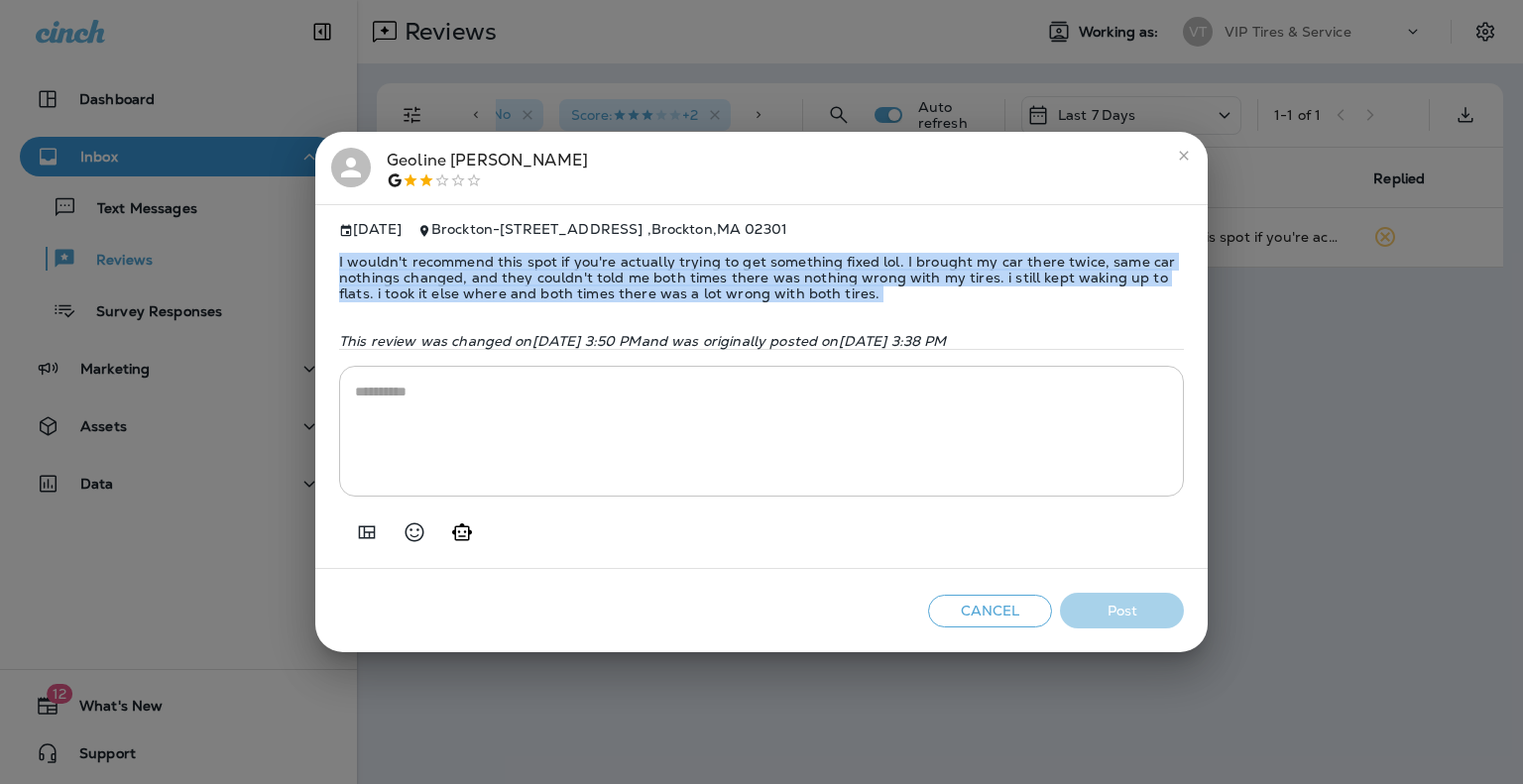 copy on "I wouldn't recommend this spot if you're actually trying to get something fixed lol. I brought my car there twice, same car nothings changed, and they couldn't told me both times there was nothing wrong with my tires. i still kept waking up to flats. i took it else where and both times there was a lot wrong with both tires." 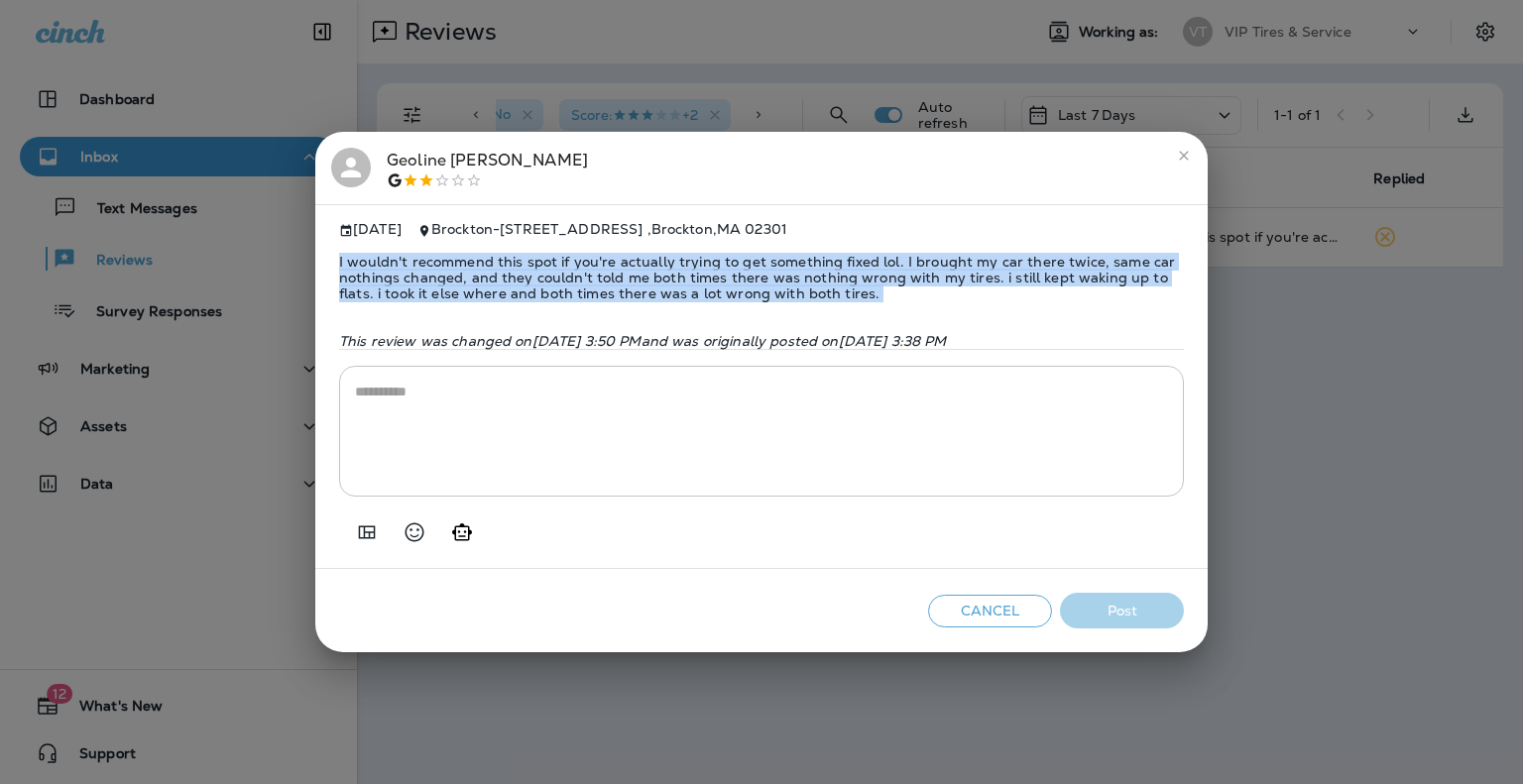 click on "I wouldn't recommend this spot if you're actually trying to get something fixed lol. I brought my car there twice, same car nothings changed, and they couldn't told me both times there was nothing wrong with my tires. i still kept waking up to flats. i took it else where and both times there was a lot wrong with both tires." at bounding box center (762, 278) 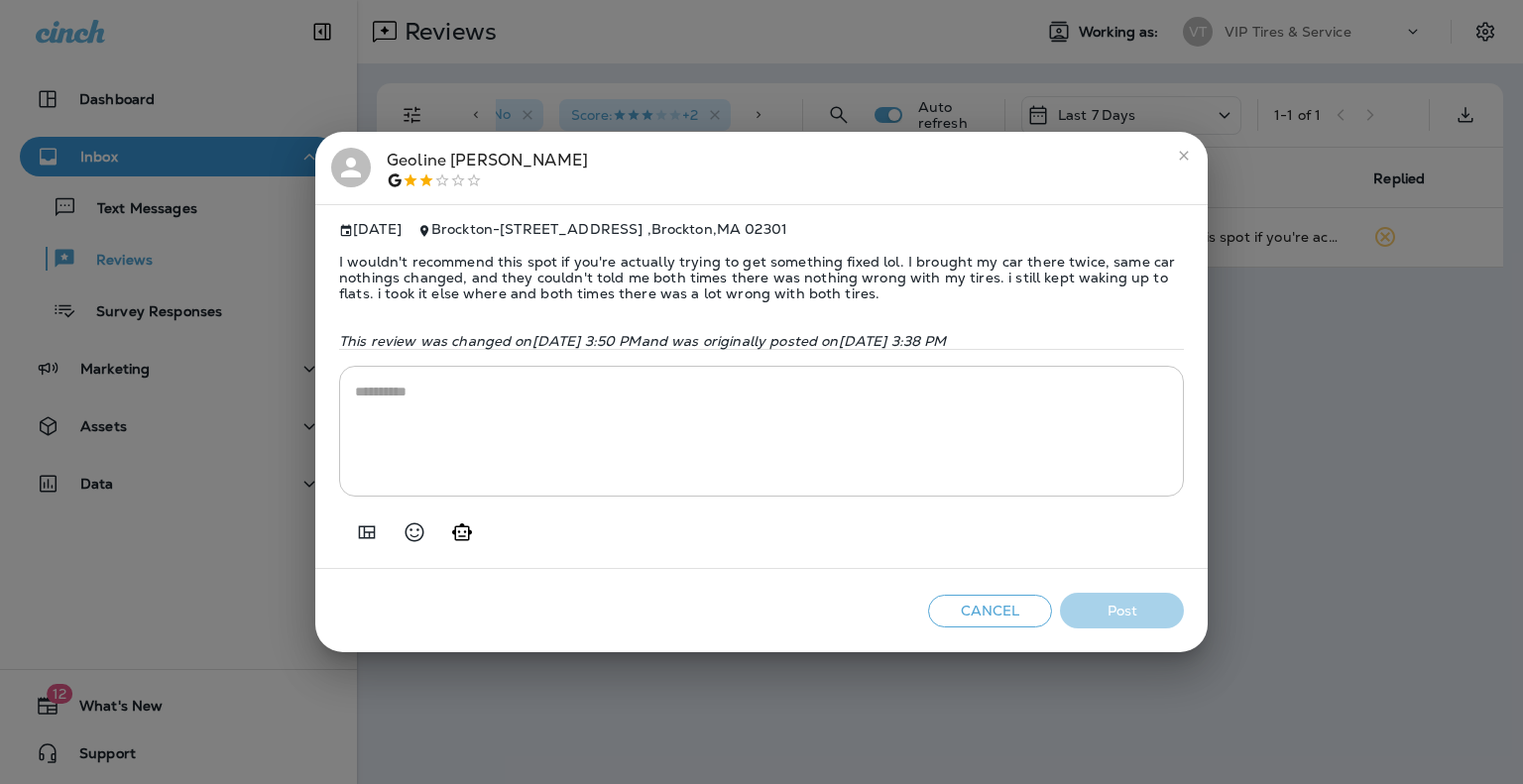 click on "[PERSON_NAME]" at bounding box center (487, 168) 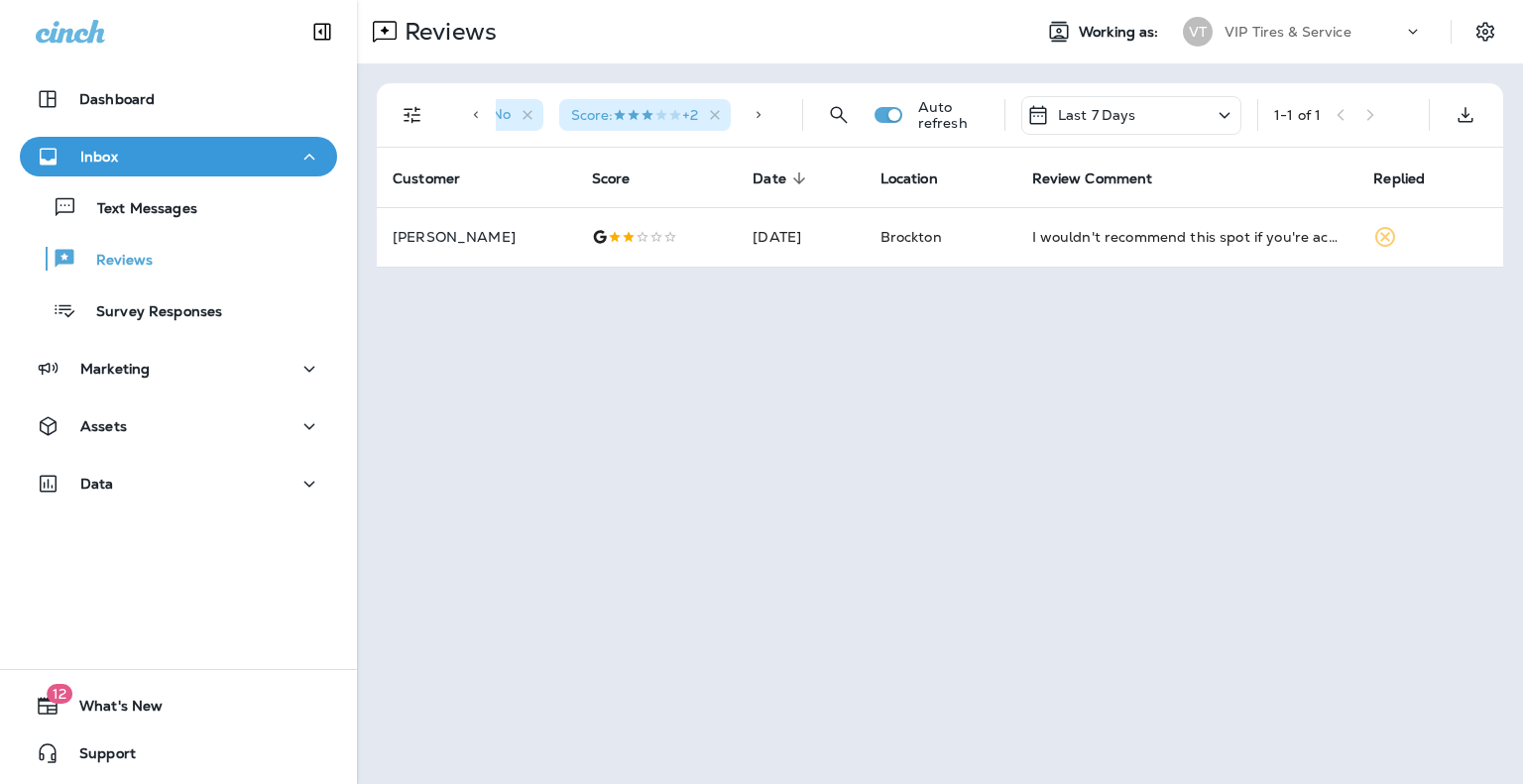 click at bounding box center [861, 392] 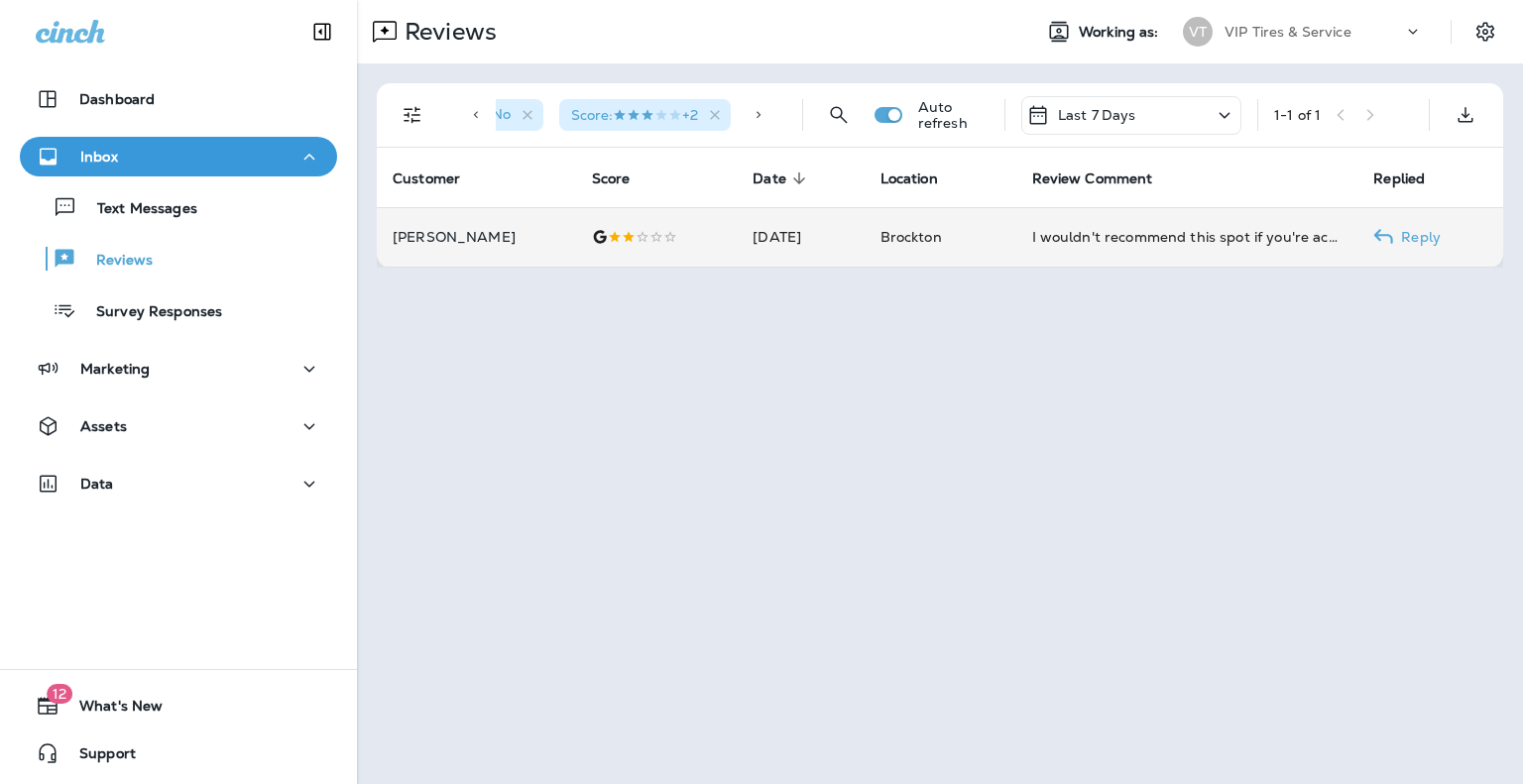 click on "[PERSON_NAME]" at bounding box center (476, 237) 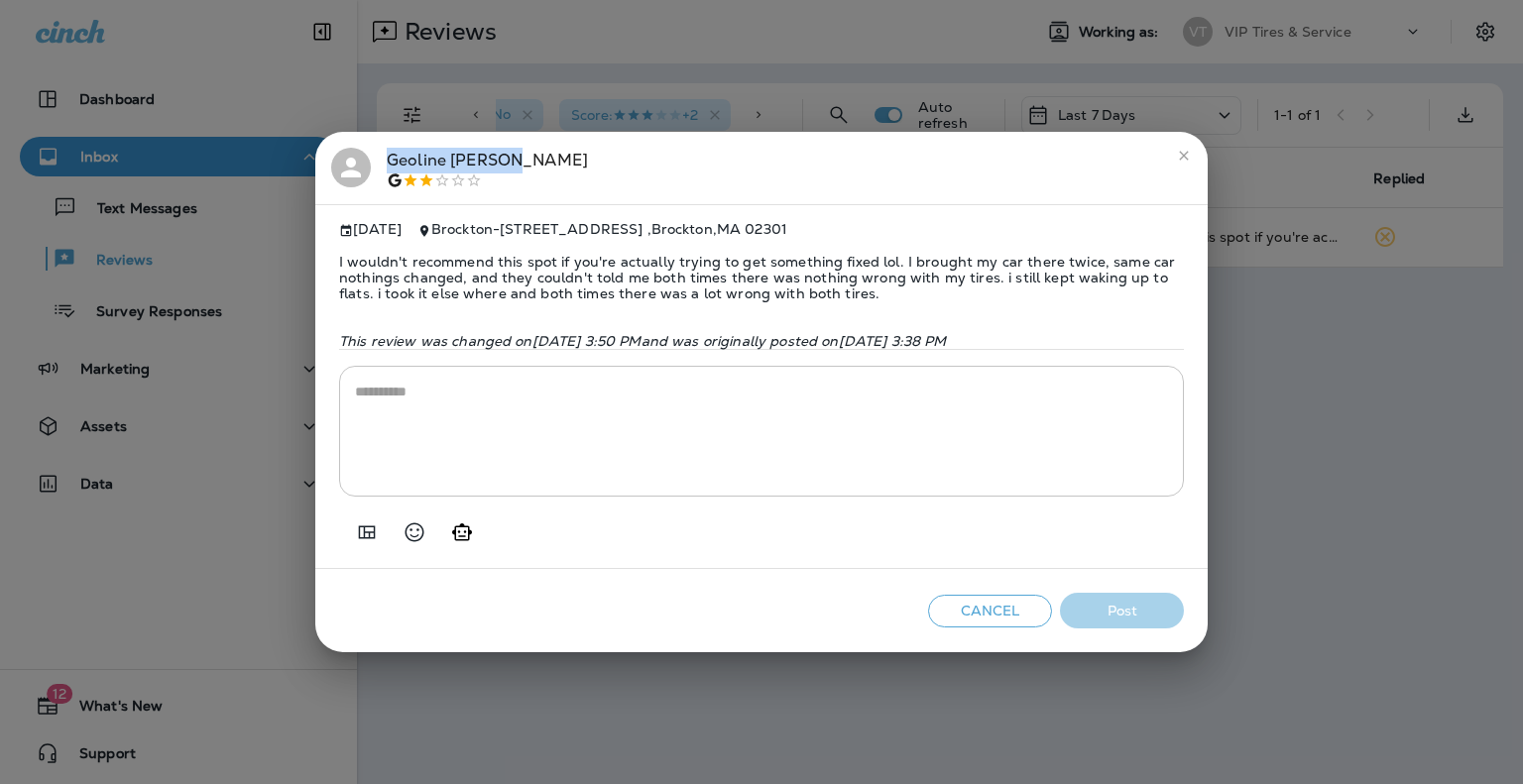 drag, startPoint x: 527, startPoint y: 169, endPoint x: 388, endPoint y: 167, distance: 139.01439 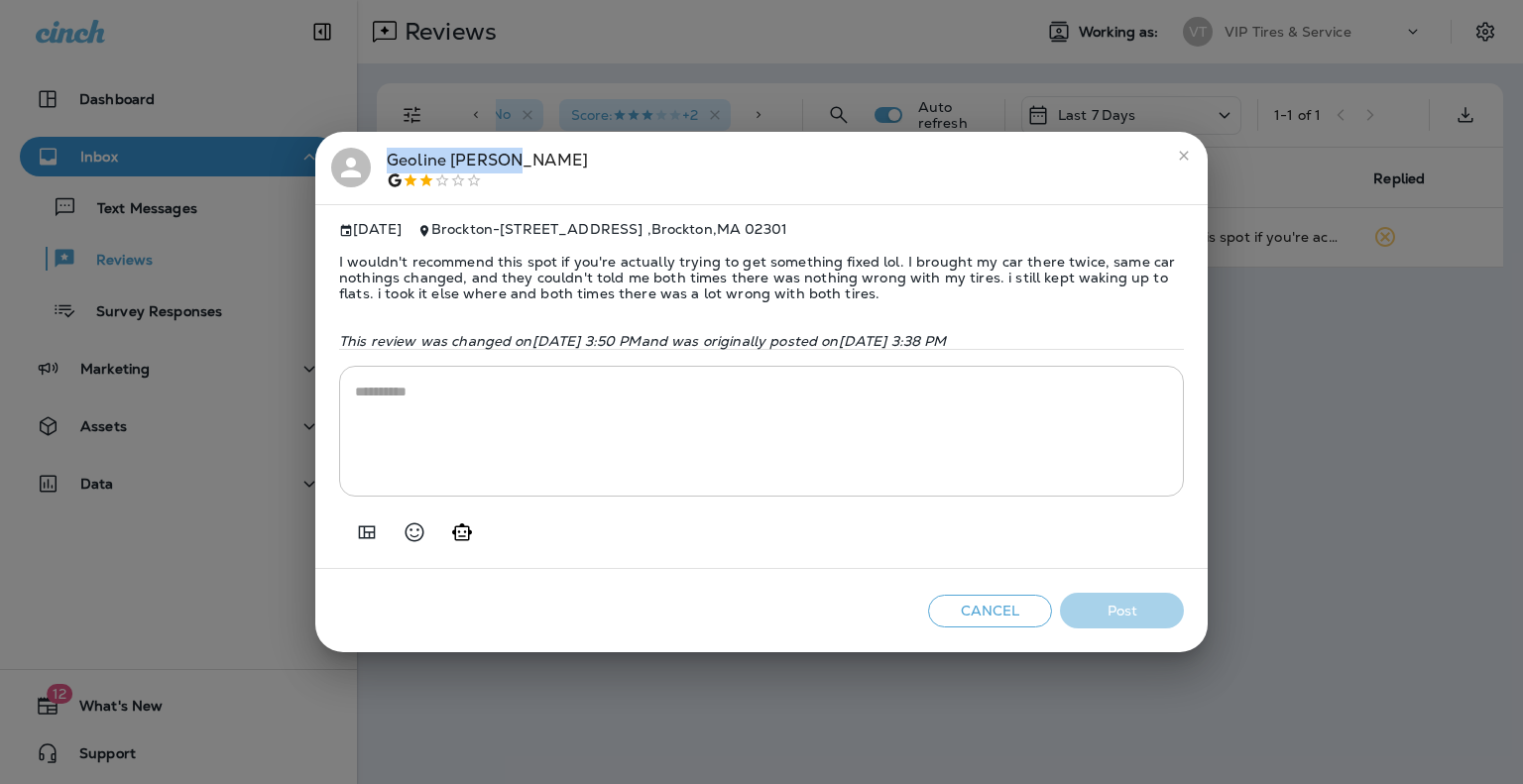 click on "[PERSON_NAME]" at bounding box center [762, 168] 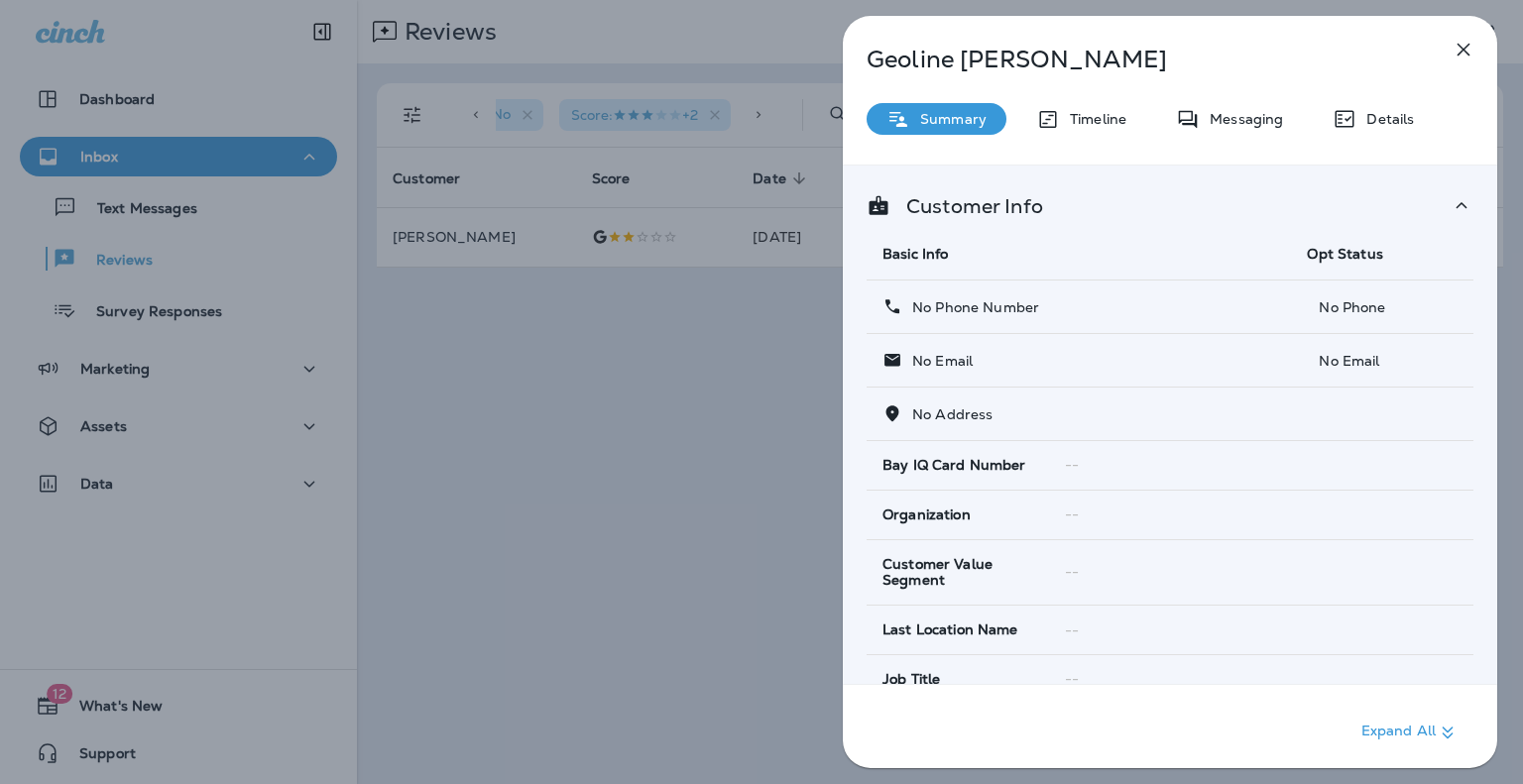 click on "[PERSON_NAME] Summary   Timeline   Messaging   Details   Customer Info Basic Info   Opt Status    No Phone Number  No Phone No Email  No Email No Address  Bay IQ Card Number --   Organization --   Customer Value Segment --   Last Location Name --   Job Title --   ... 31 more items View all Customer Matching Static Segments Expand All" at bounding box center (762, 392) 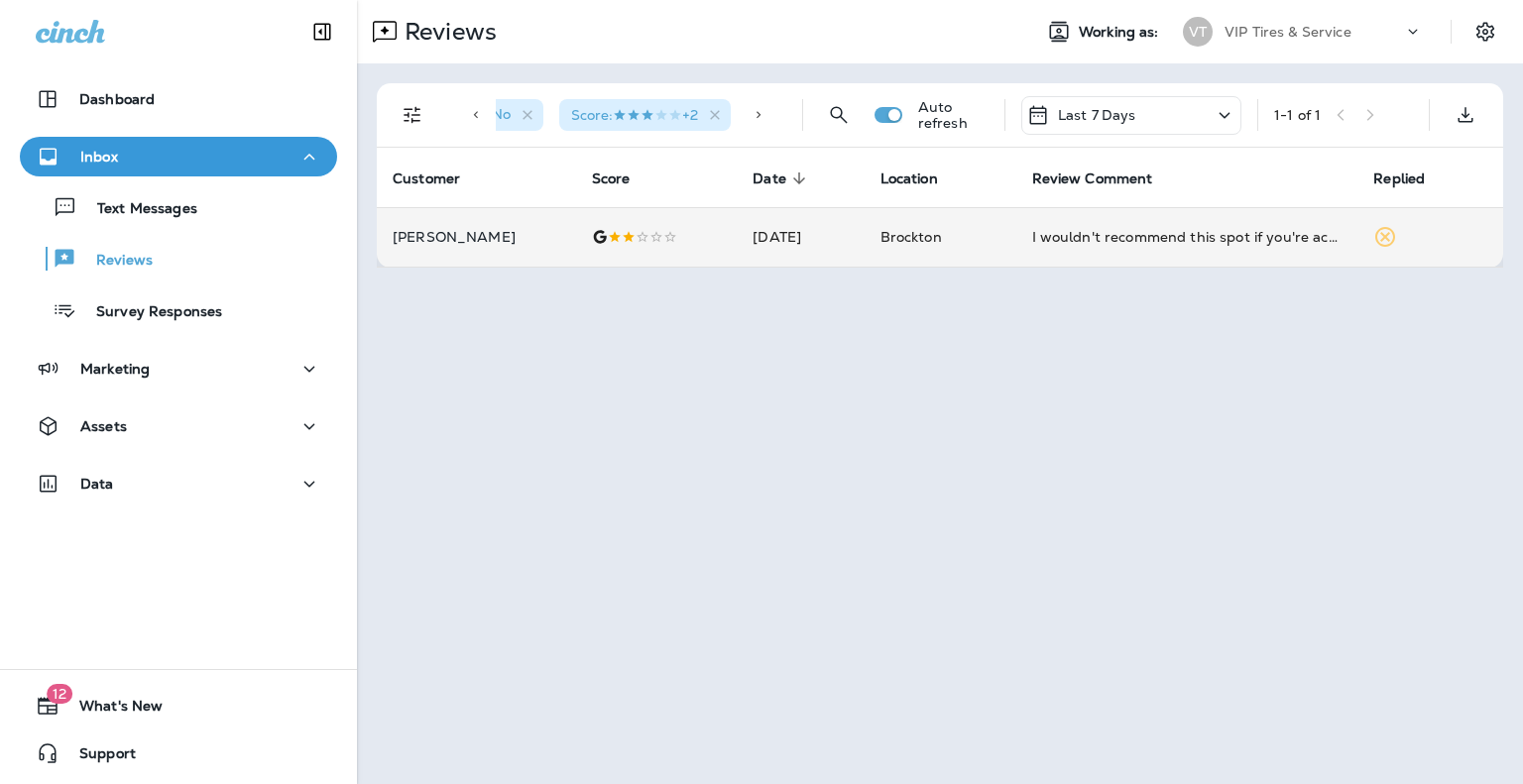 click on "[PERSON_NAME]" at bounding box center (476, 237) 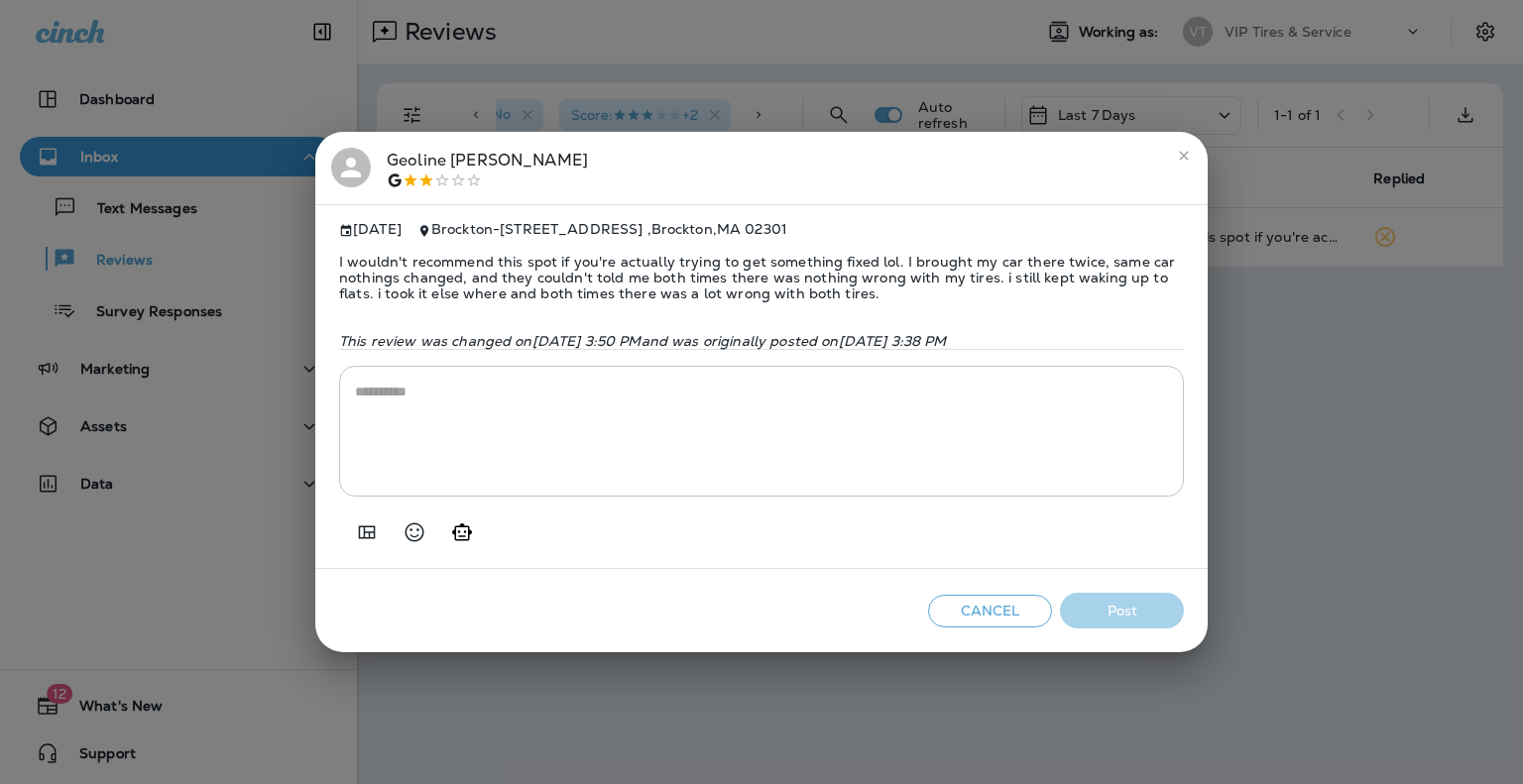 click at bounding box center [762, 431] 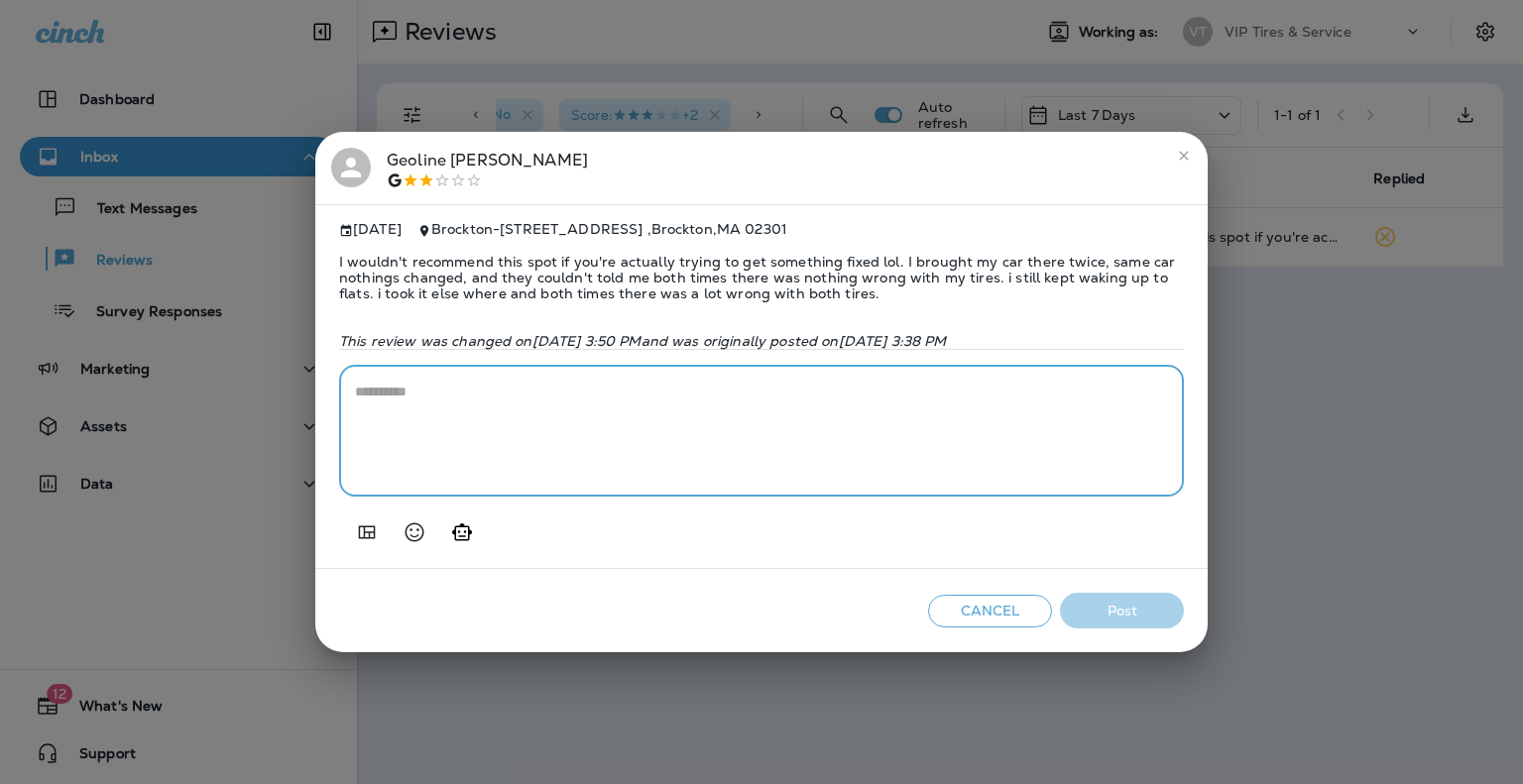 click 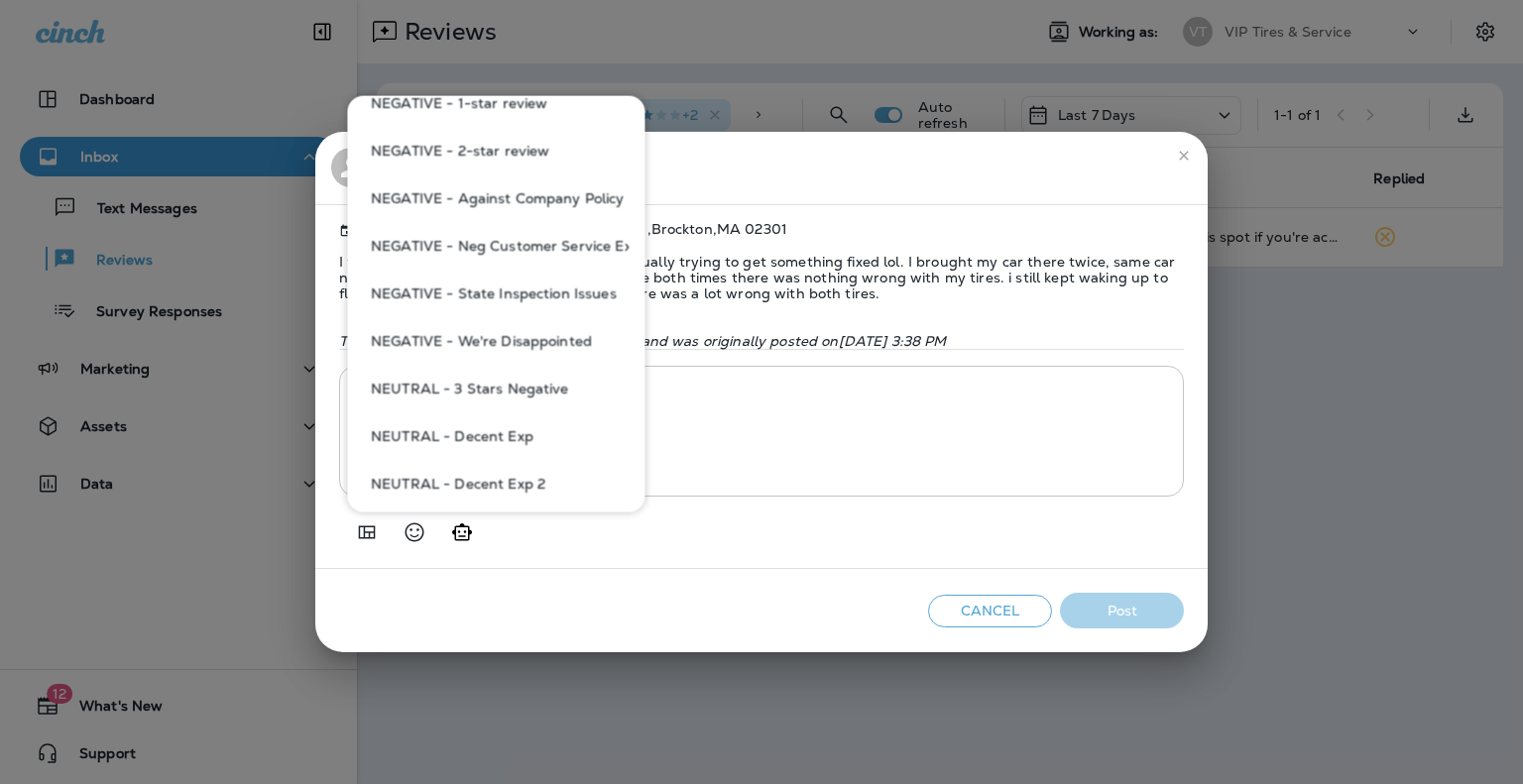 scroll, scrollTop: 786, scrollLeft: 0, axis: vertical 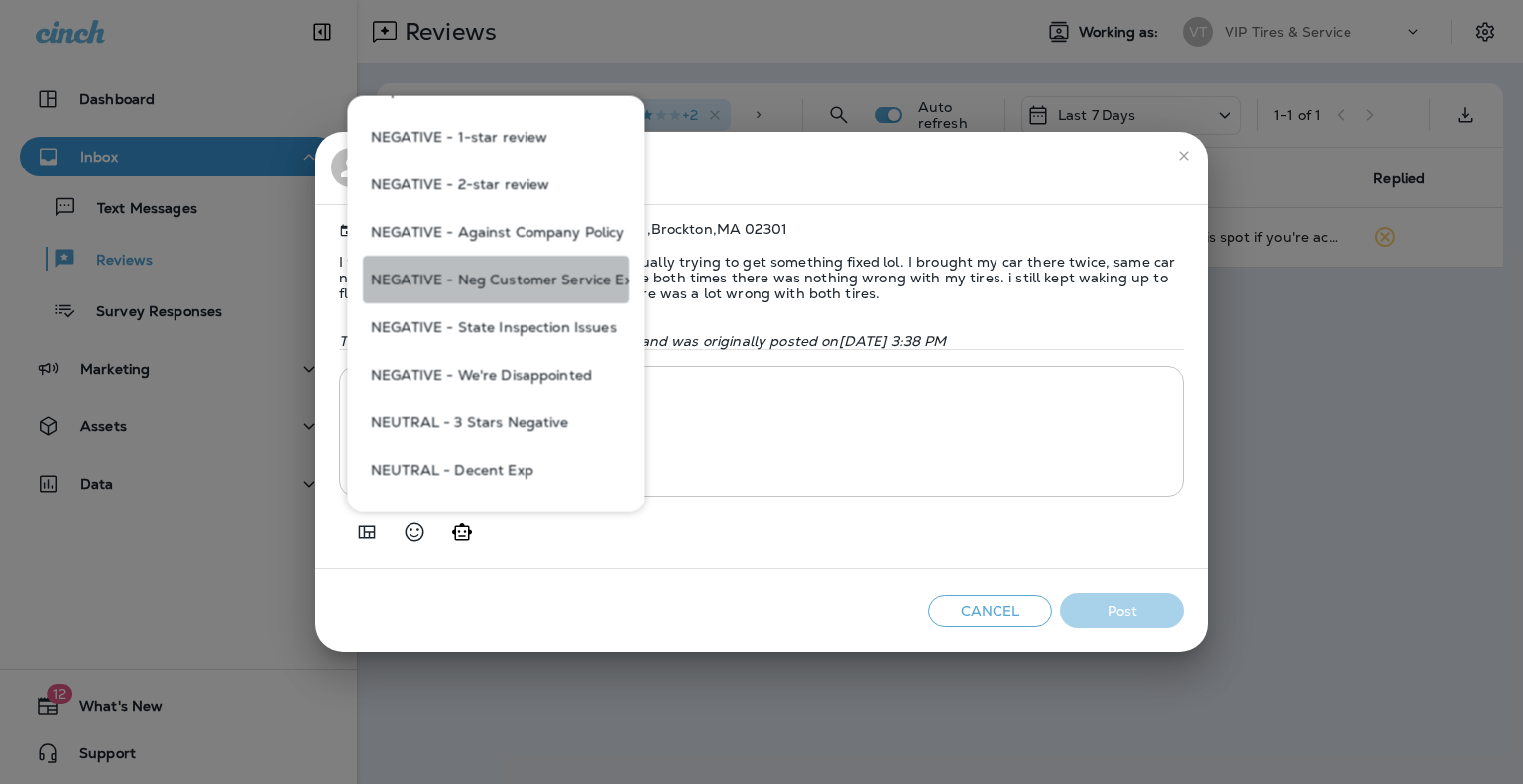 click on "NEGATIVE - Neg Customer Service Exp" at bounding box center [496, 280] 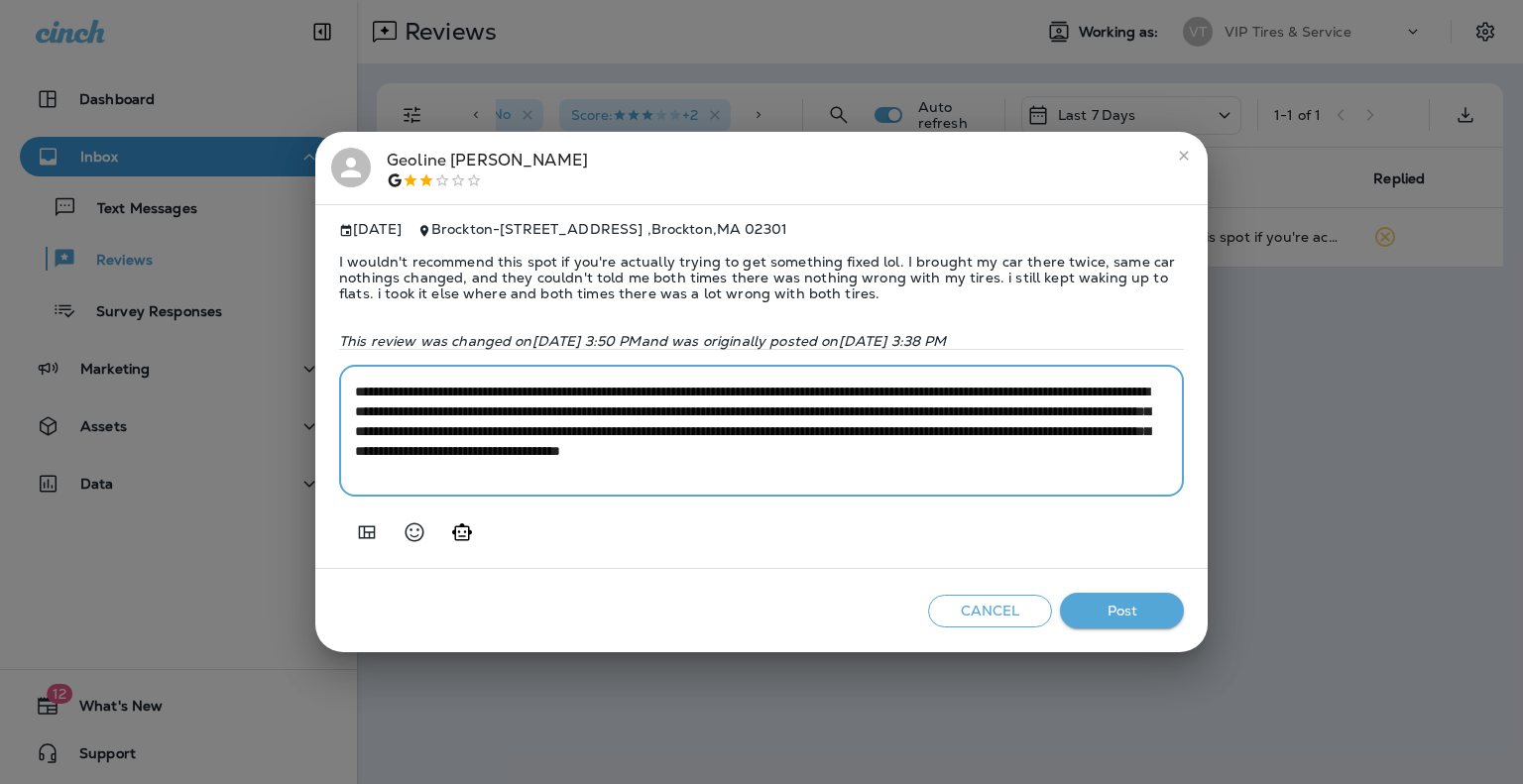 click on "**********" at bounding box center [762, 431] 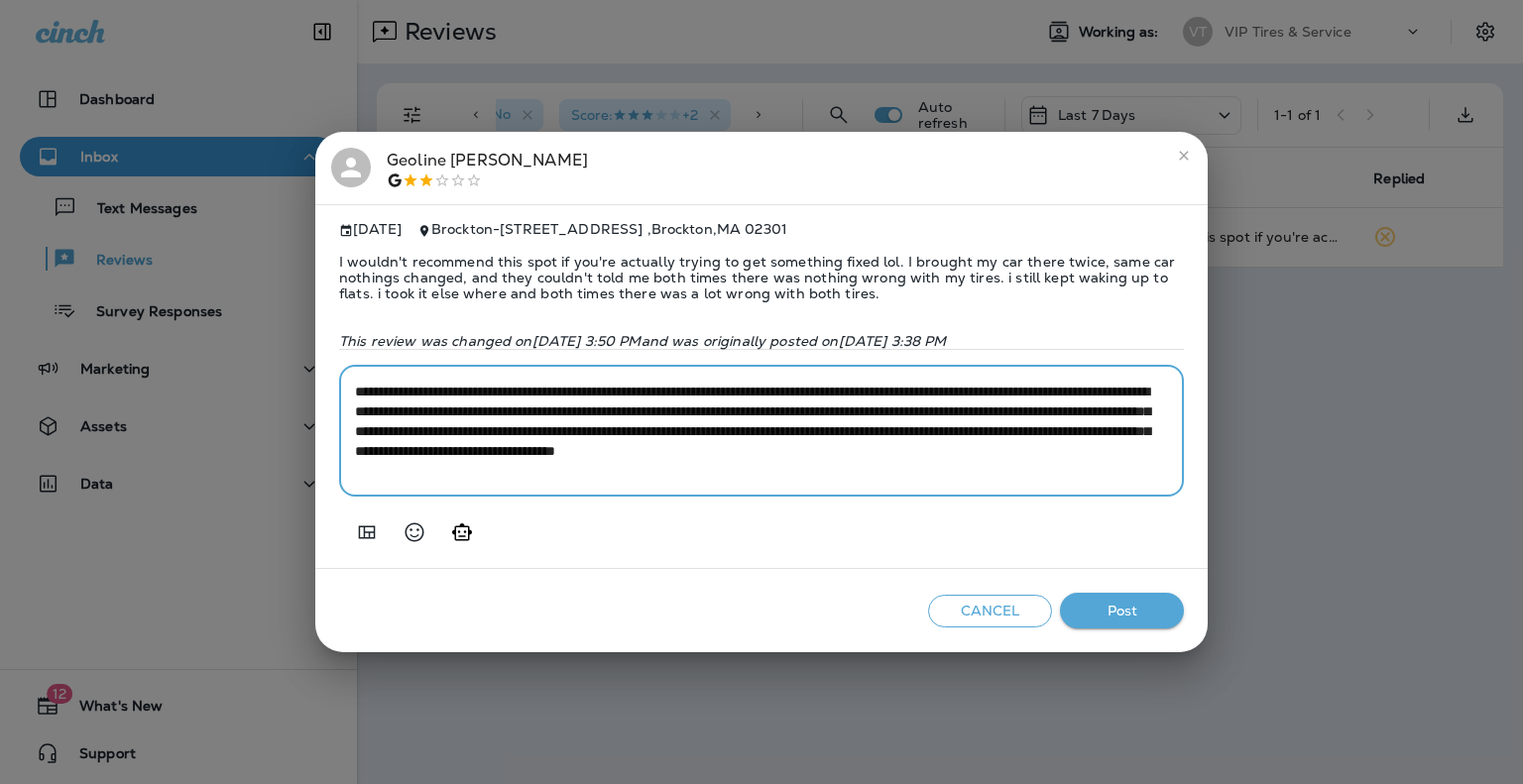 type on "**********" 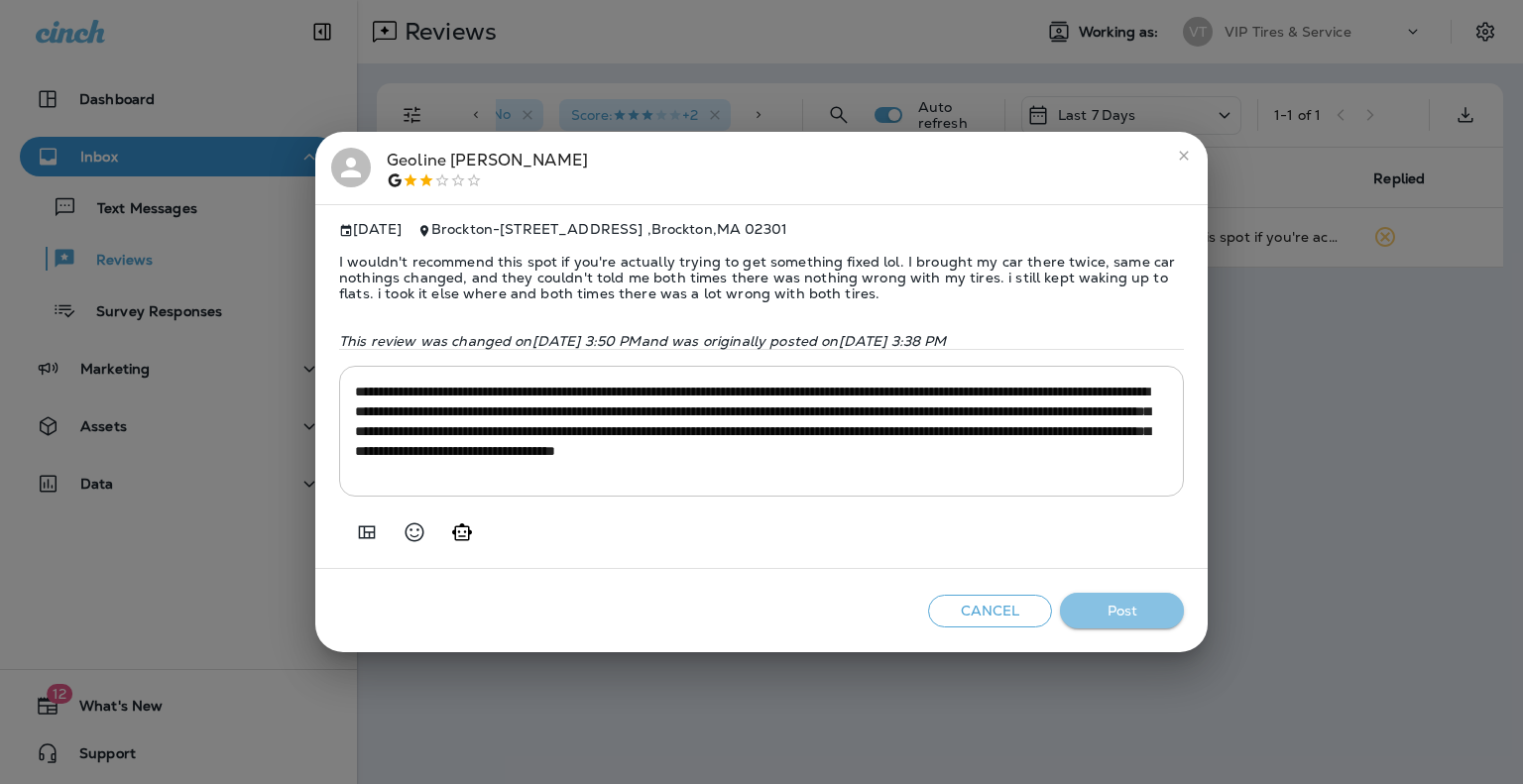 click on "Post" at bounding box center [1121, 611] 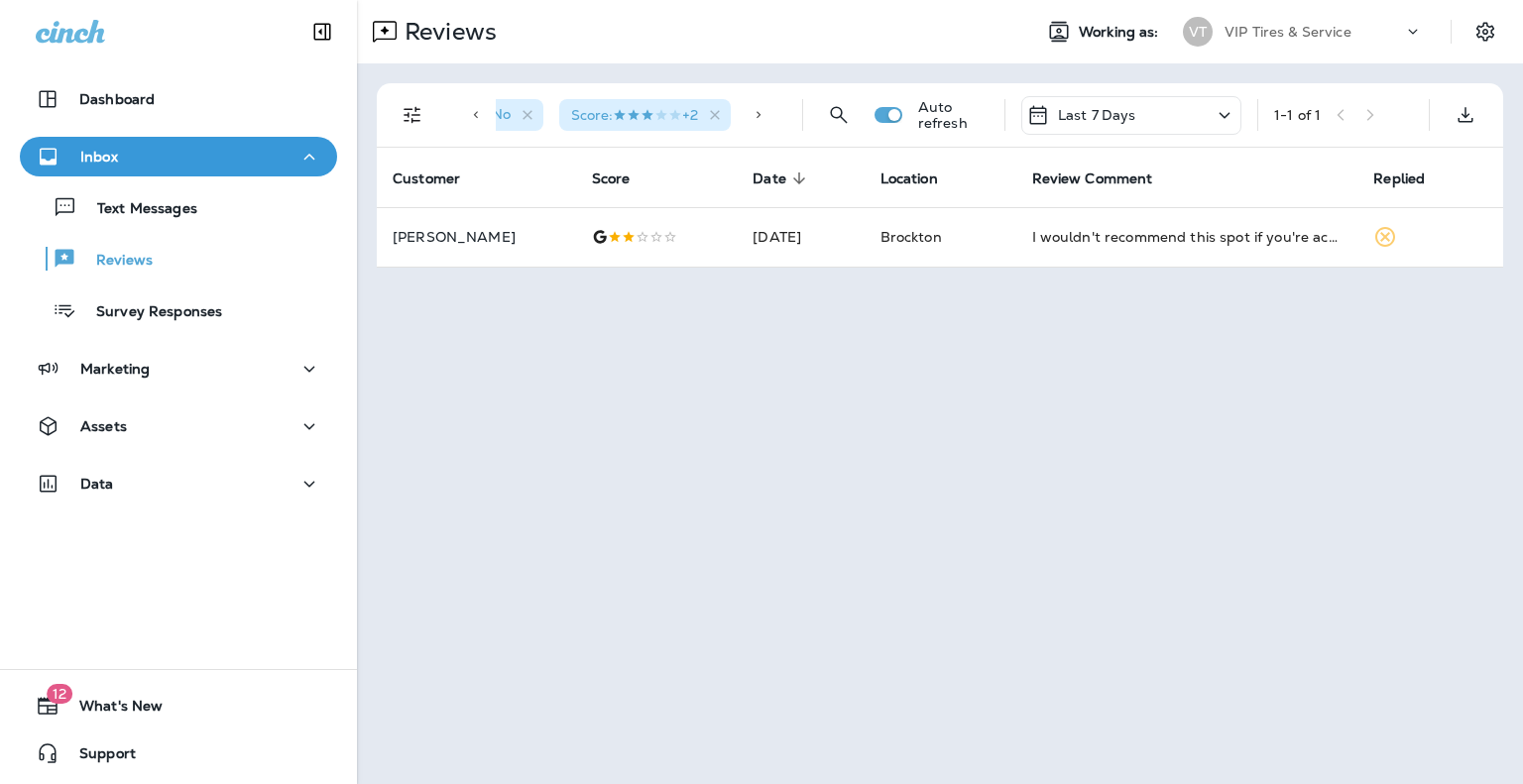 click on "Reviews Working as: VT VIP Tires & Service Replied :  No Score :   +2   Auto refresh       Last 7 Days 1  -  1   of 1 Customer Score Date sorted descending Location Review Comment Replied [PERSON_NAME] [DATE] [PERSON_NAME] I wouldn't recommend this spot if you're actually trying to get something fixed lol. I brought my car there twice, same car nothings changed, and they couldn't told me both times there was nothing wrong with my tires. i still kept waking up to flats. i took it else where and both times there was a lot wrong with both tires." at bounding box center [940, 392] 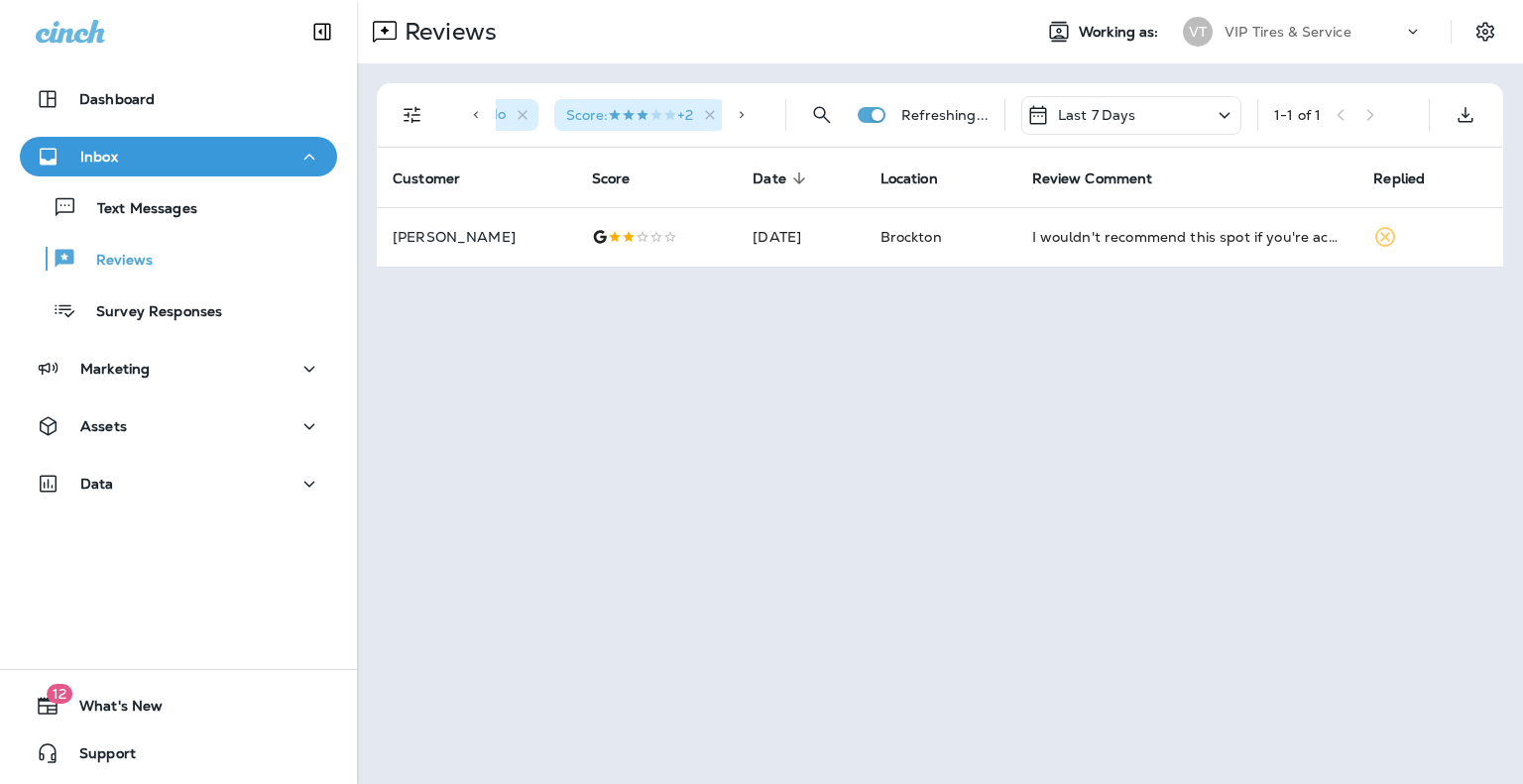 scroll, scrollTop: 0, scrollLeft: 51, axis: horizontal 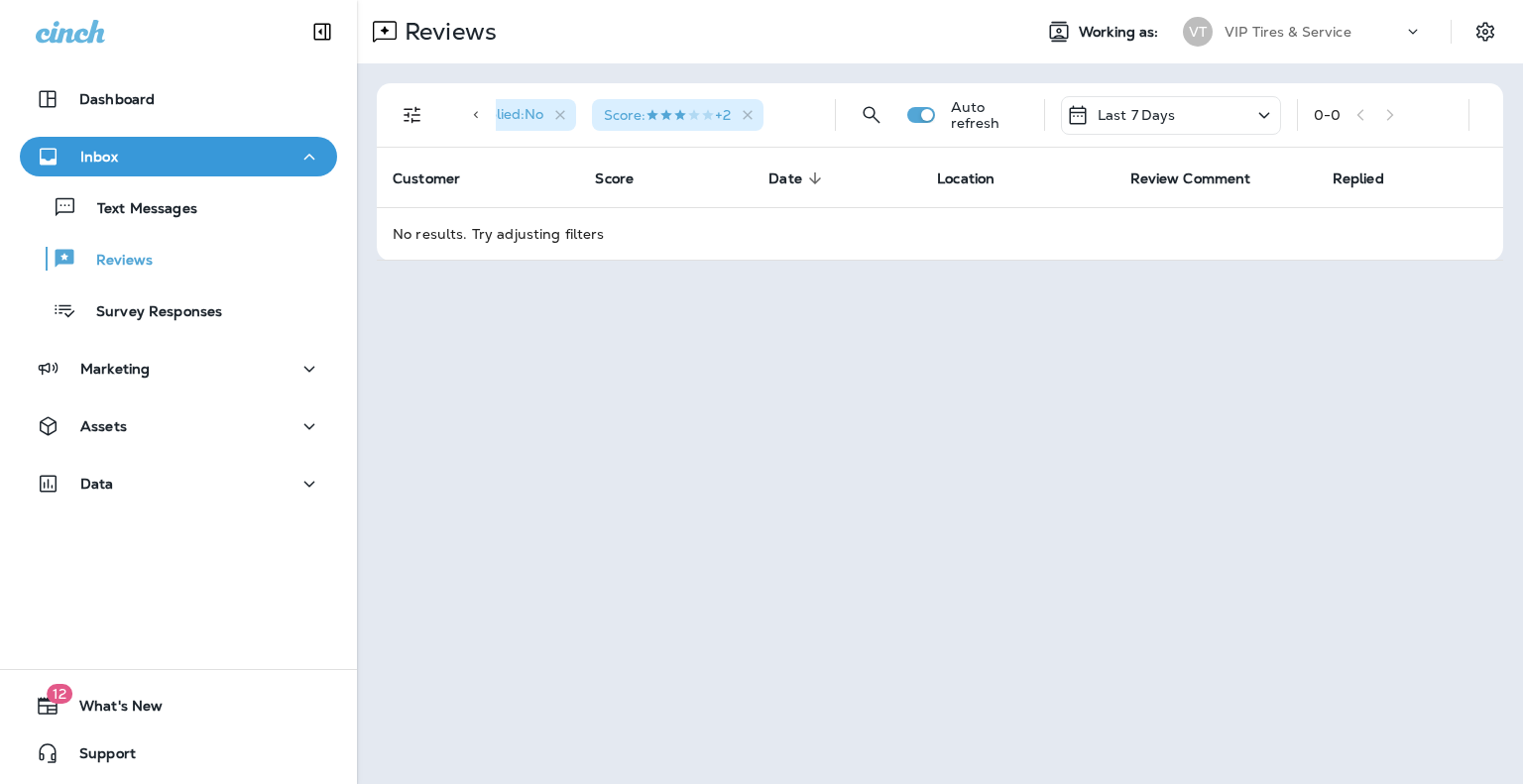 click on "Reviews Working as: VT VIP Tires & Service Replied :  No Score :   +2   Auto refresh       Last 7 Days 0  -  0   Customer Score Date sorted descending Location Review Comment Replied No results. Try adjusting filters" at bounding box center [940, 392] 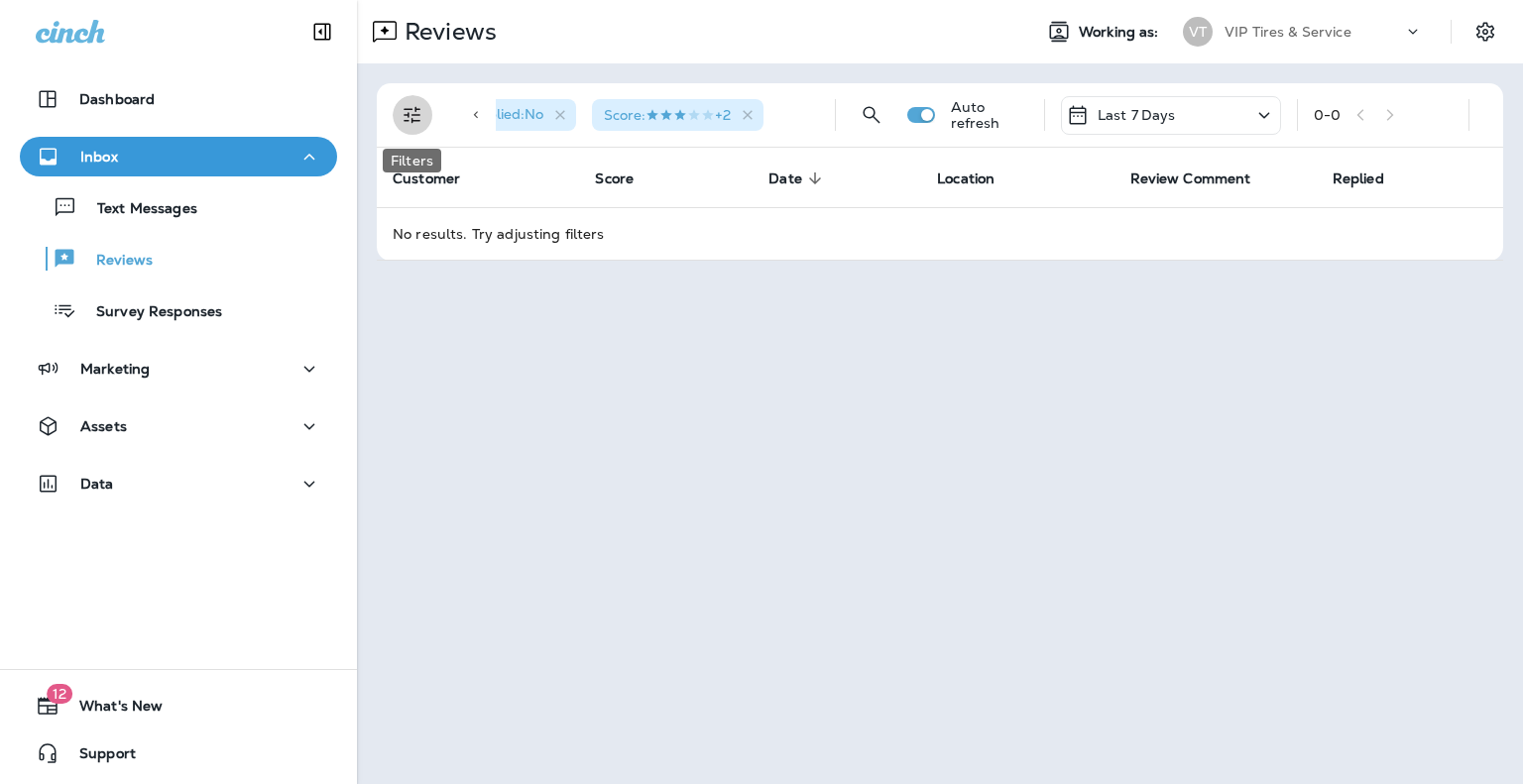 click 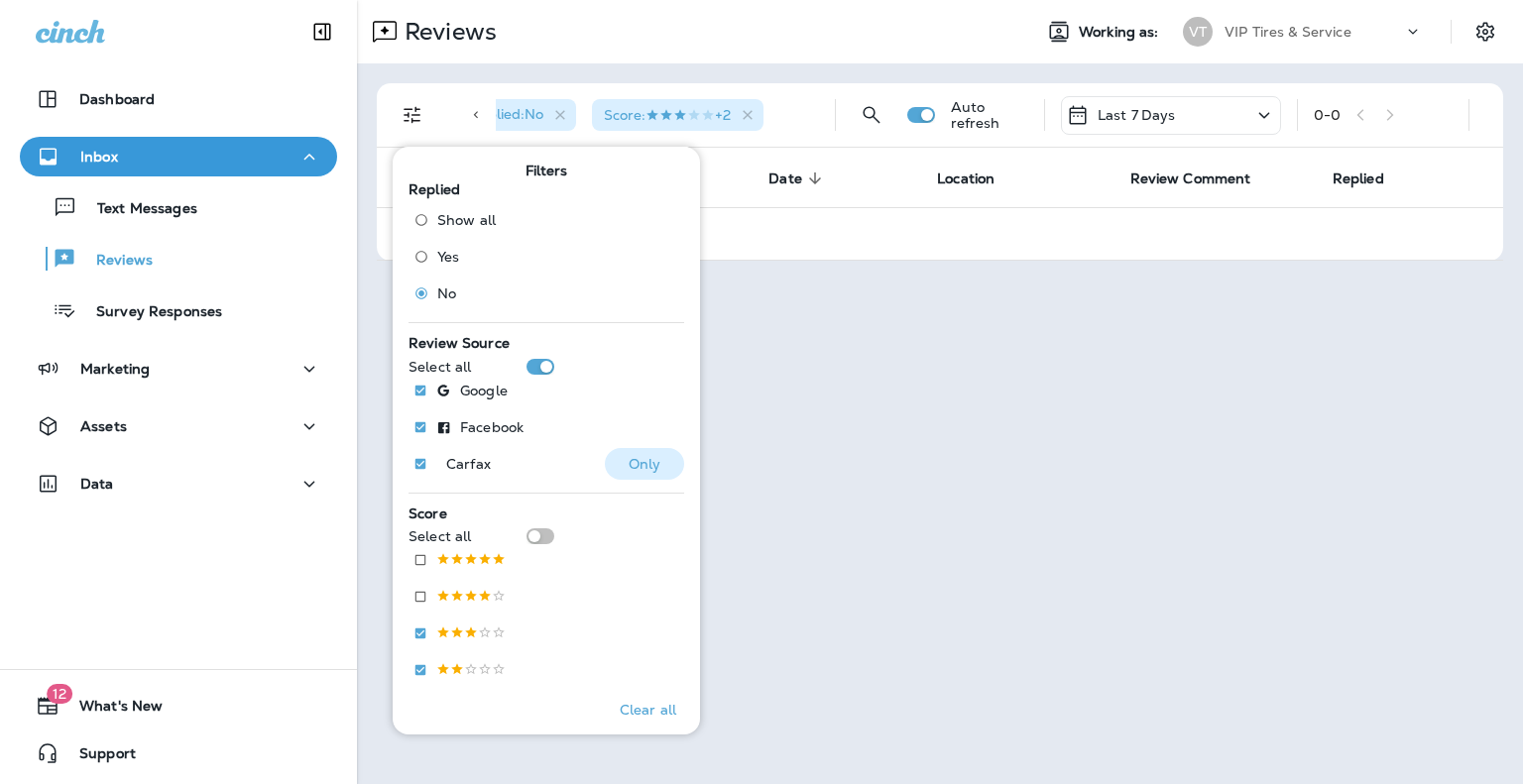 click on "Only" at bounding box center (644, 464) 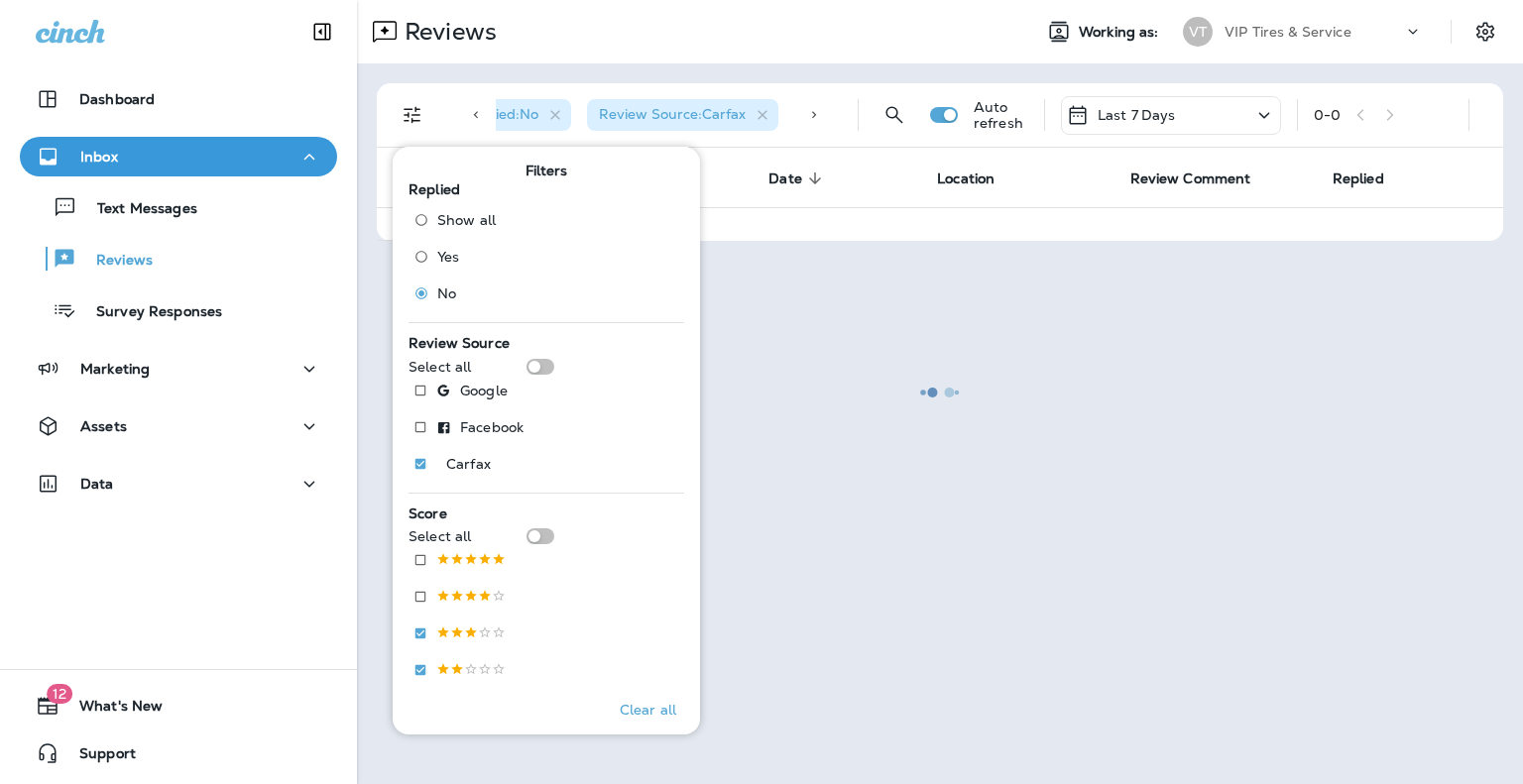 click at bounding box center (940, 392) 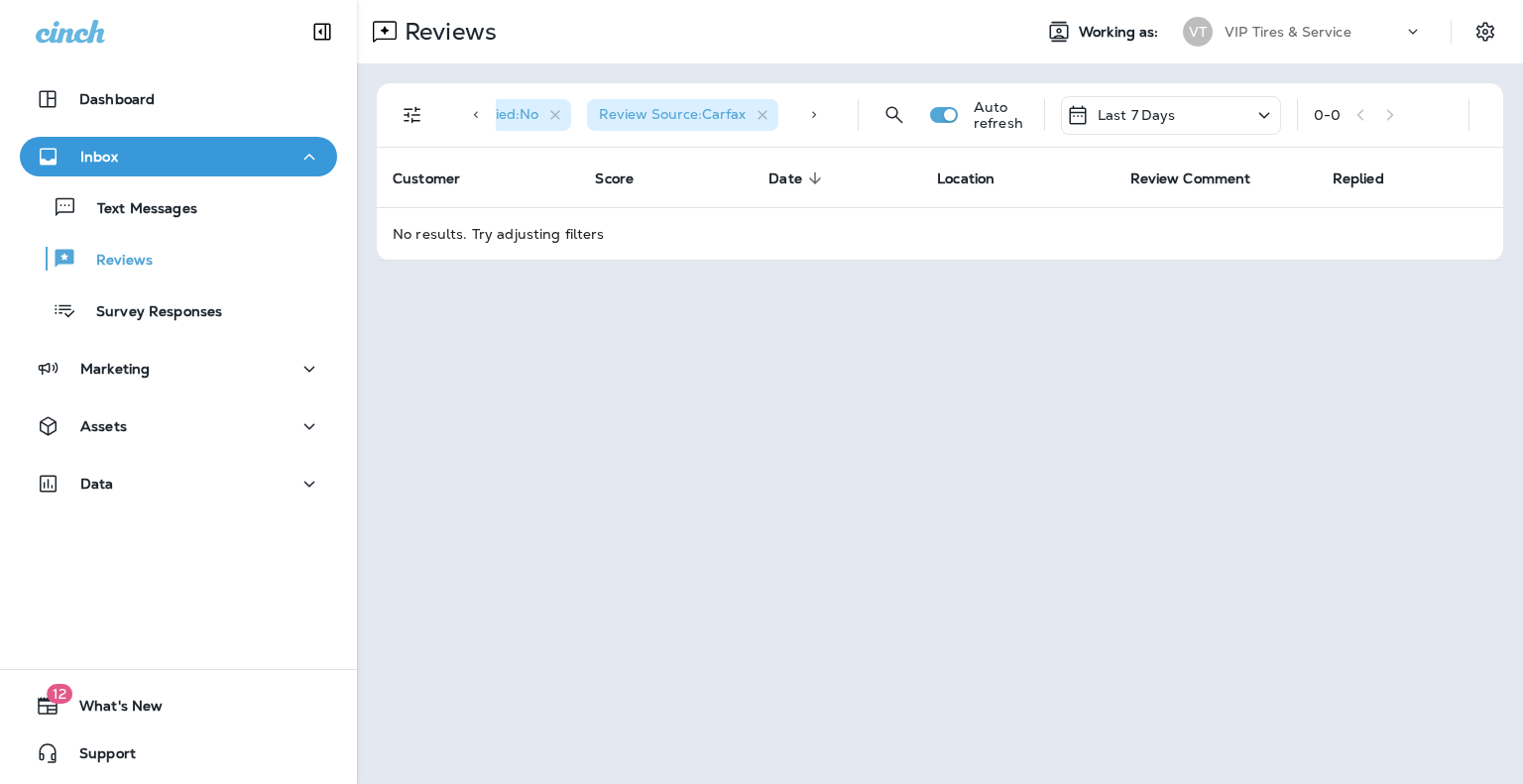 click on "Reviews Working as: VT VIP Tires & Service Replied :  No Review Source :  Carfax Score :   +2   Auto refresh       Last 7 Days 0  -  0   Customer Score Date sorted descending Location Review Comment Replied No results. Try adjusting filters" at bounding box center [940, 392] 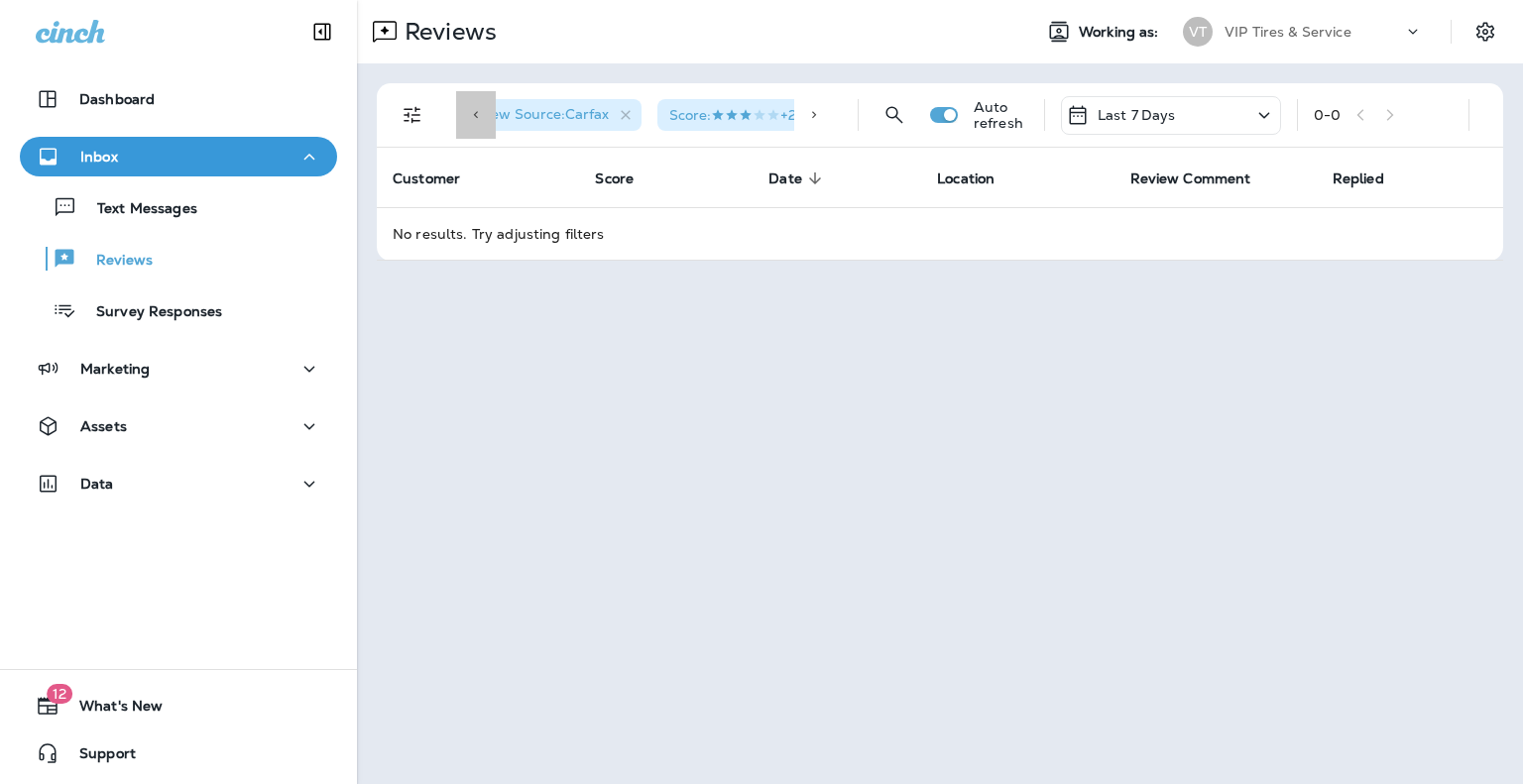click 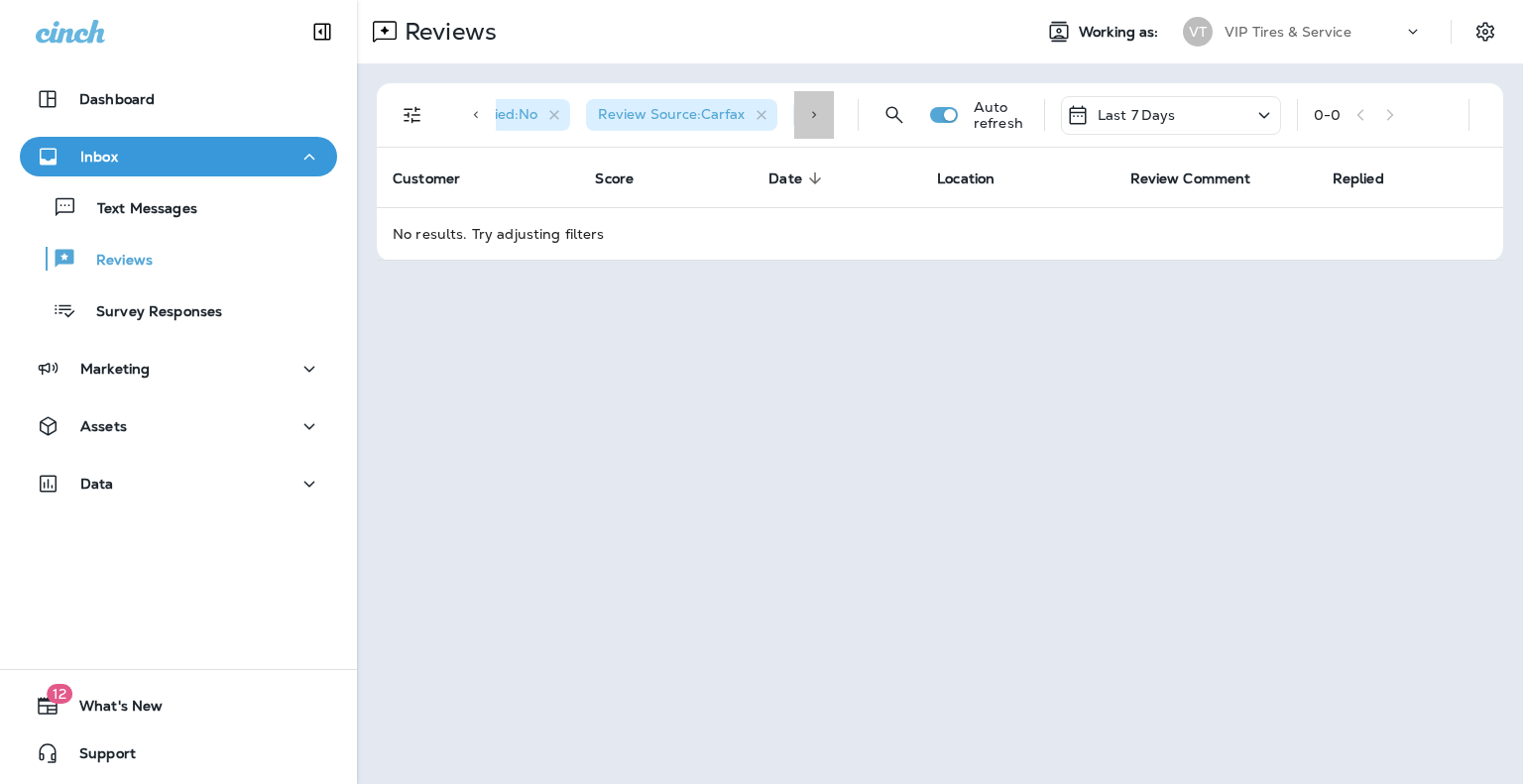 click 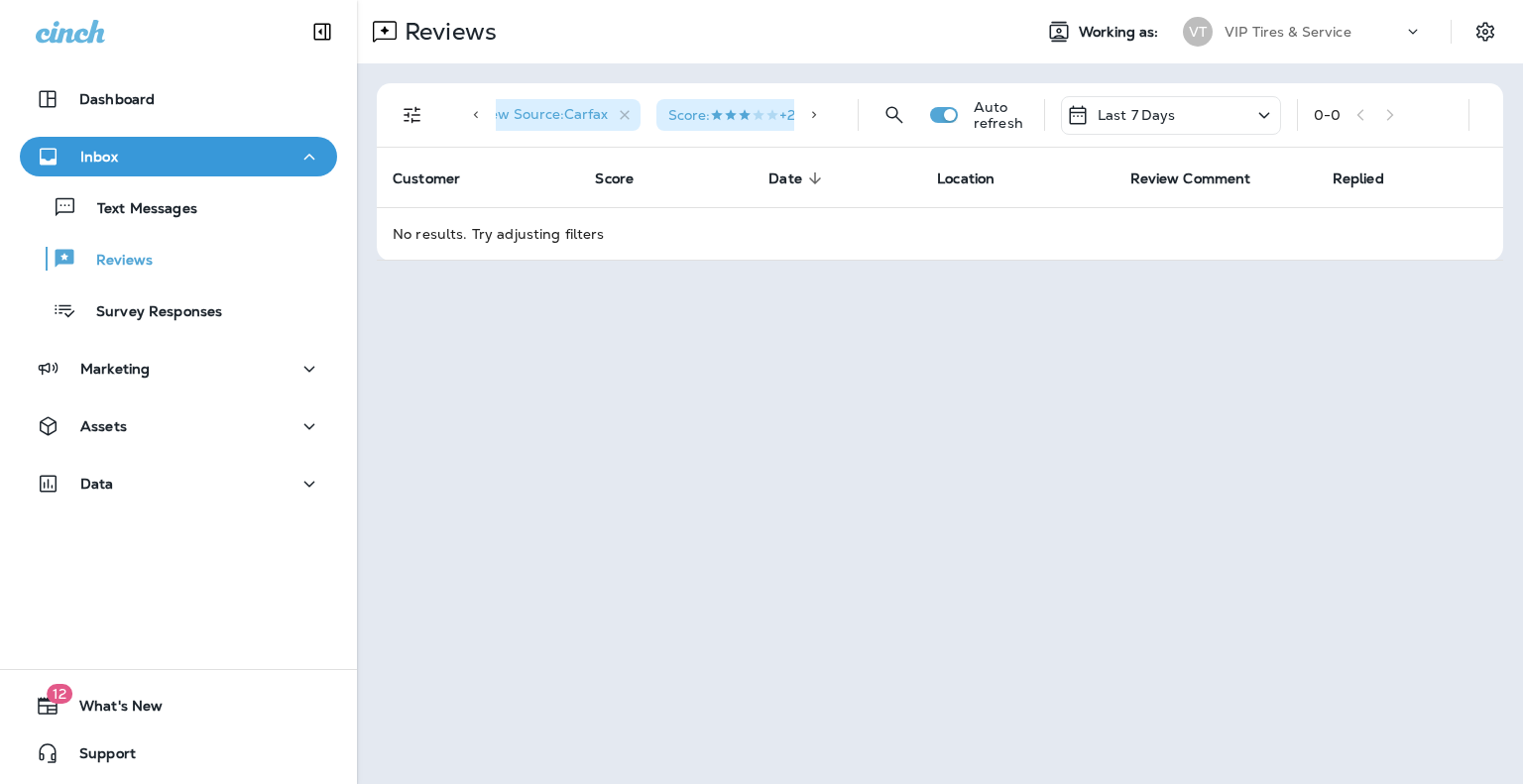 click 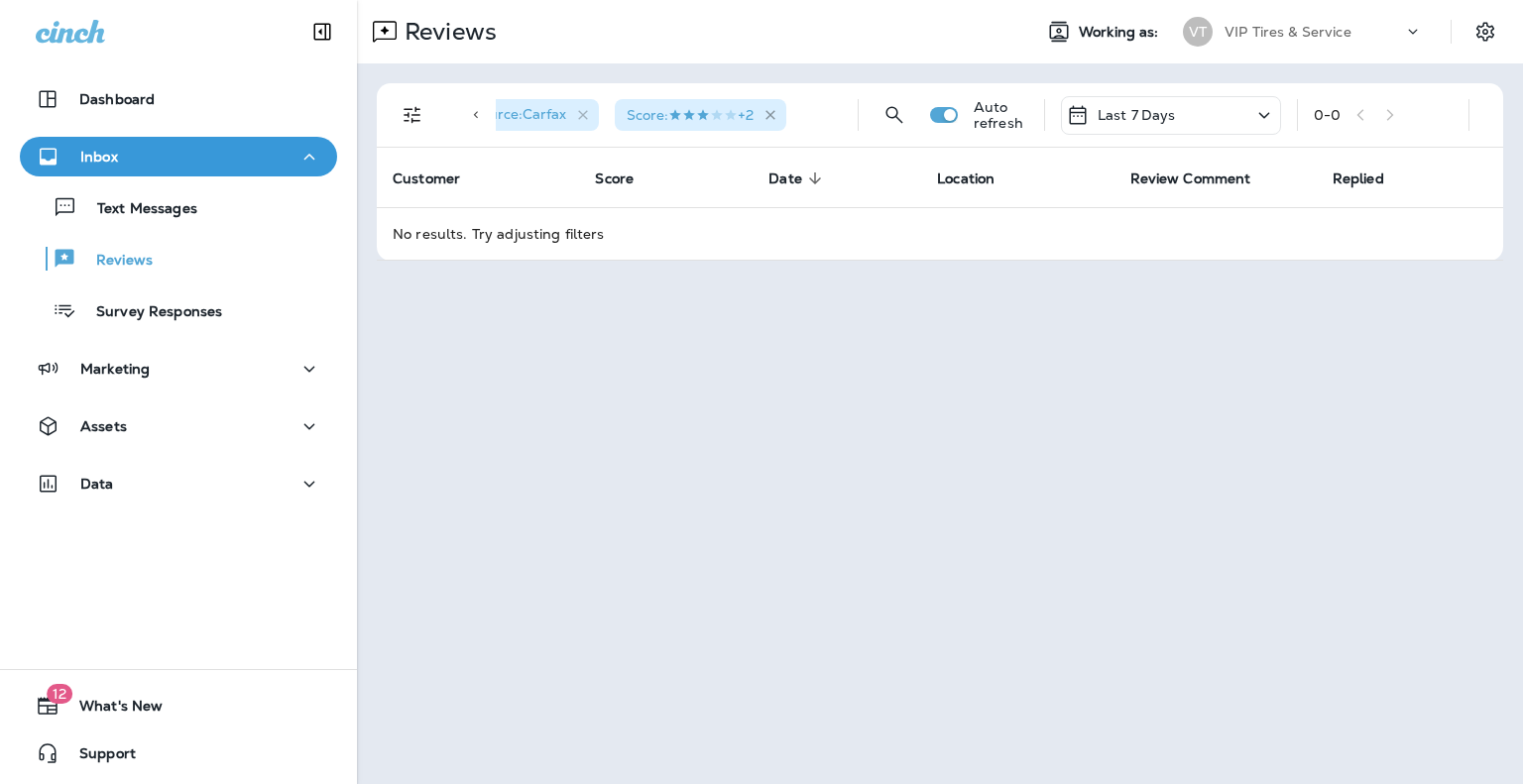 click 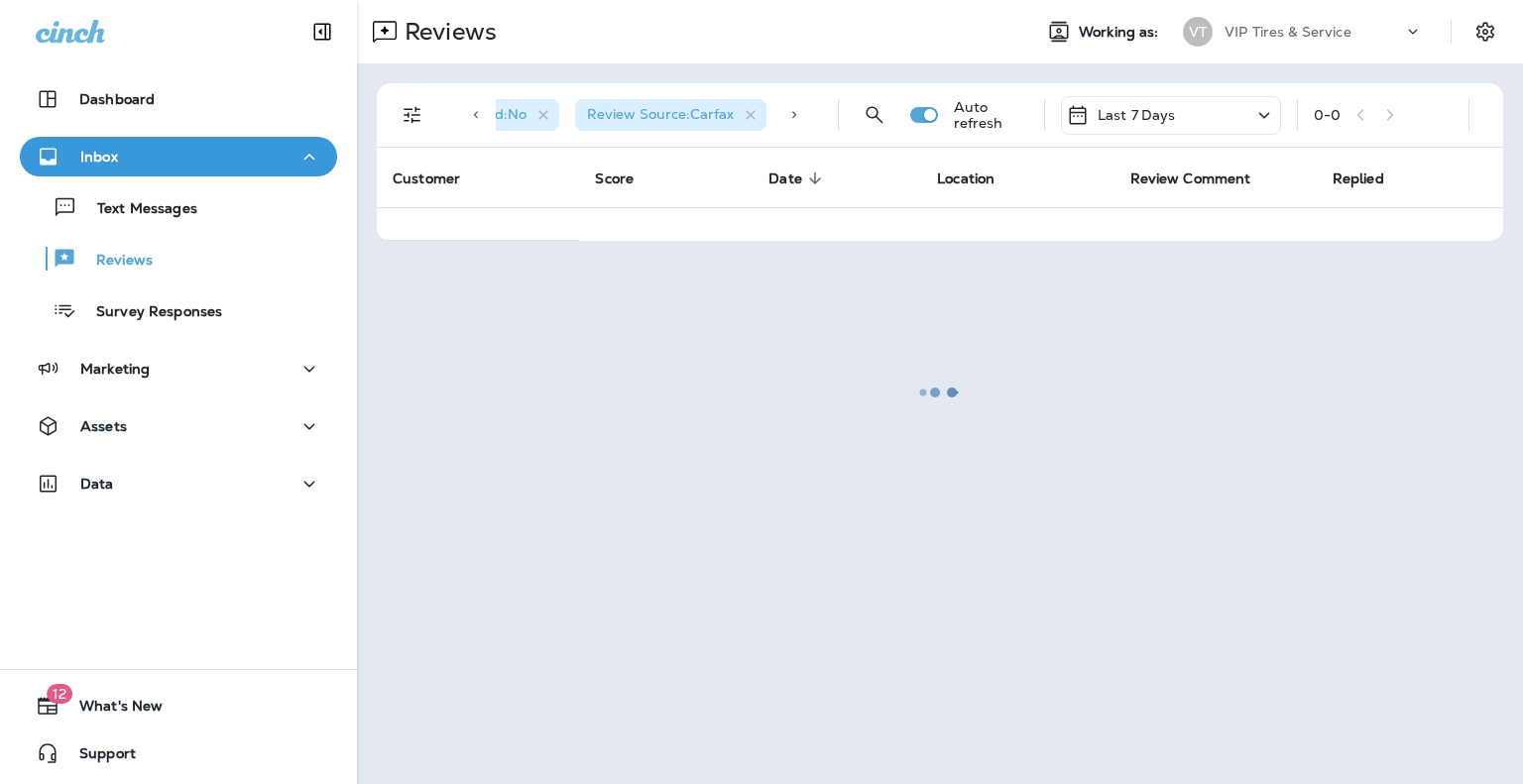 scroll, scrollTop: 0, scrollLeft: 60, axis: horizontal 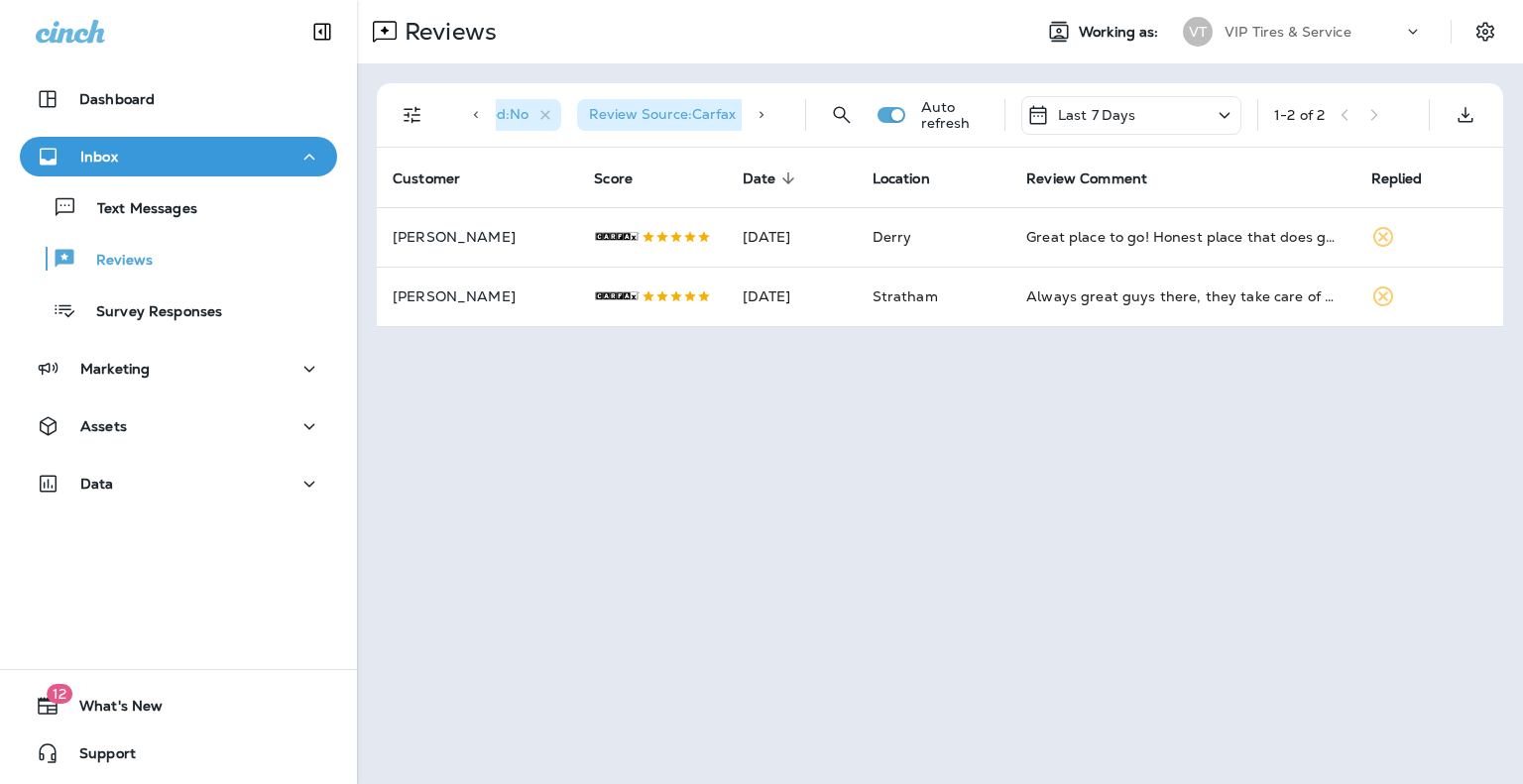 click on "Reviews Working as: VT VIP Tires & Service Replied :  No Review Source :  Carfax   Auto refresh       Last 7 Days 1  -  2   of 2 Customer Score Date sorted descending Location Review Comment Replied [PERSON_NAME]
.st0{fill-rule:evenodd;clip-rule:evenodd;fill:#FFFFFF;}
.st1{fill-rule:evenodd;clip-rule:evenodd;}
.st2{fill:#FFFFFF;}
[DATE] Derry Great place to go!  Honest place that does great work. [PERSON_NAME]
.st0{fill-rule:evenodd;clip-rule:evenodd;fill:#FFFFFF;}
.st1{fill-rule:evenodd;clip-rule:evenodd;}
.st2{fill:#FFFFFF;}
[DATE] Stratham Always great guys there, they take care of all my cars." at bounding box center (940, 392) 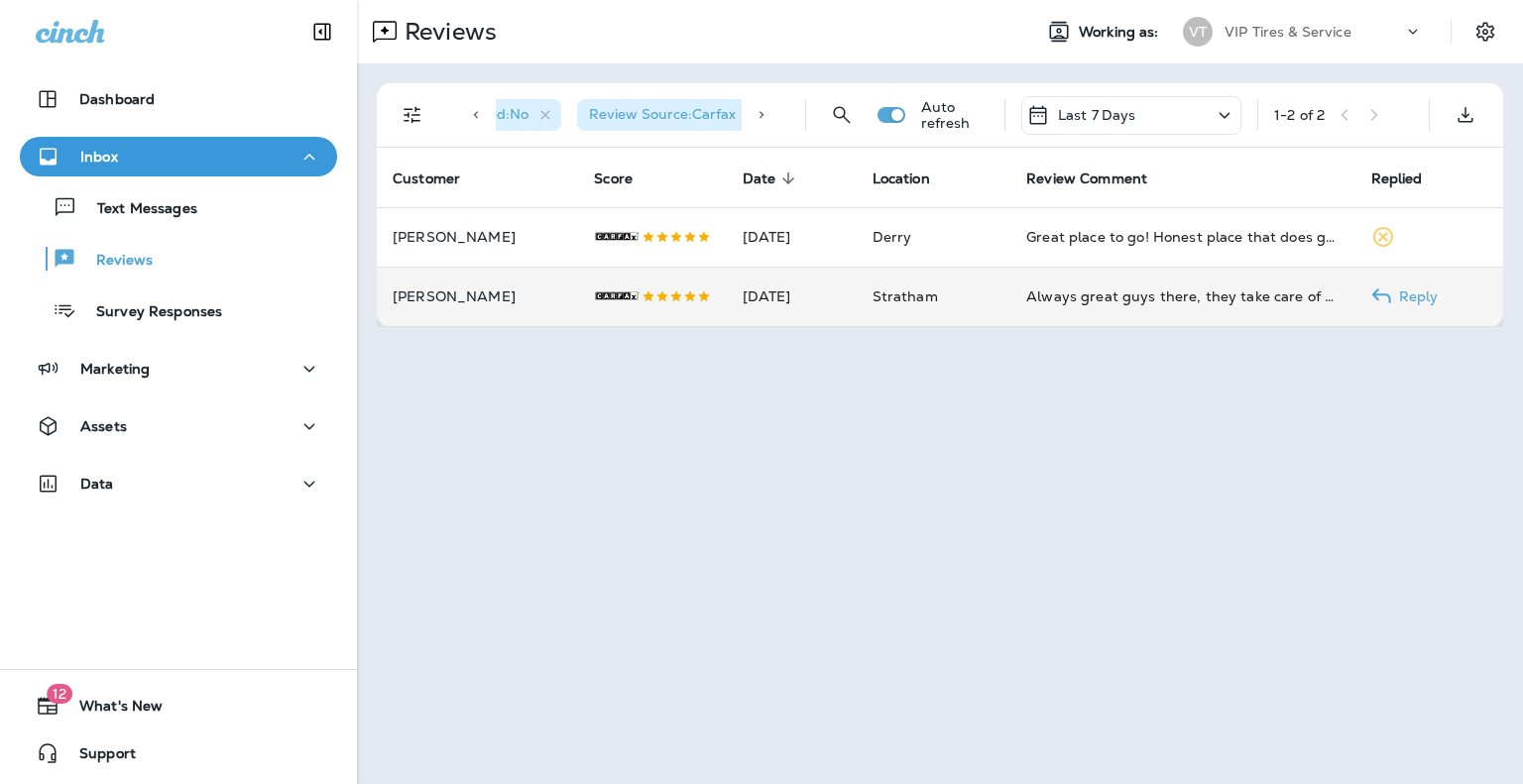 click on ".st0{fill-rule:evenodd;clip-rule:evenodd;fill:#FFFFFF;}
.st1{fill-rule:evenodd;clip-rule:evenodd;}
.st2{fill:#FFFFFF;}" at bounding box center [651, 296] 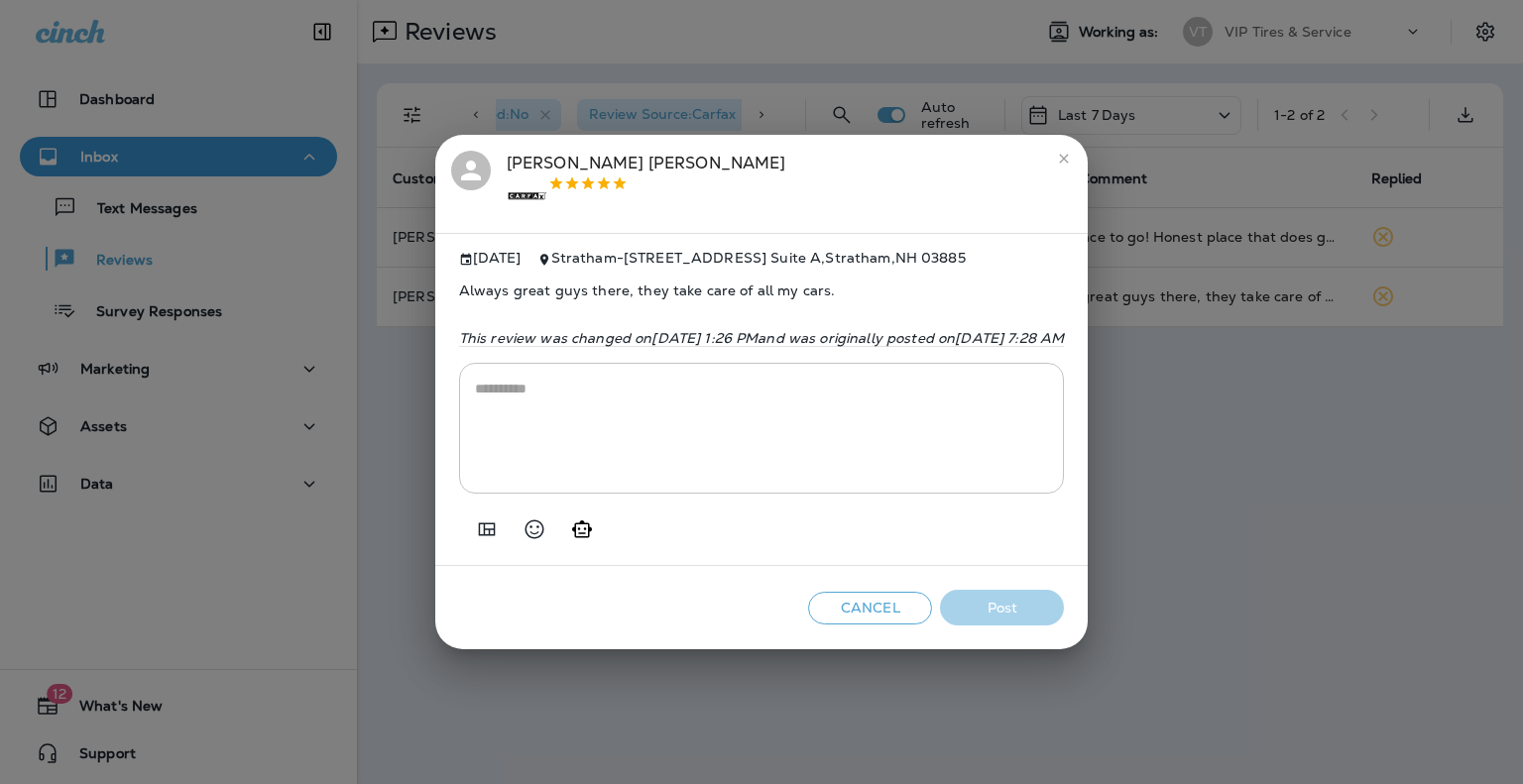click at bounding box center (762, 428) 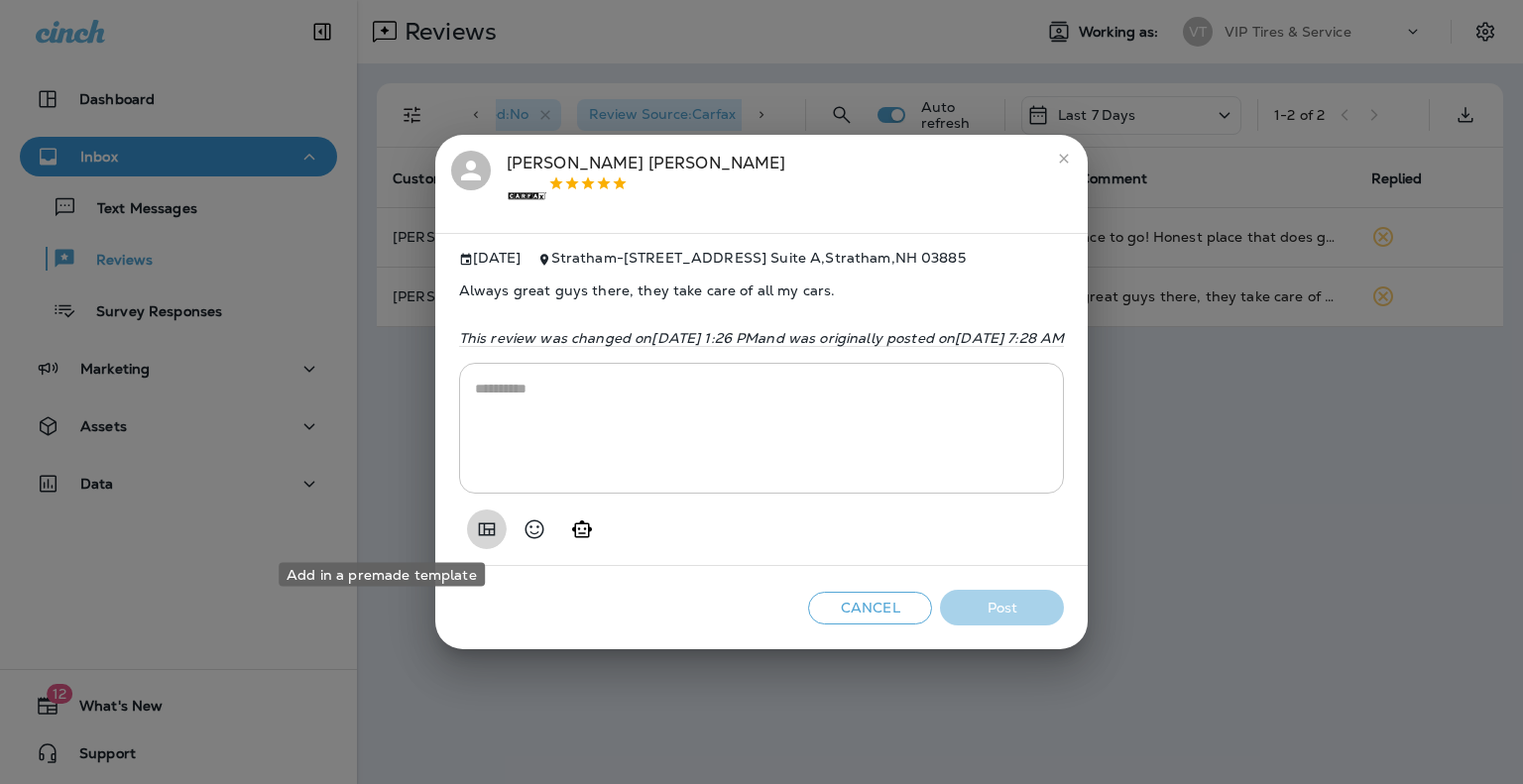 click 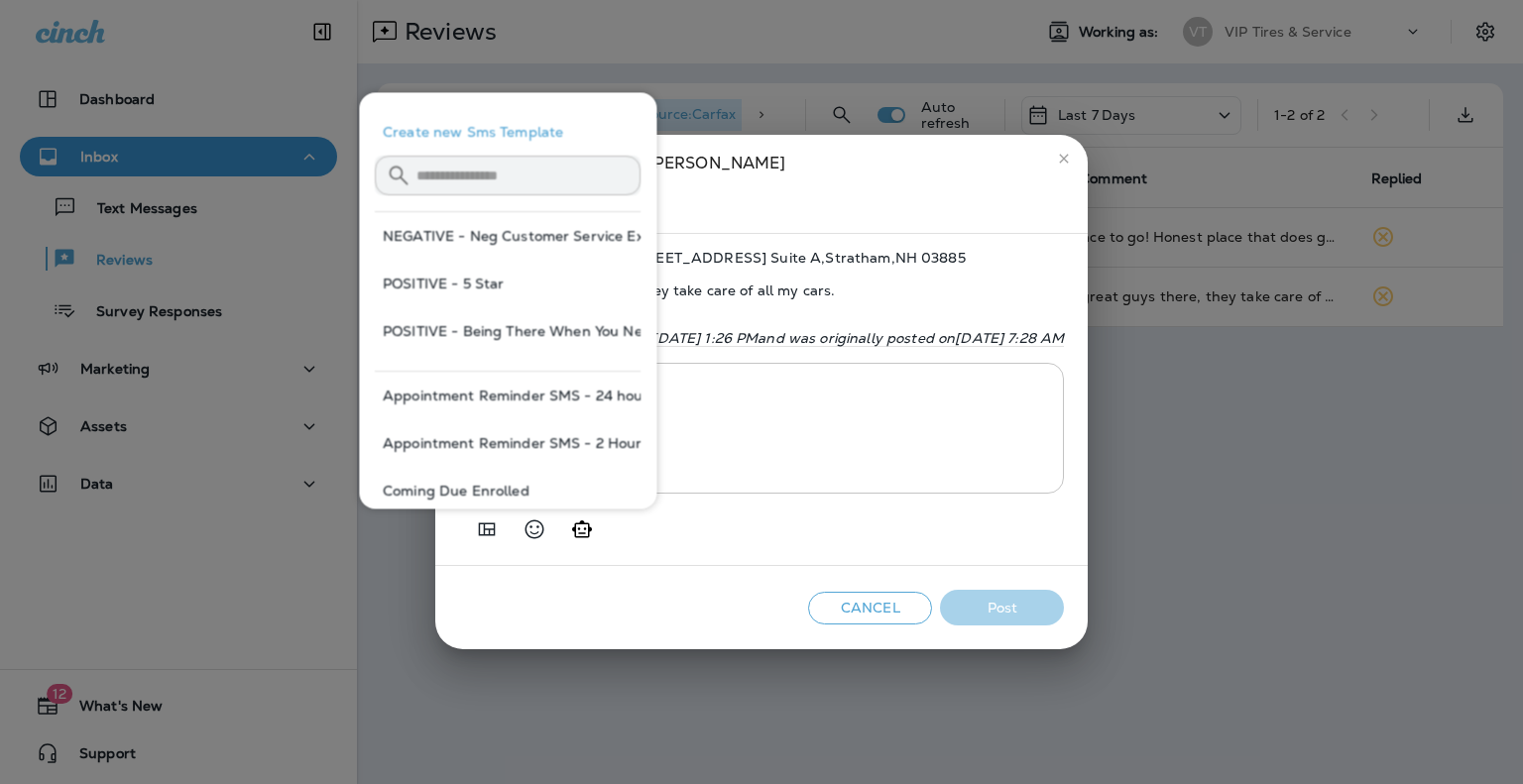 click on "POSITIVE - 5 Star" at bounding box center [508, 283] 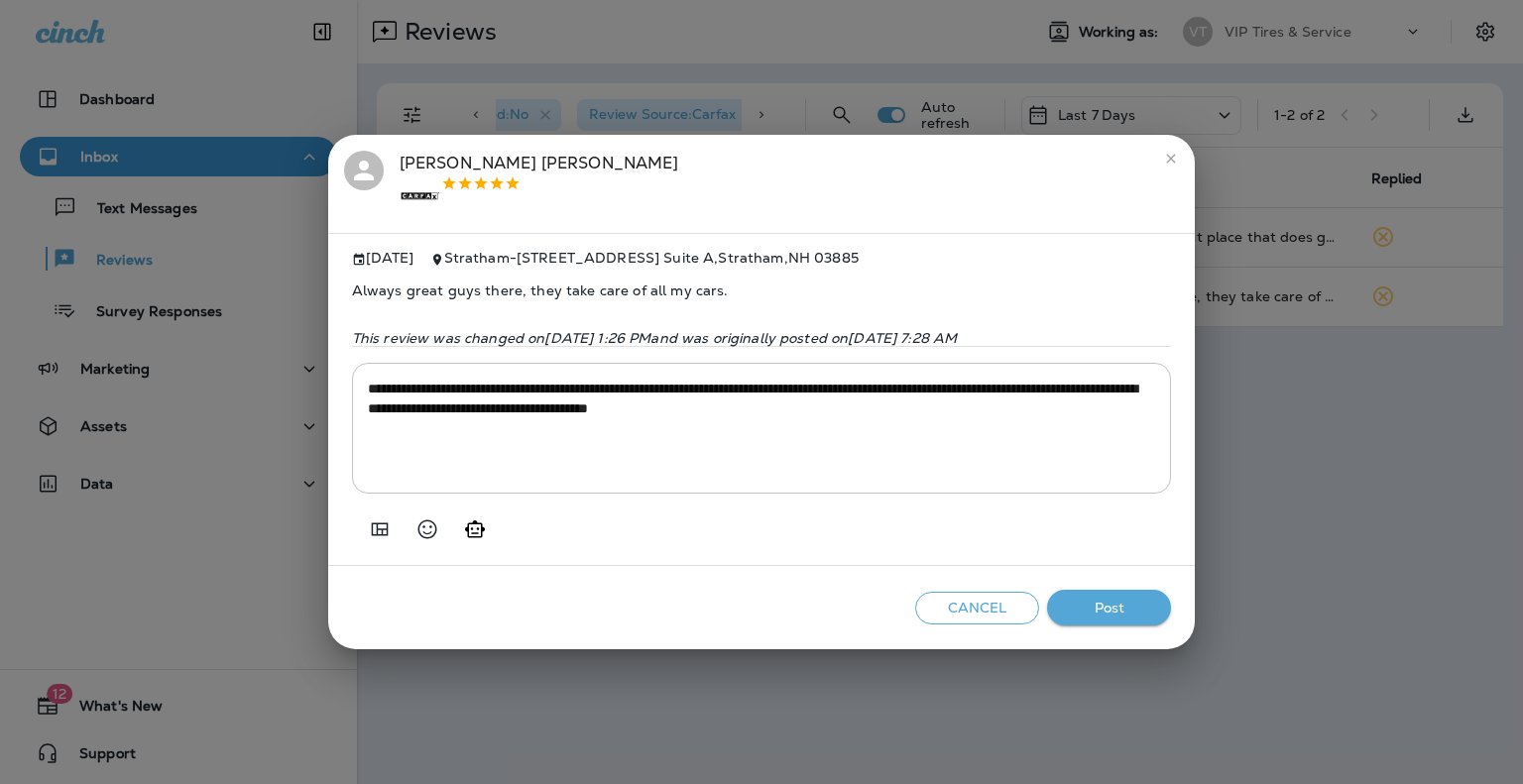 click on "Post" at bounding box center [1109, 608] 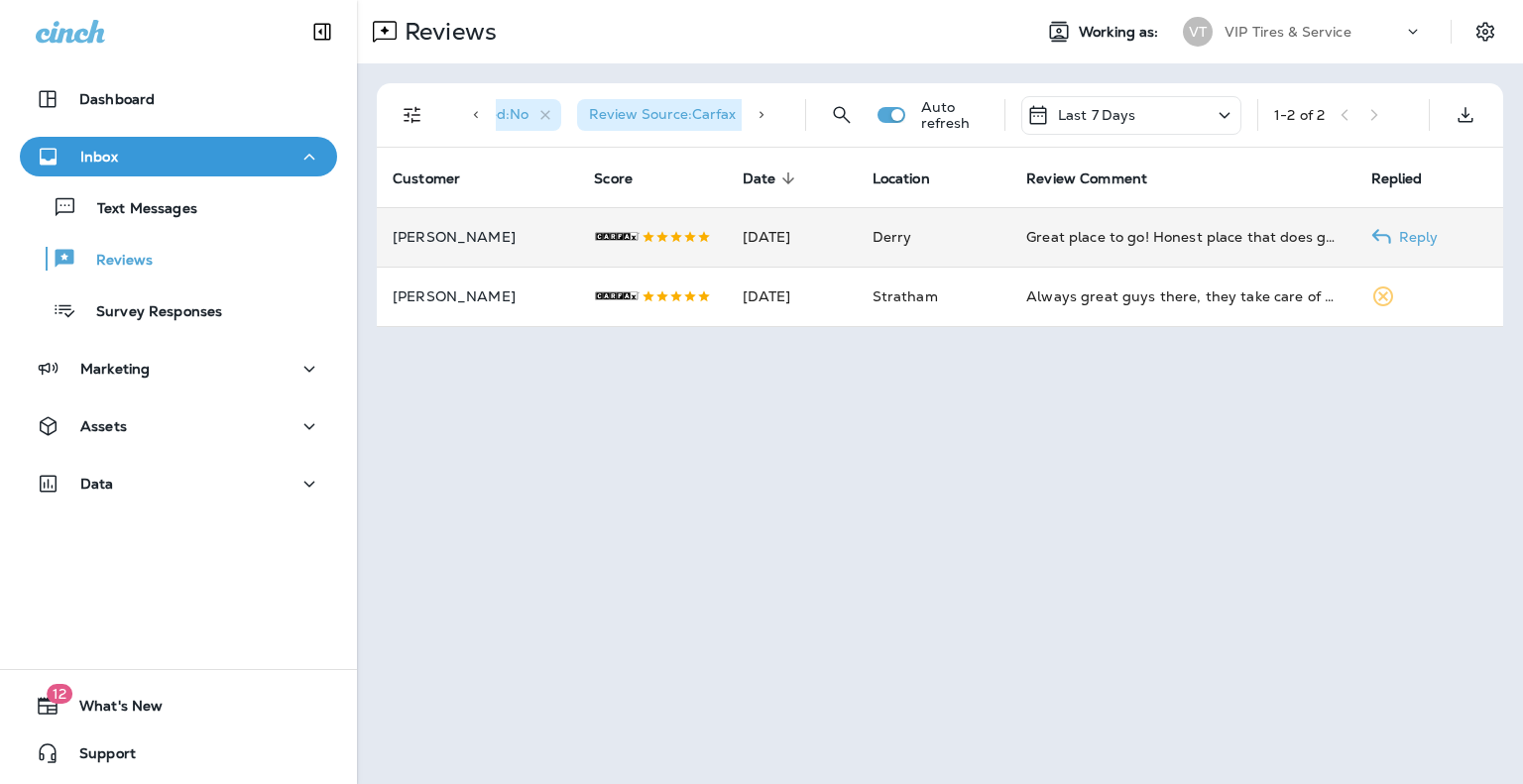 click on ".st0{fill-rule:evenodd;clip-rule:evenodd;fill:#FFFFFF;}
.st1{fill-rule:evenodd;clip-rule:evenodd;}
.st2{fill:#FFFFFF;}" at bounding box center (651, 237) 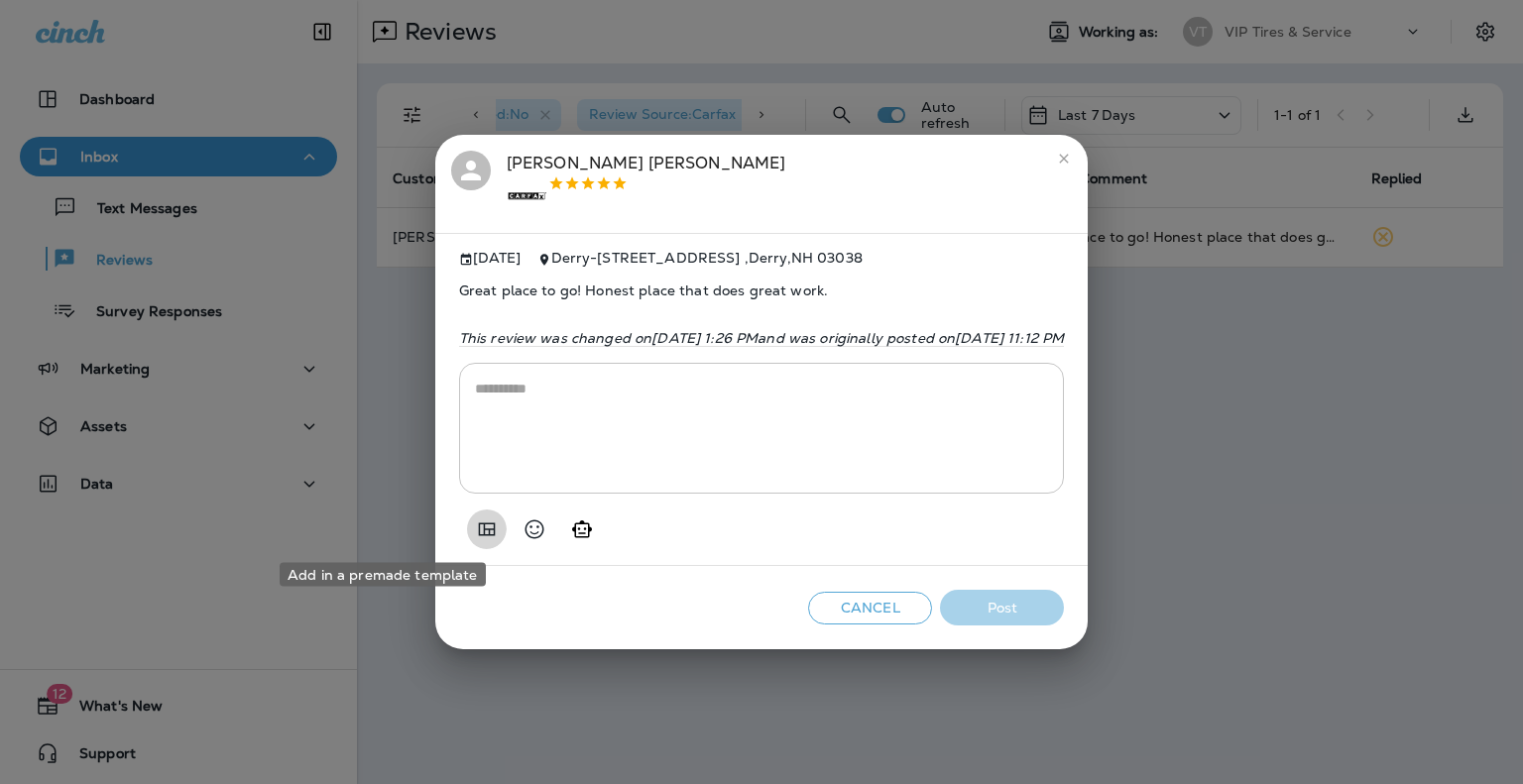 click at bounding box center (487, 529) 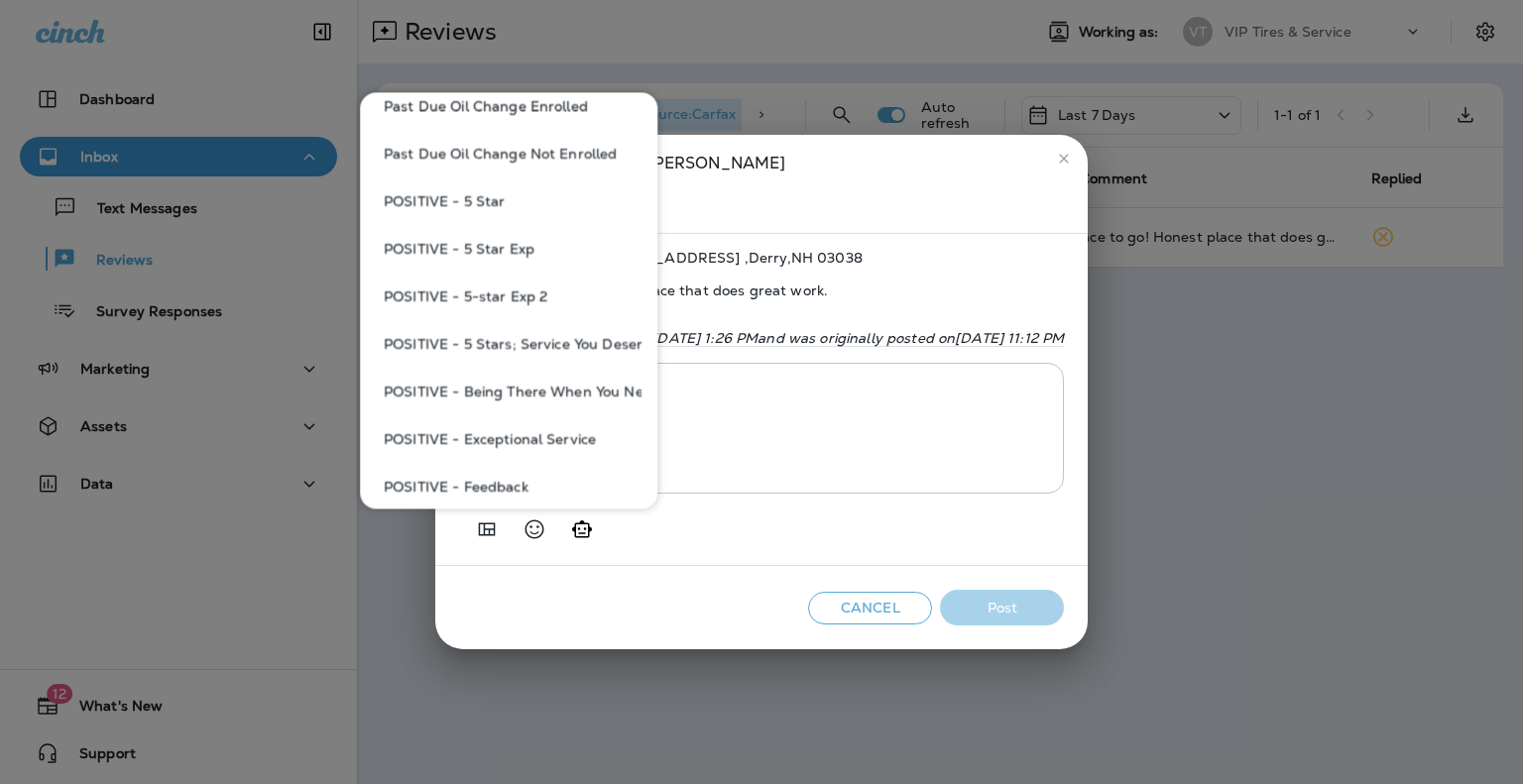 scroll, scrollTop: 1288, scrollLeft: 0, axis: vertical 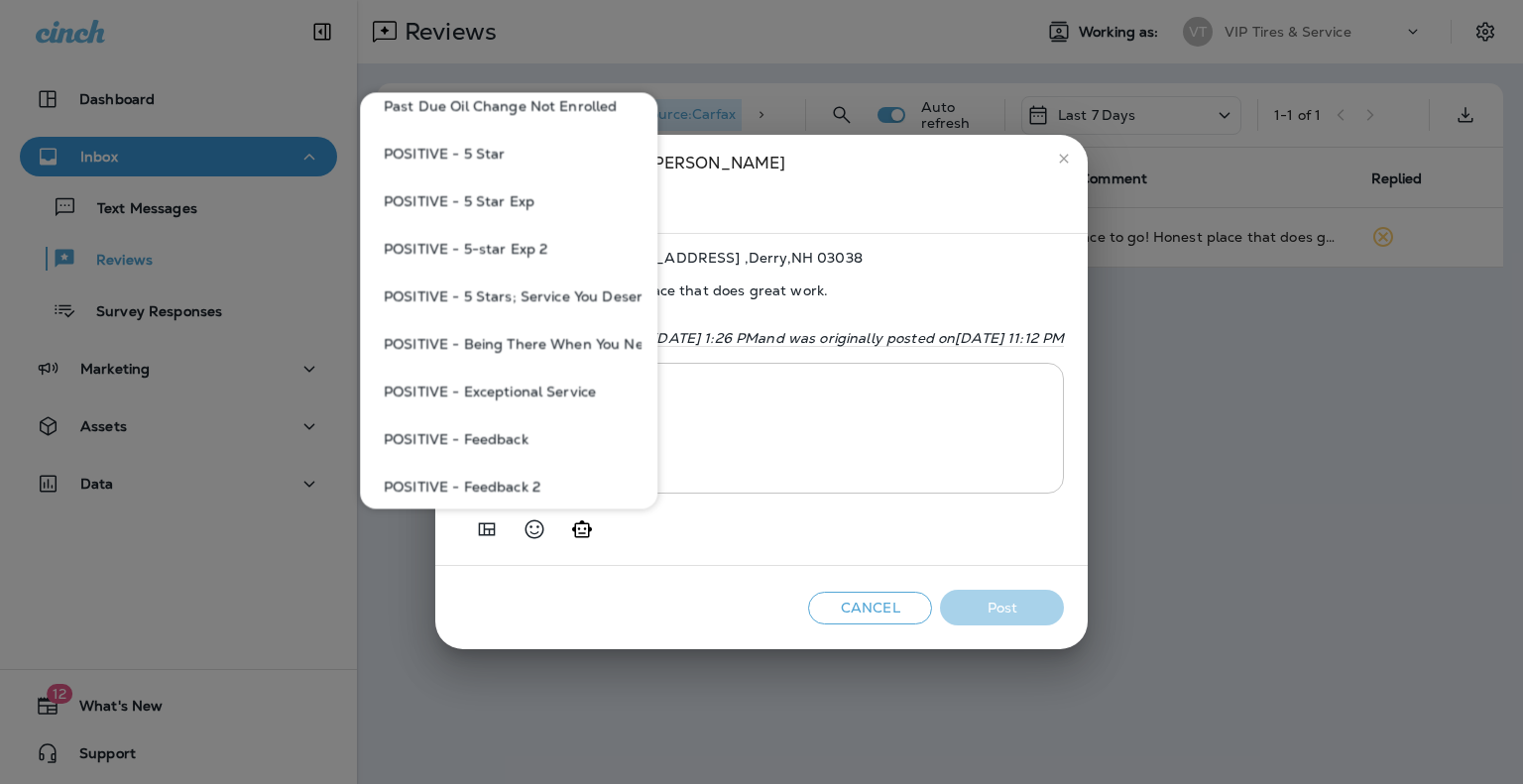 click on "POSITIVE - 5 Stars; Service You Deserve" at bounding box center (509, 296) 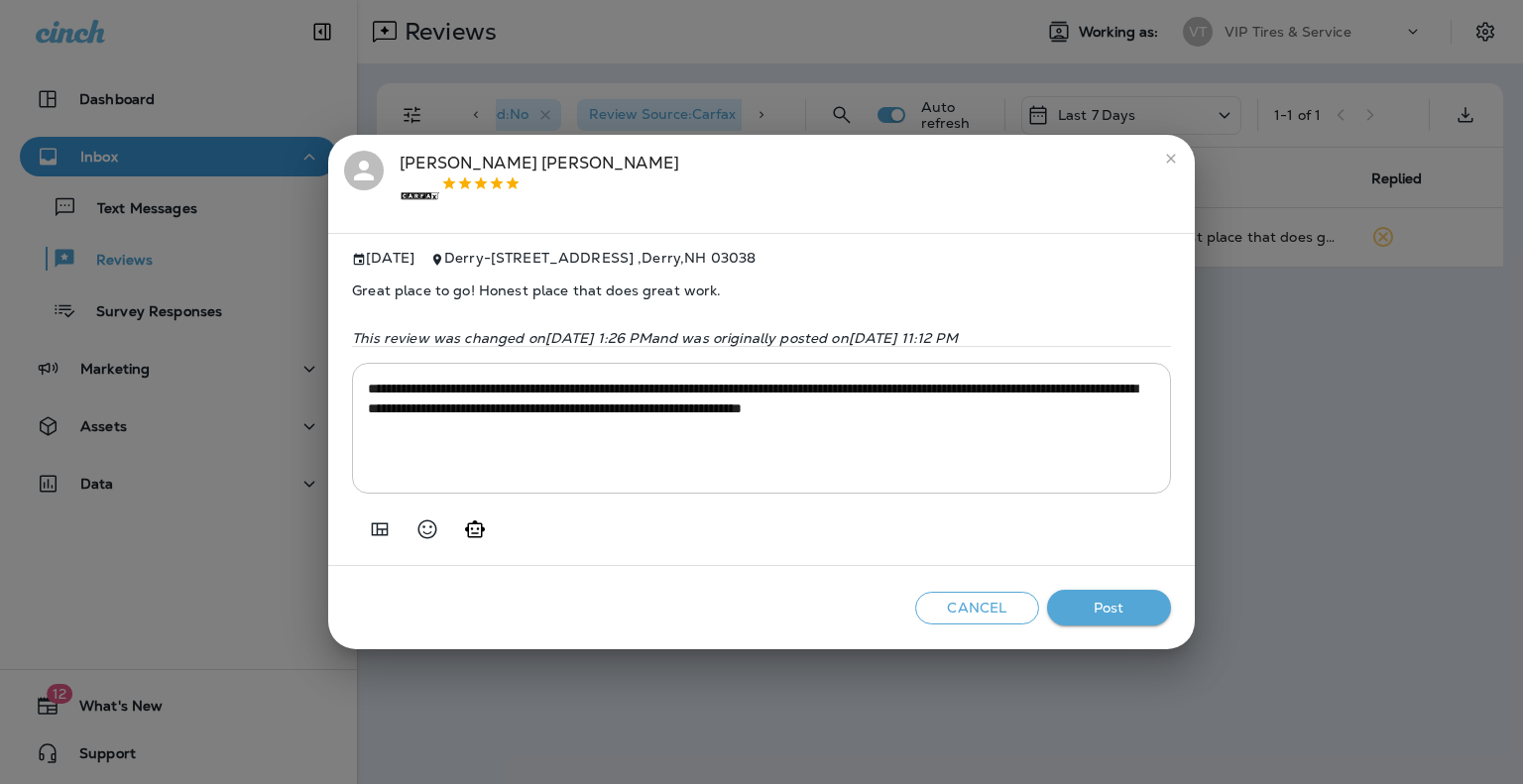 click on "**********" at bounding box center (762, 399) 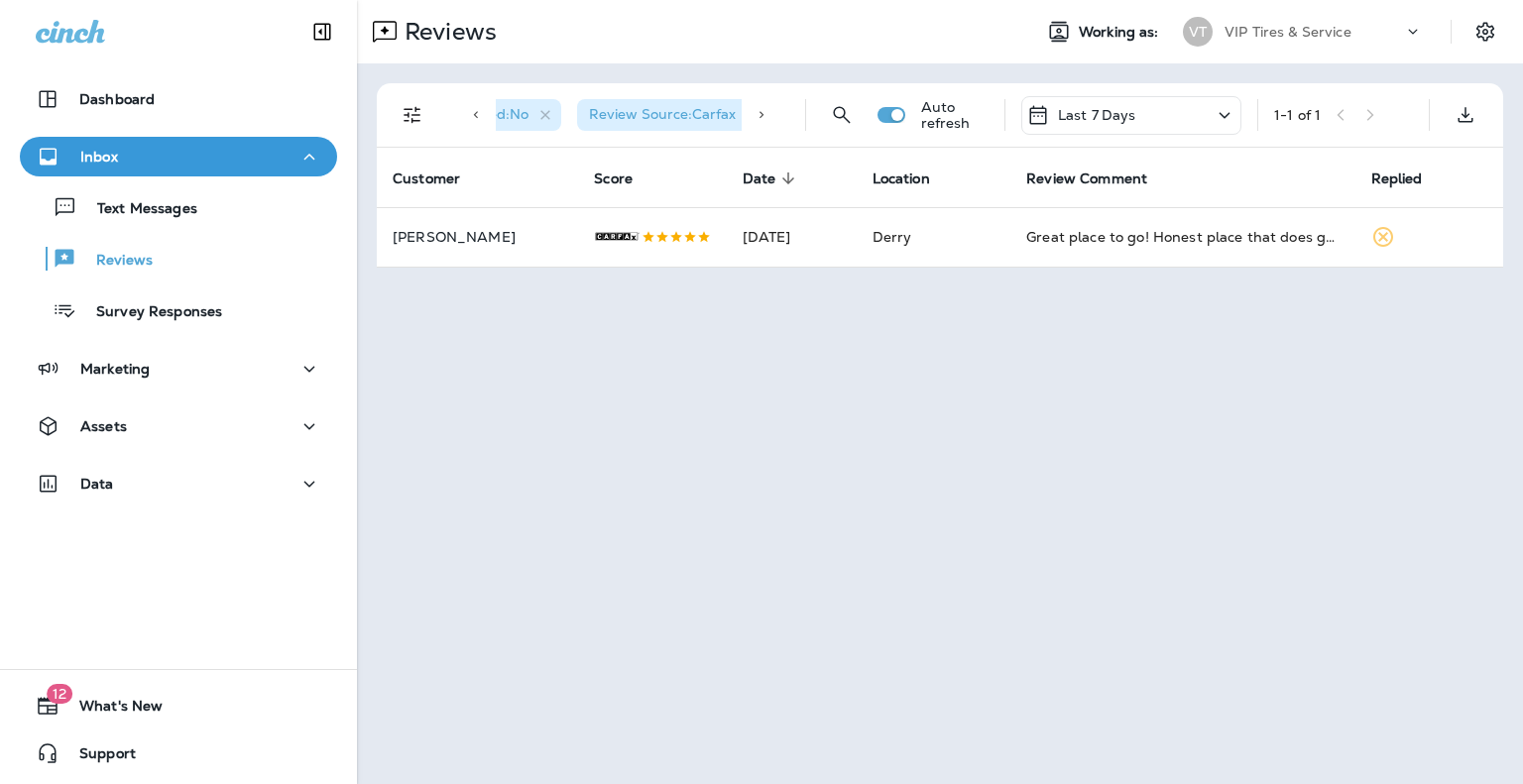 click on "Reviews Working as: VT VIP Tires & Service Replied :  No Review Source :  Carfax   Auto refresh       Last 7 Days 1  -  1   of 1 Customer Score Date sorted descending Location Review Comment Replied [PERSON_NAME]
.st0{fill-rule:evenodd;clip-rule:evenodd;fill:#FFFFFF;}
.st1{fill-rule:evenodd;clip-rule:evenodd;}
.st2{fill:#FFFFFF;}
[DATE] Derry Great place to go!  Honest place that does great work." at bounding box center [940, 392] 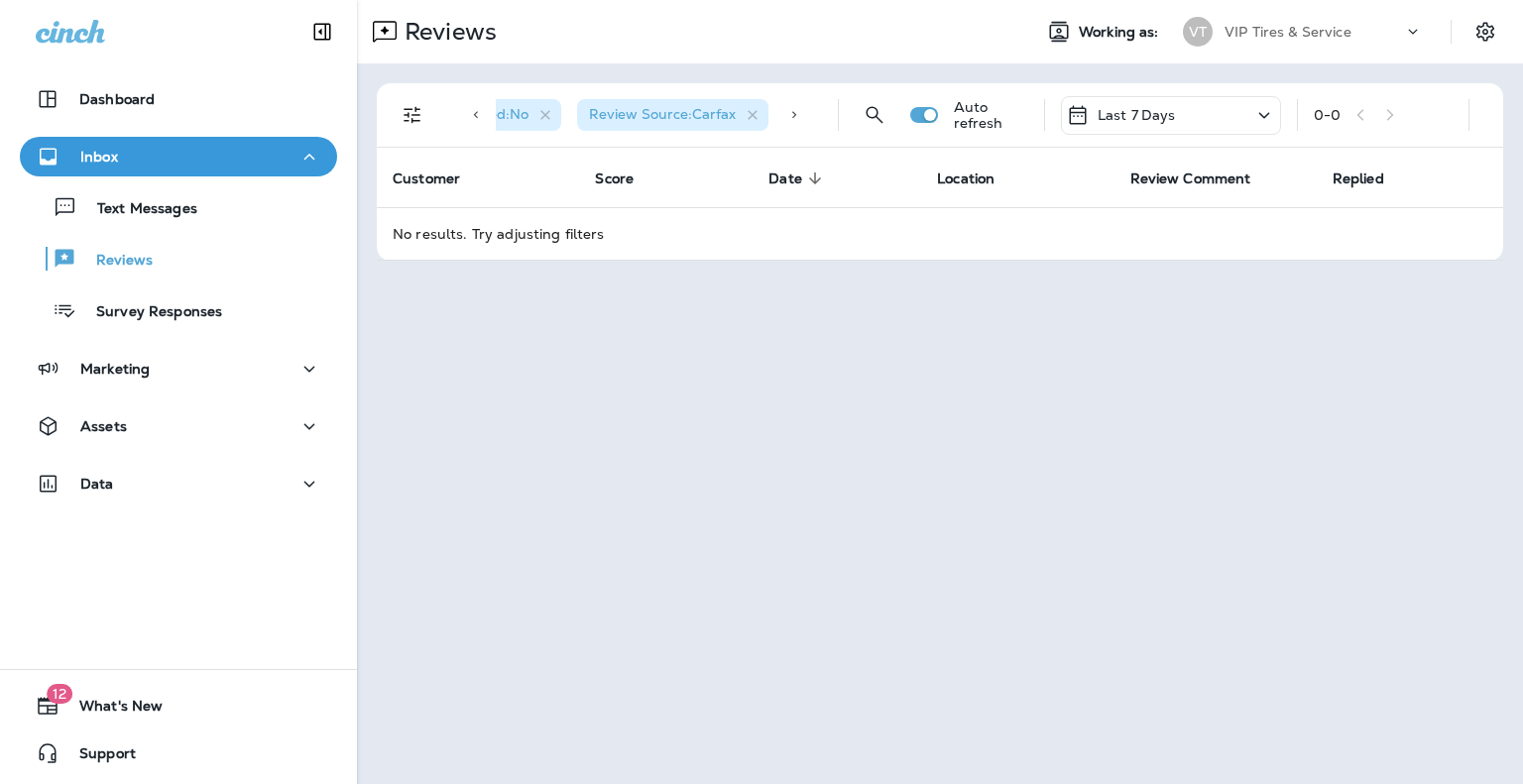 click on "Reviews Working as: VT VIP Tires & Service Replied :  No Review Source :  Carfax   Auto refresh       Last 7 Days 0  -  0   Customer Score Date sorted descending Location Review Comment Replied No results. Try adjusting filters" at bounding box center [940, 392] 